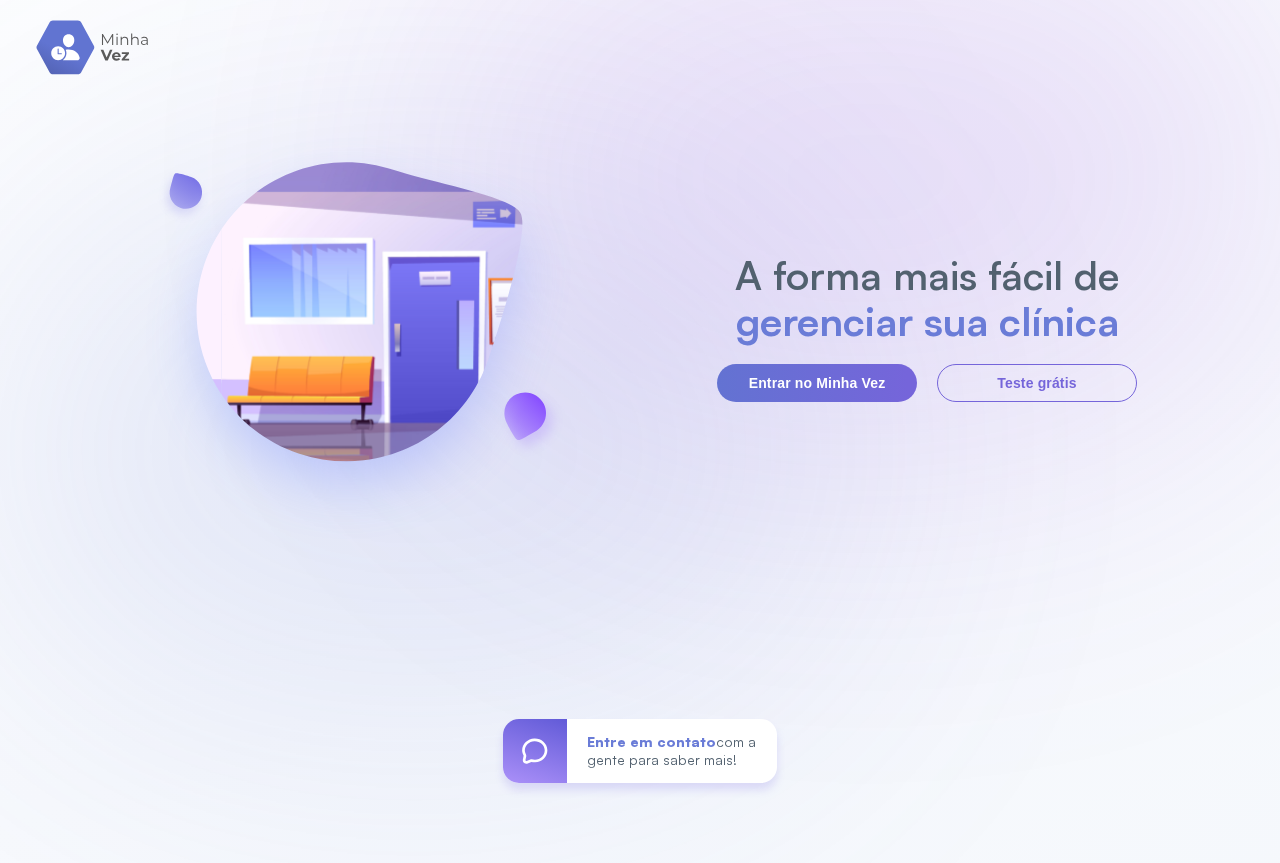 scroll, scrollTop: 0, scrollLeft: 0, axis: both 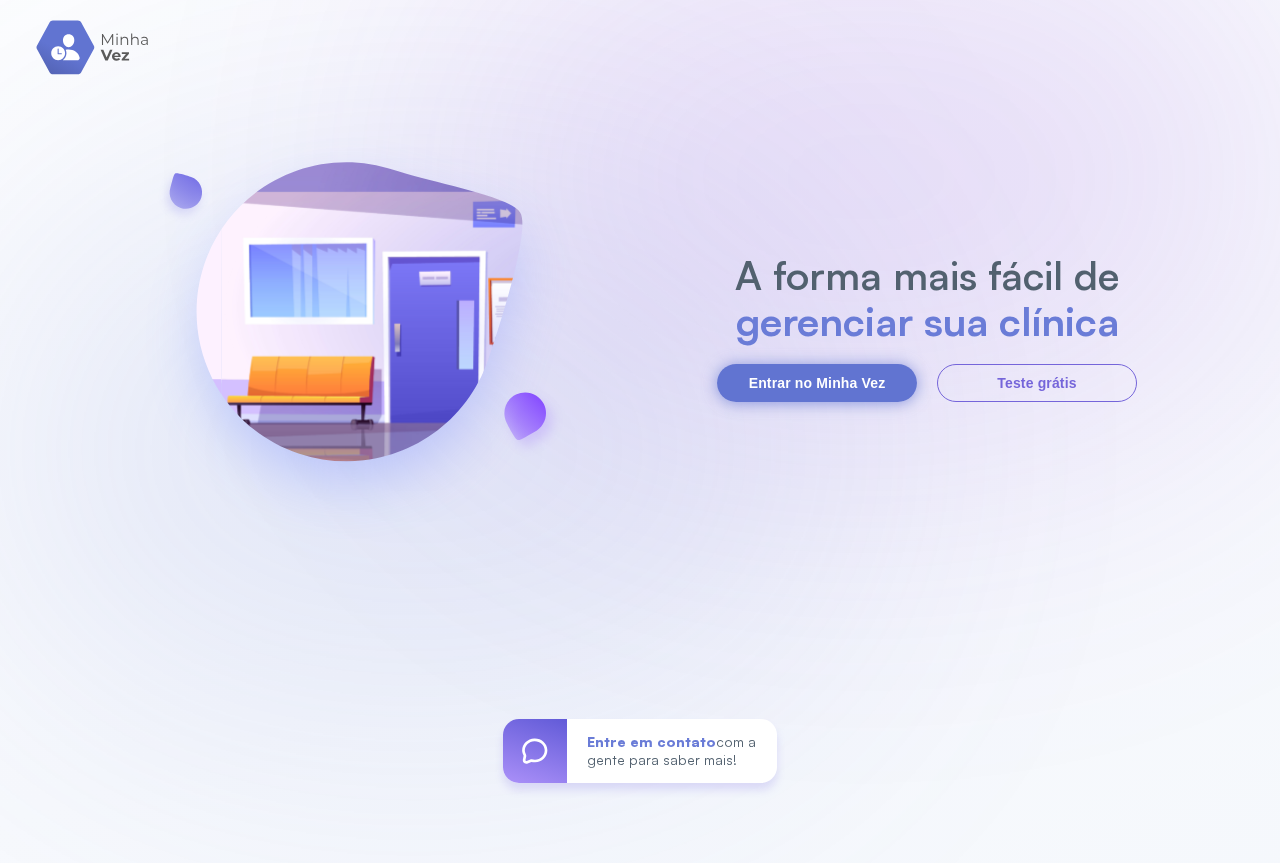 click on "Entrar no Minha Vez" at bounding box center [817, 383] 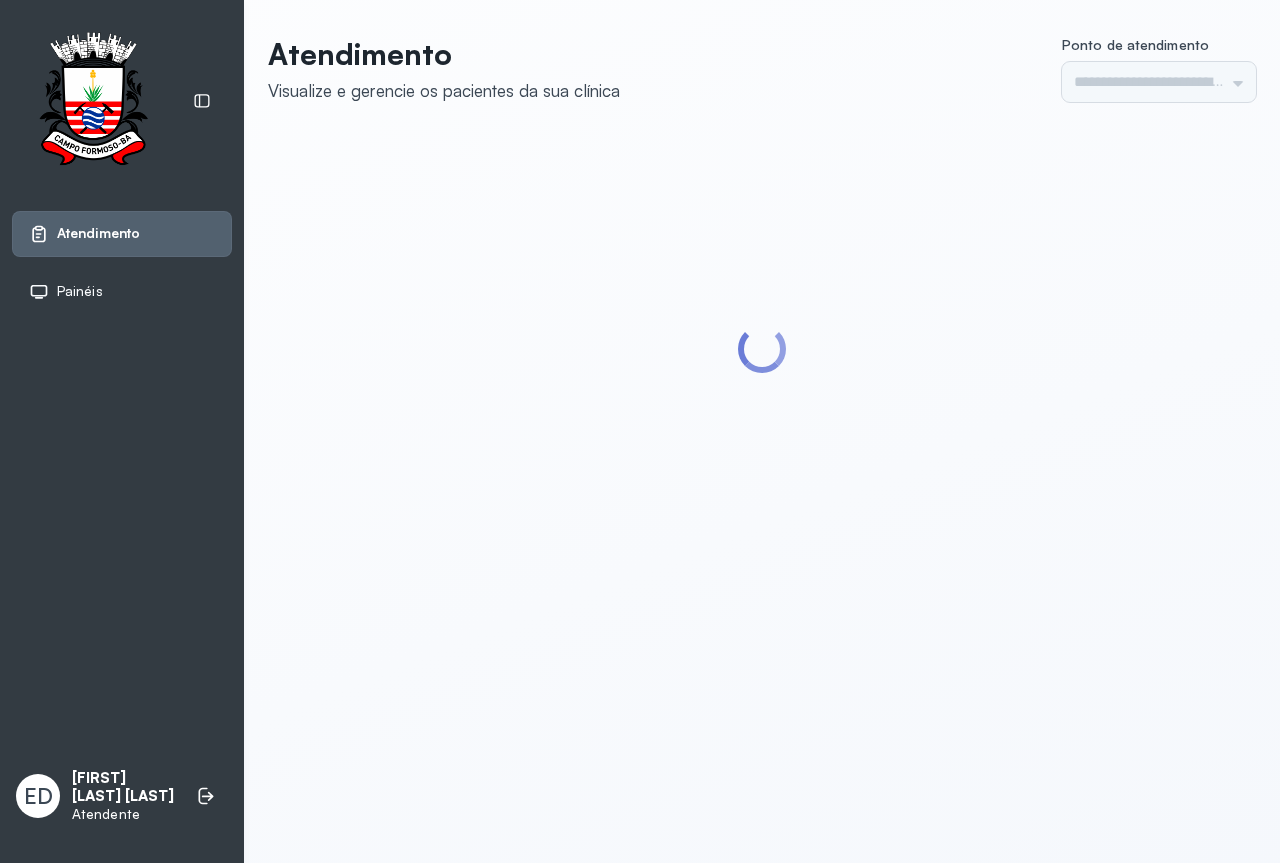 scroll, scrollTop: 0, scrollLeft: 0, axis: both 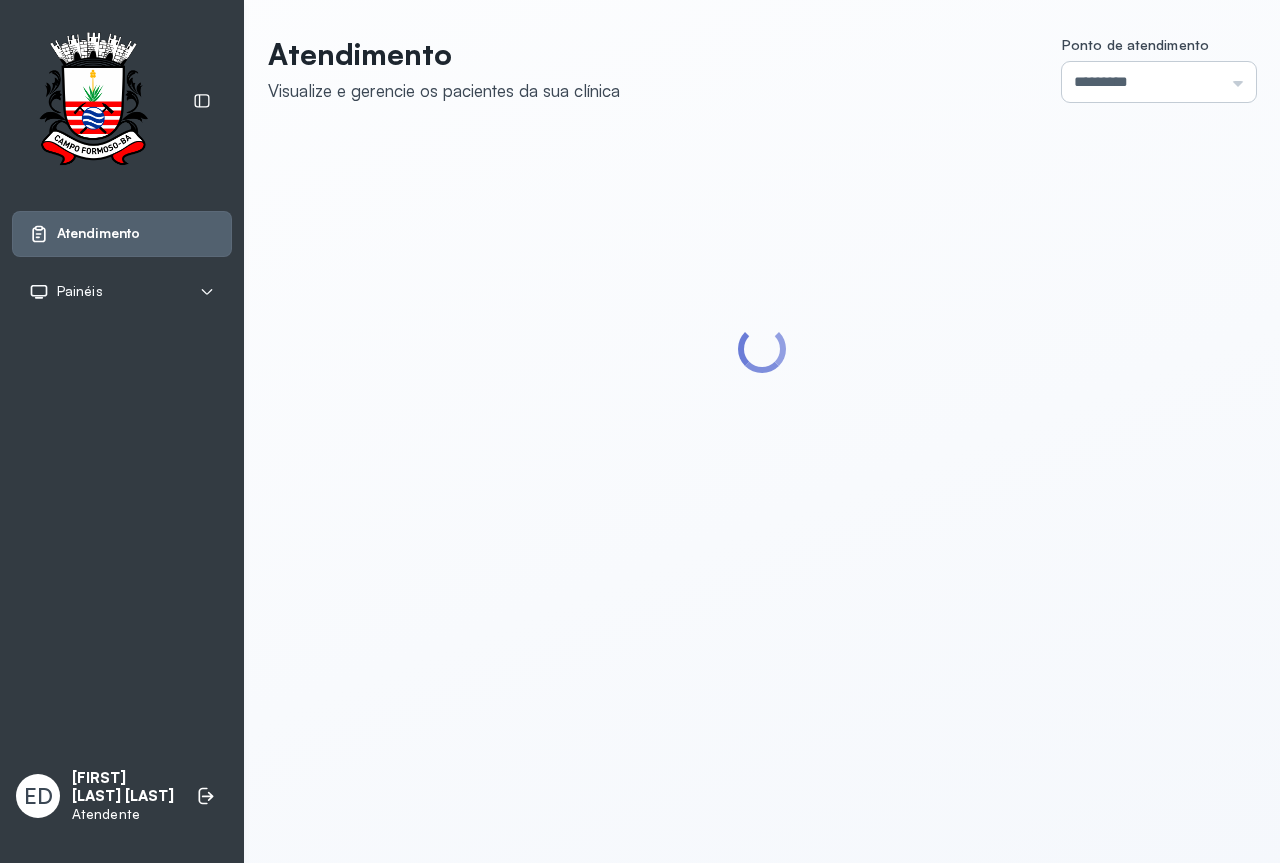 click on "*********" at bounding box center [1159, 82] 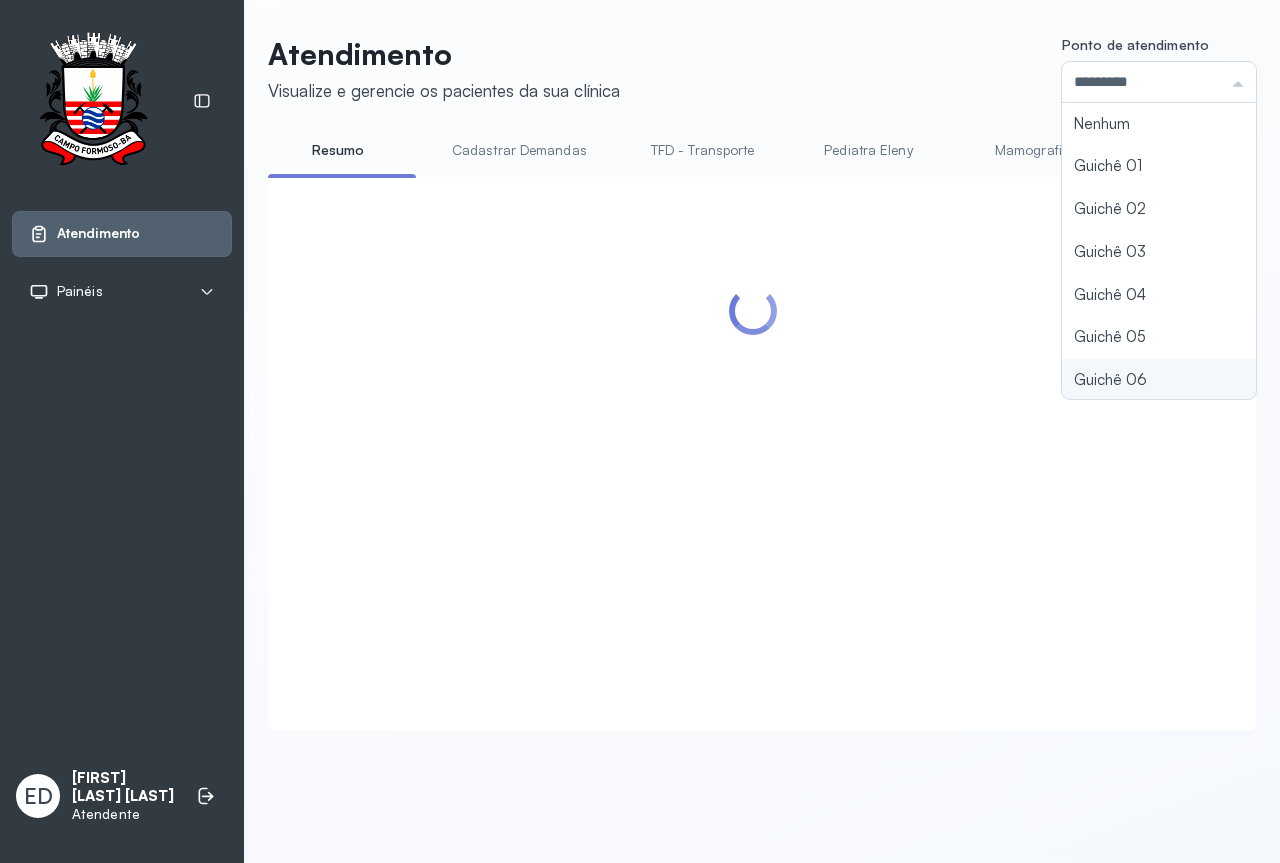 type on "*********" 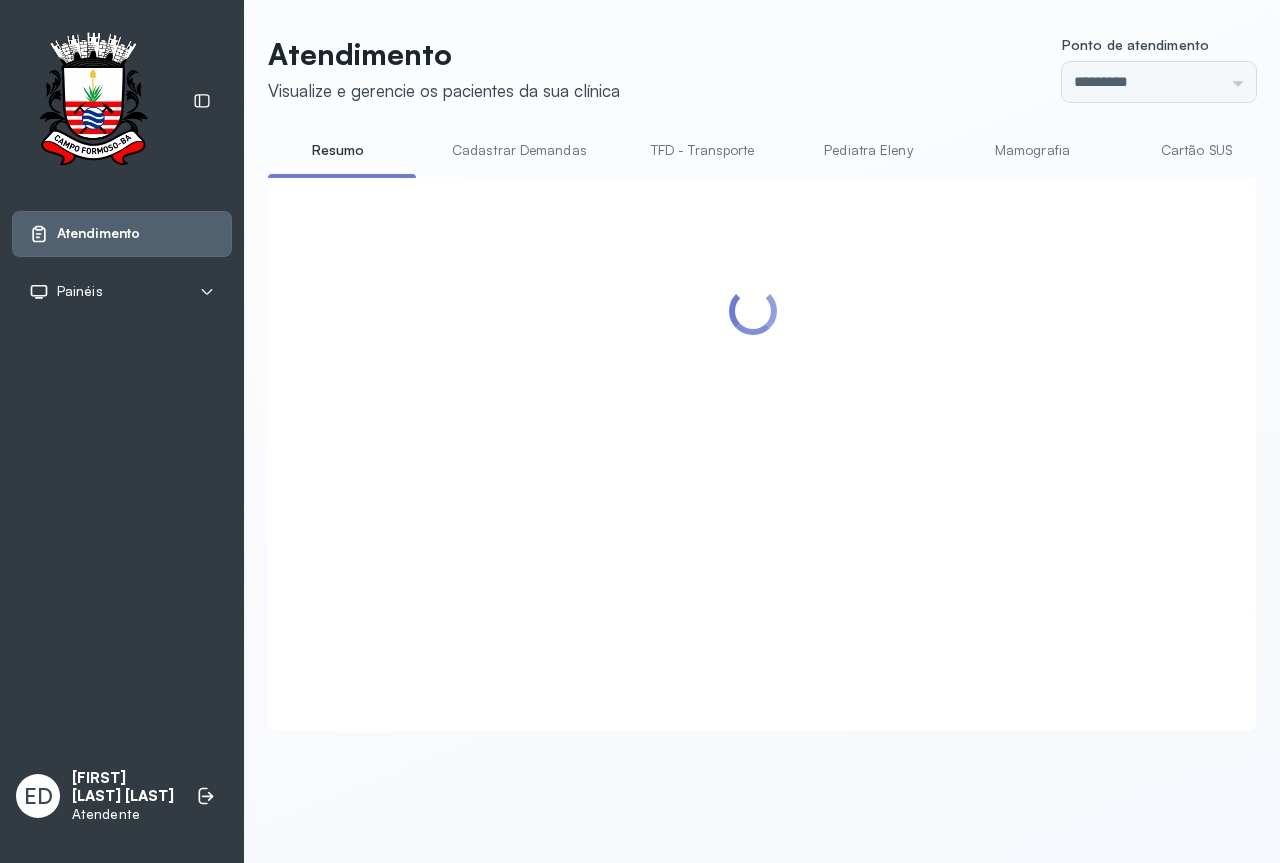 click on "Atendimento Visualize e gerencie os pacientes da sua clínica Ponto de atendimento ********* Nenhum Guichê 01 Guichê 02 Guichê 03 Guichê 04 Guichê 05 Guichê 06 Guichê 07 Guichê 08 Resumo Cadastrar Demandas TFD - Transporte Pediatra [LAST] Mamografia Cartão SUS Atendimento Policlínica Cadastrar Demanda Fila de Espera Pediatra [LAST] Pediatra [LAST] Ortopedista [LAST] Ortopedista [LAST] Ginecologista [LAST] Ginecologista [LAST] Endocrinologista [LAST] Endocrinologista [LAST] Obstetra Nefrologista Laboratório" 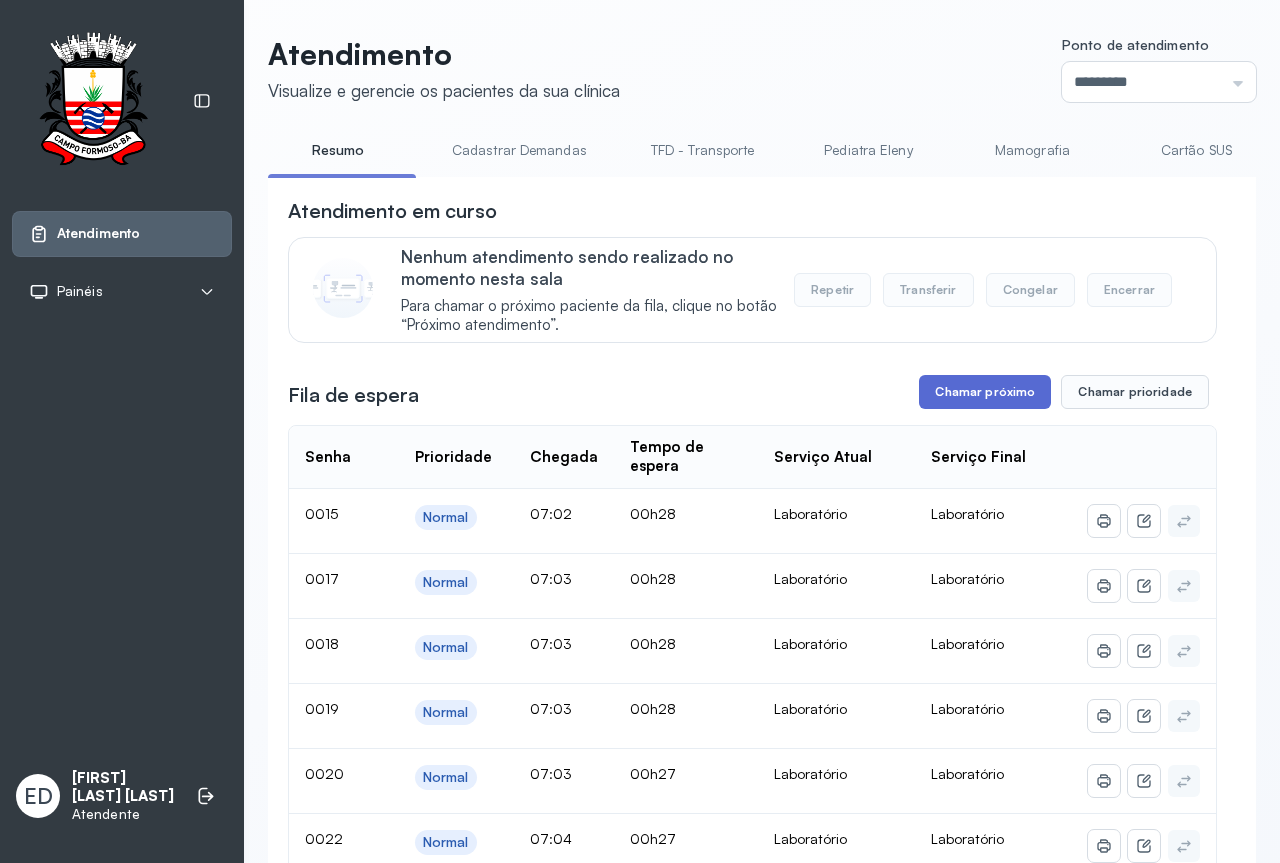 click on "Chamar próximo" at bounding box center [985, 392] 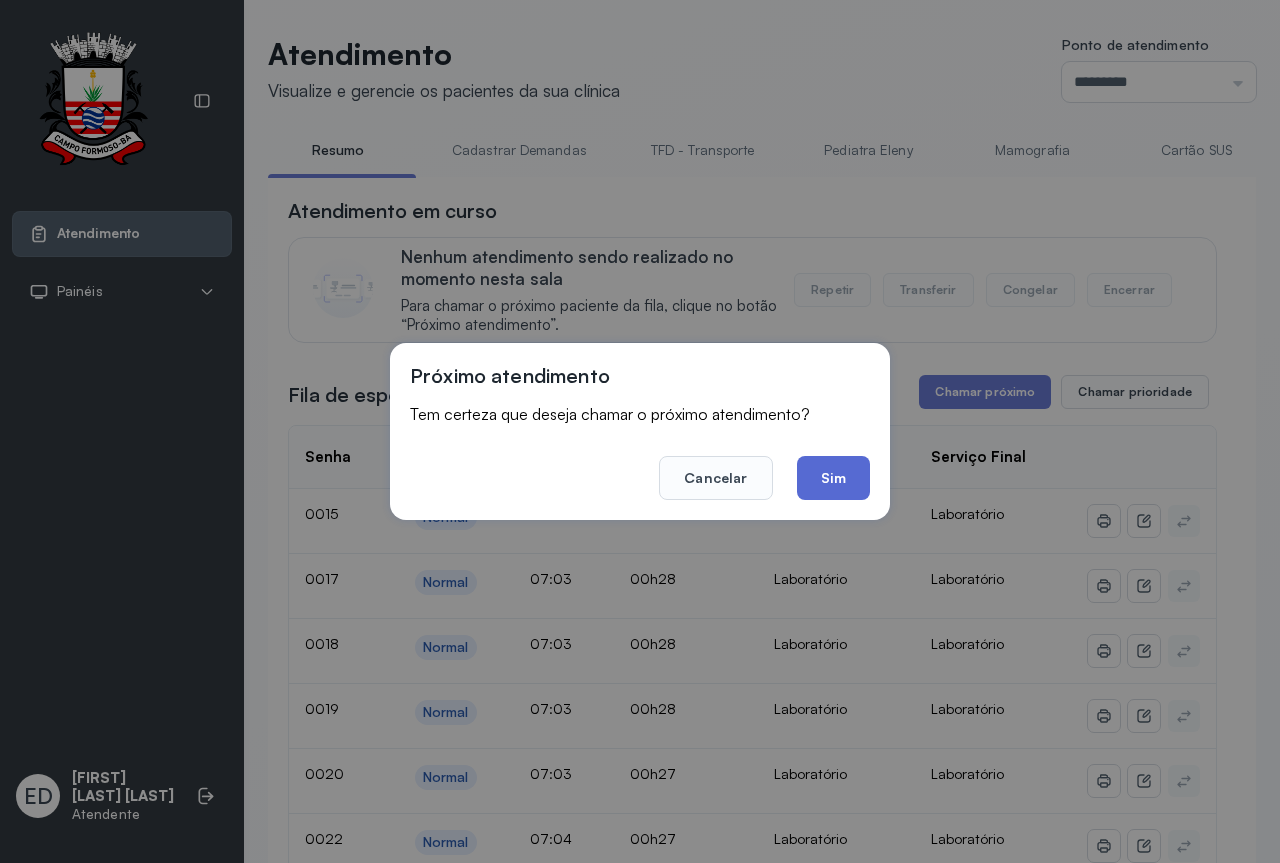 click on "Sim" 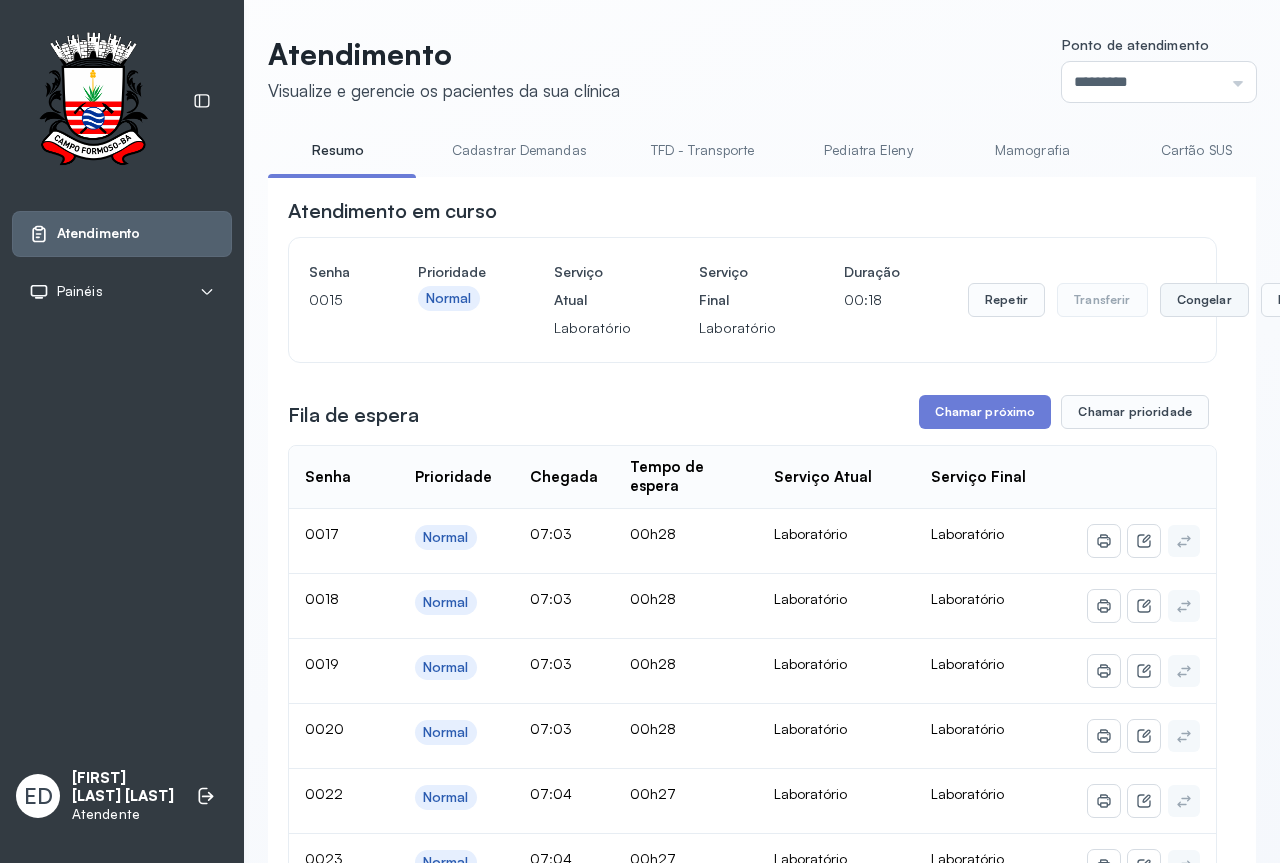 click on "Congelar" at bounding box center (1204, 300) 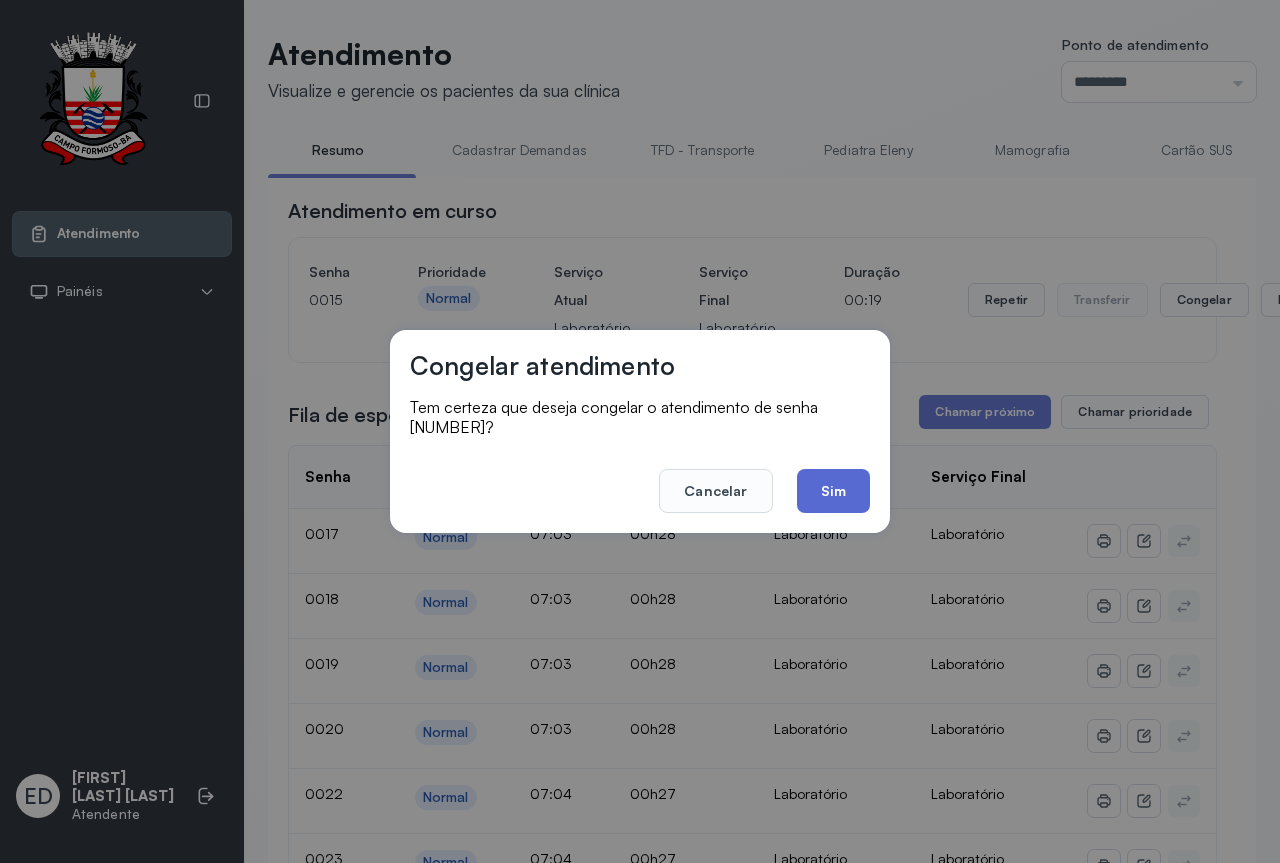 click on "Sim" 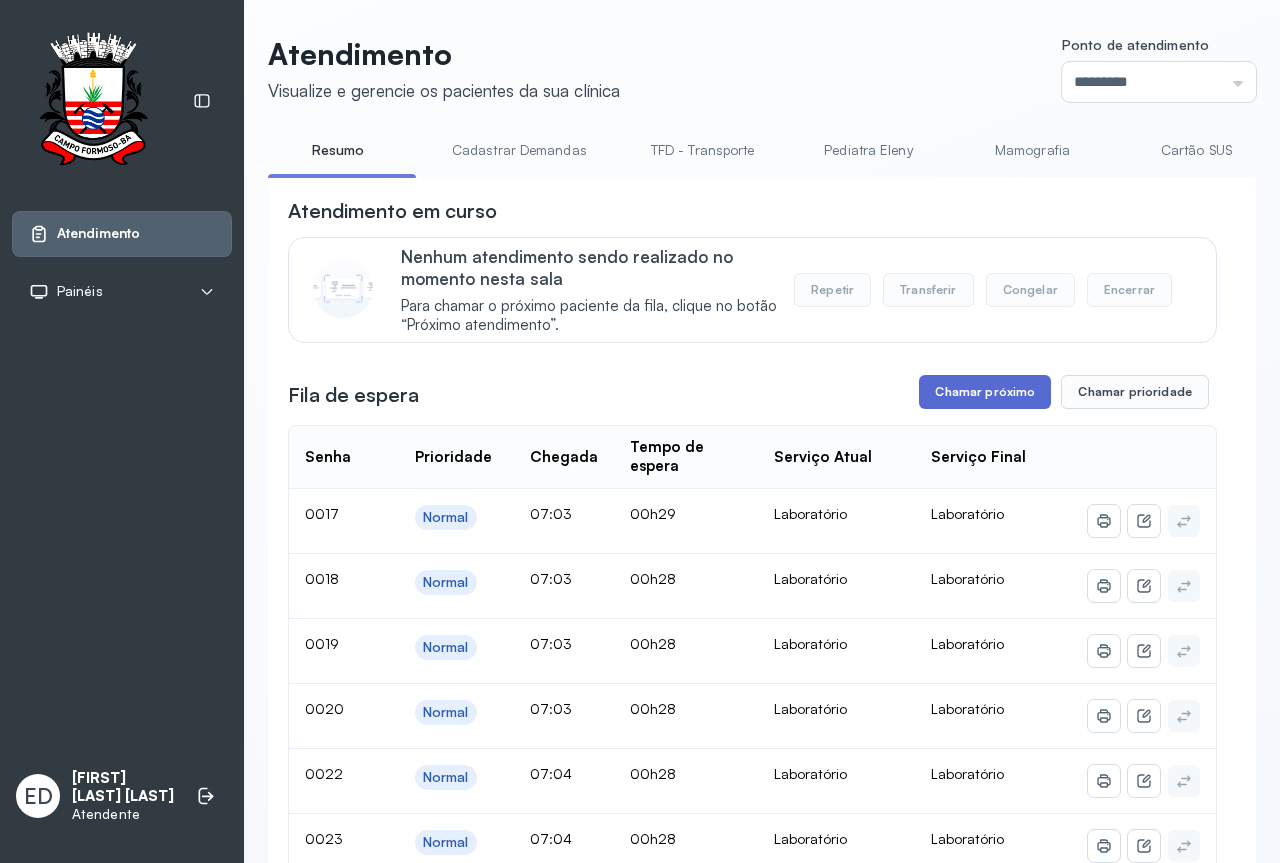 click on "Chamar próximo" at bounding box center [985, 392] 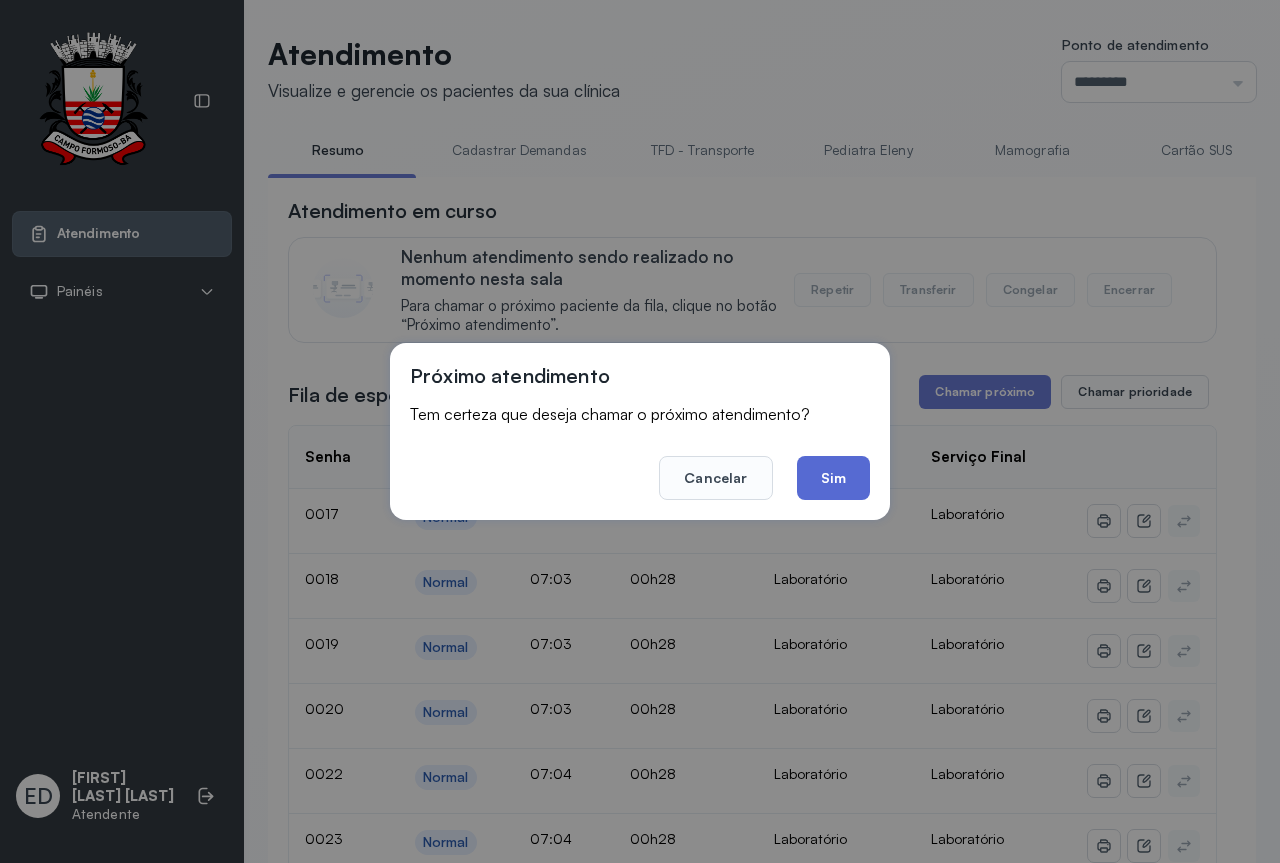 click on "Sim" 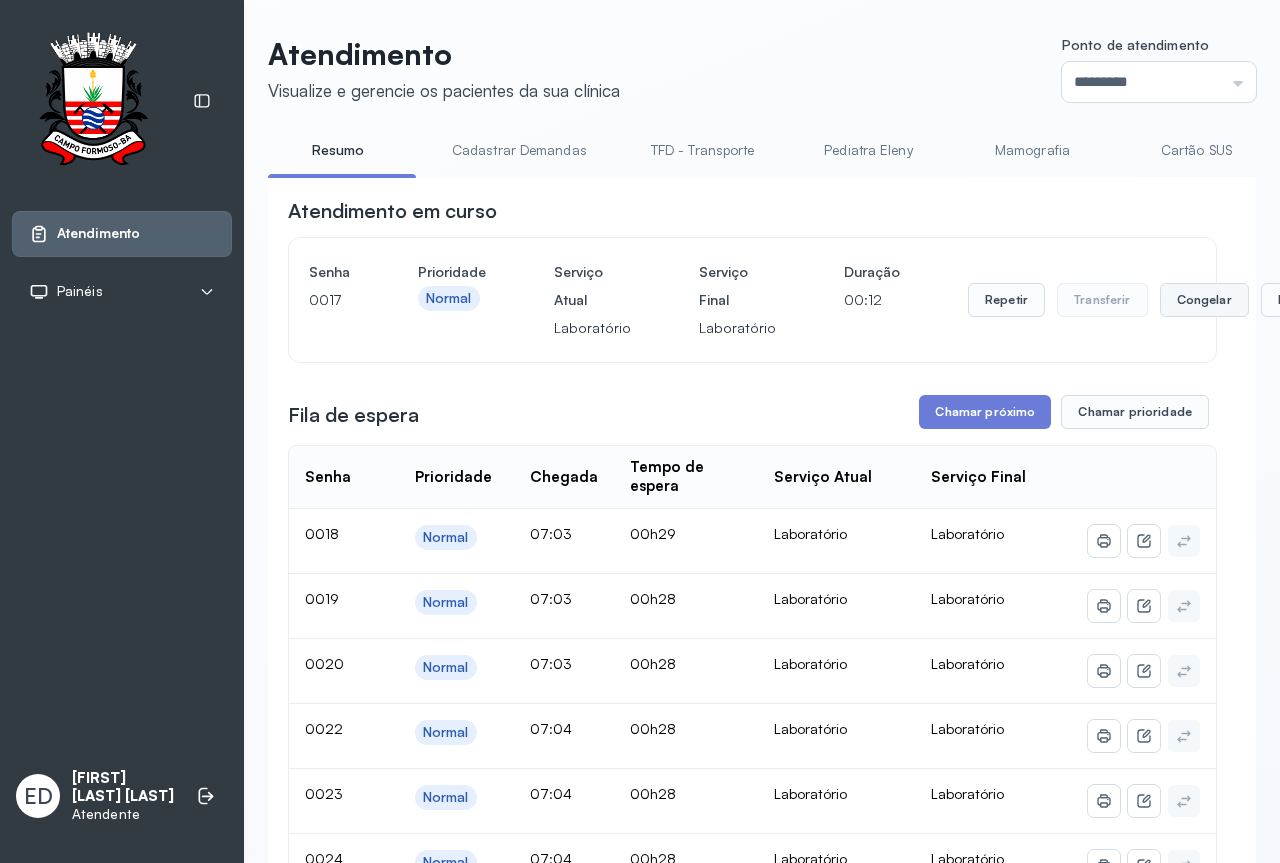 click on "Congelar" at bounding box center (1204, 300) 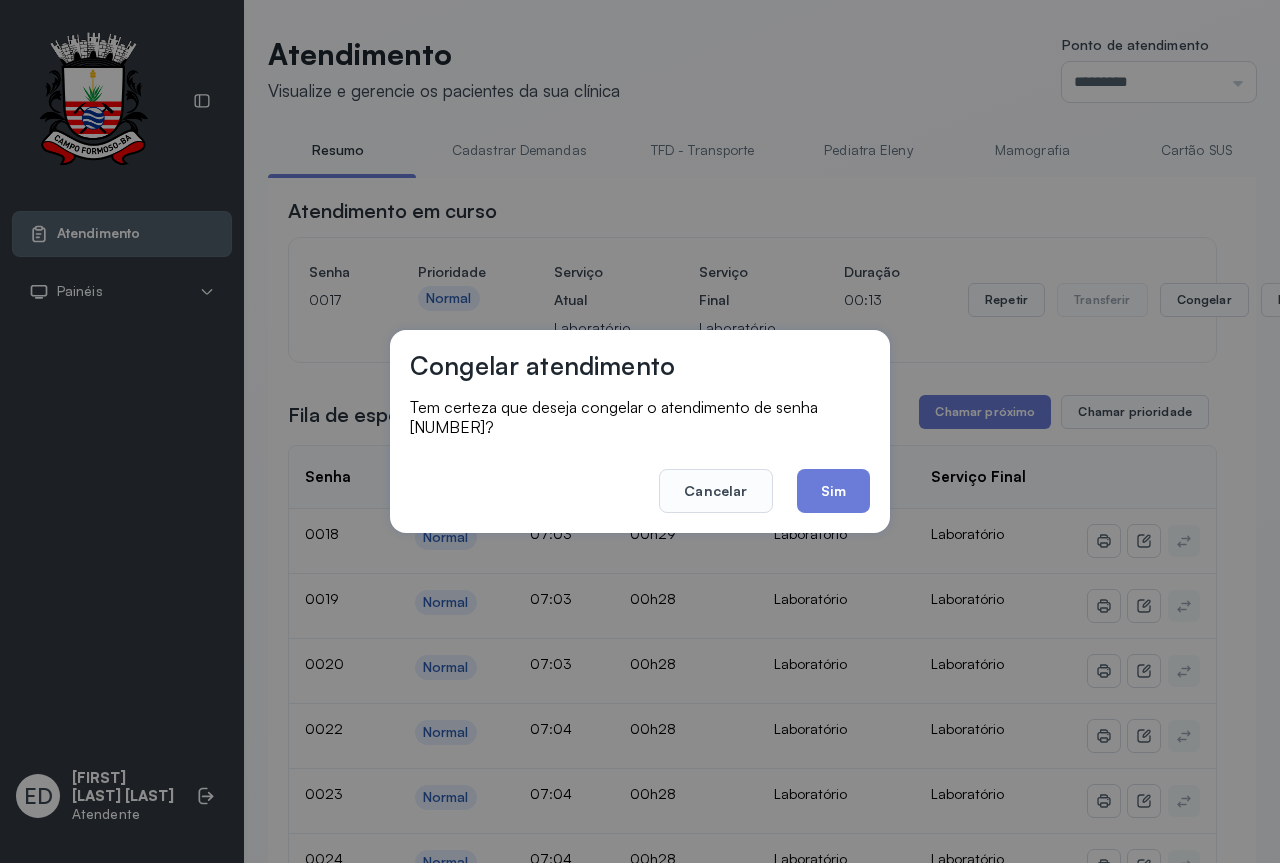 click on "Congelar atendimento  Tem certeza que deseja congelar o atendimento de senha 0017?  Cancelar Sim" at bounding box center [640, 431] 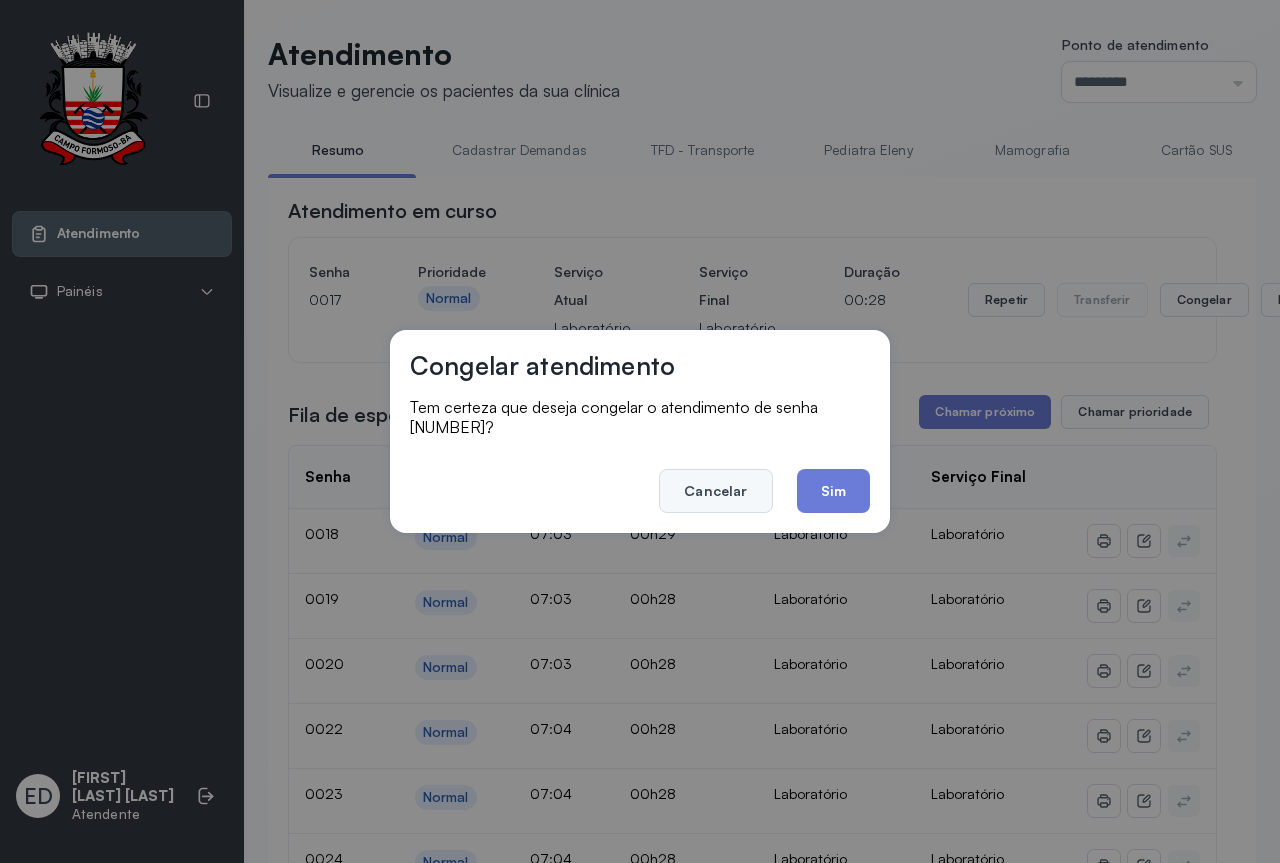 click on "Cancelar" 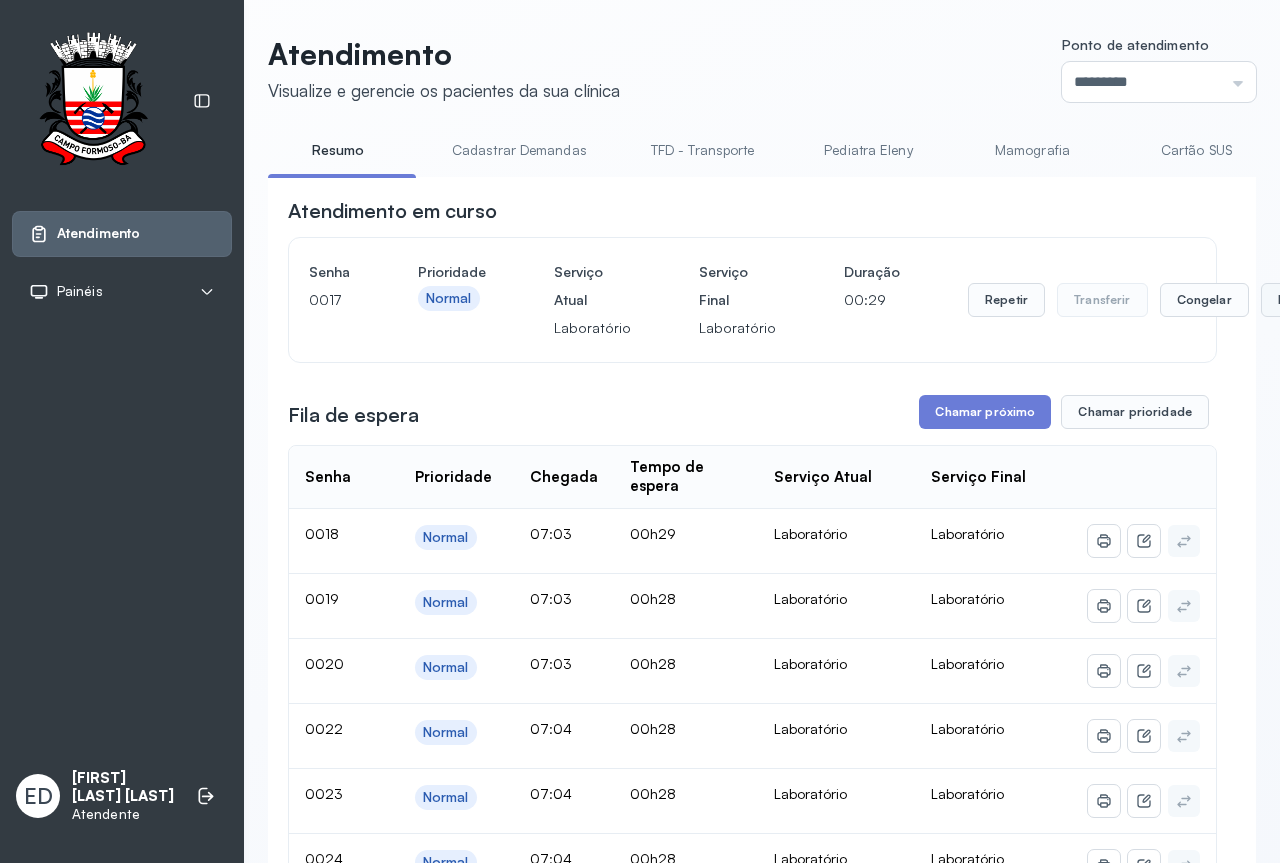 click on "Encerrar" at bounding box center (1303, 300) 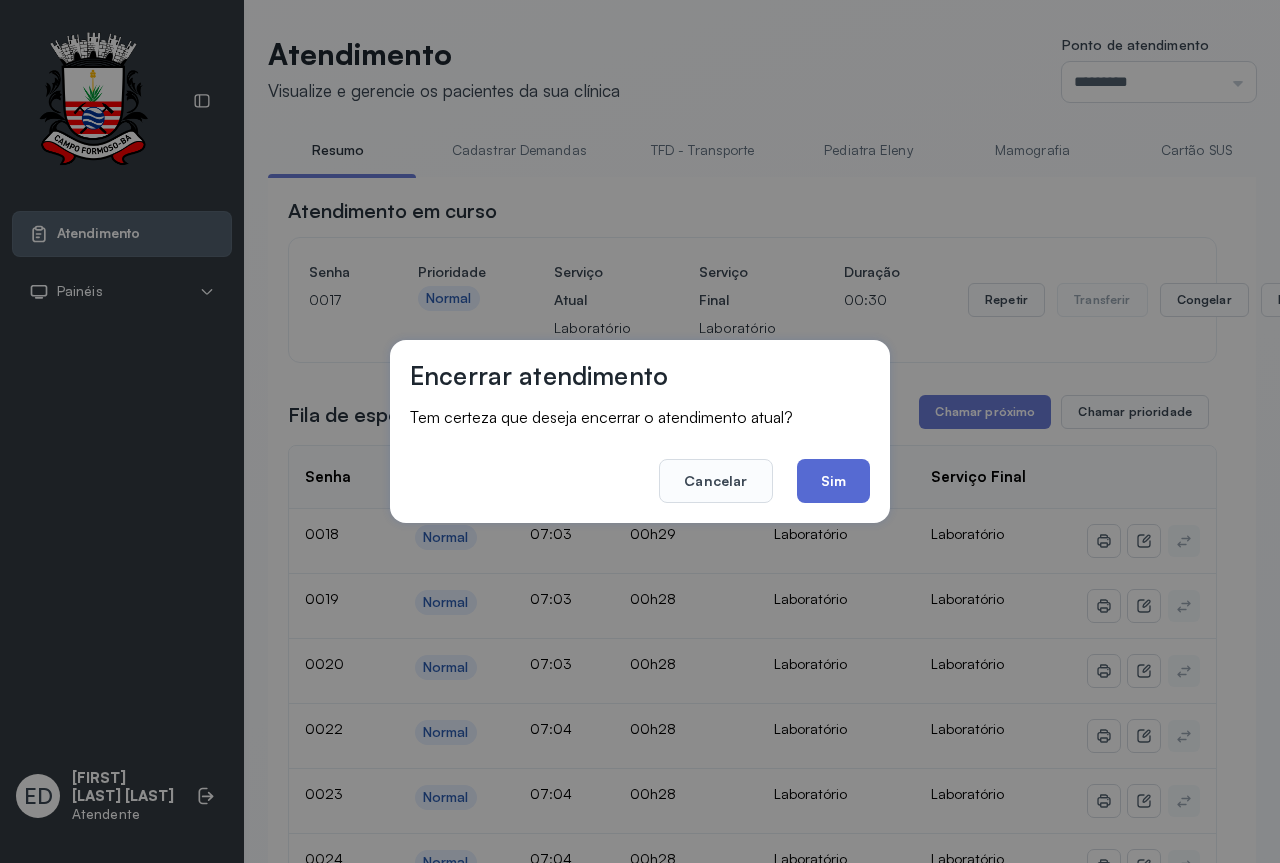 click on "Sim" 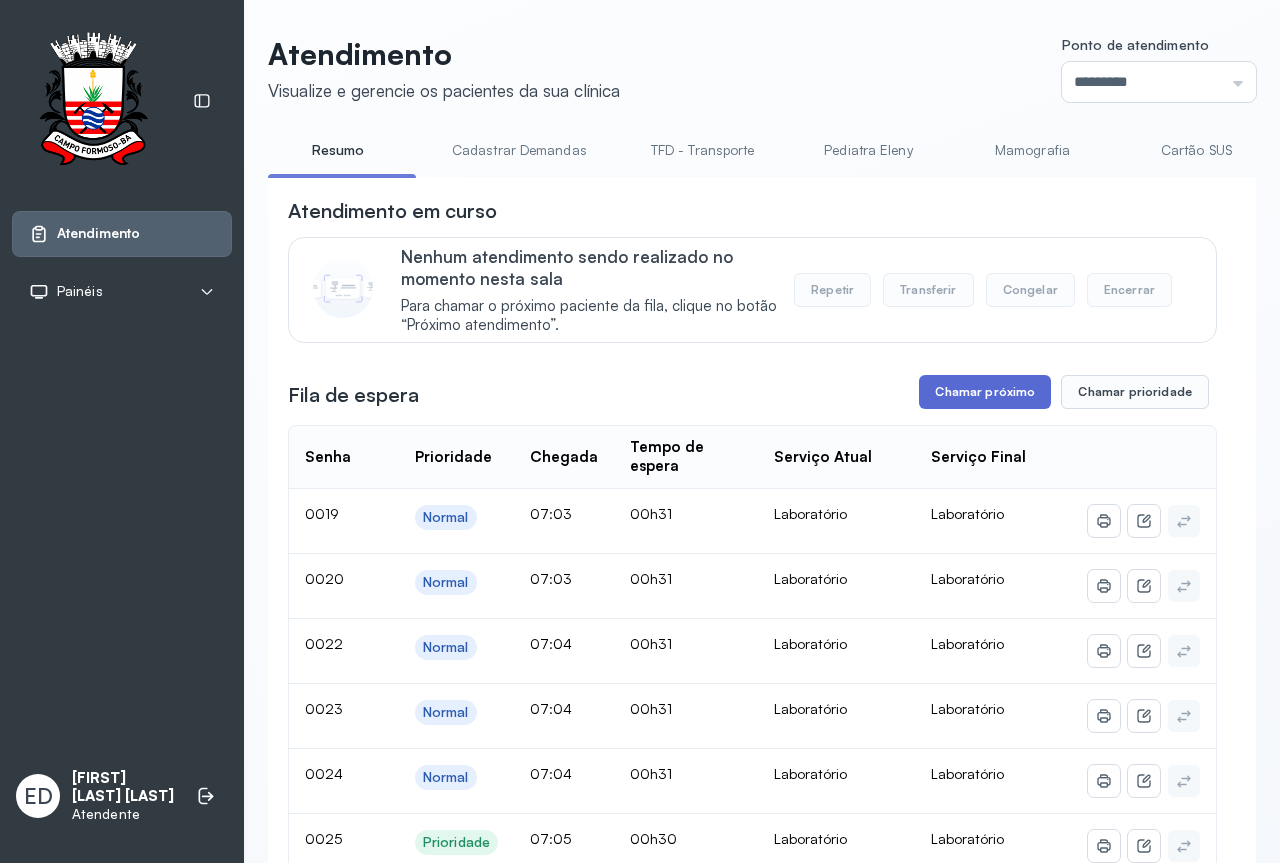 click on "Chamar próximo" at bounding box center [985, 392] 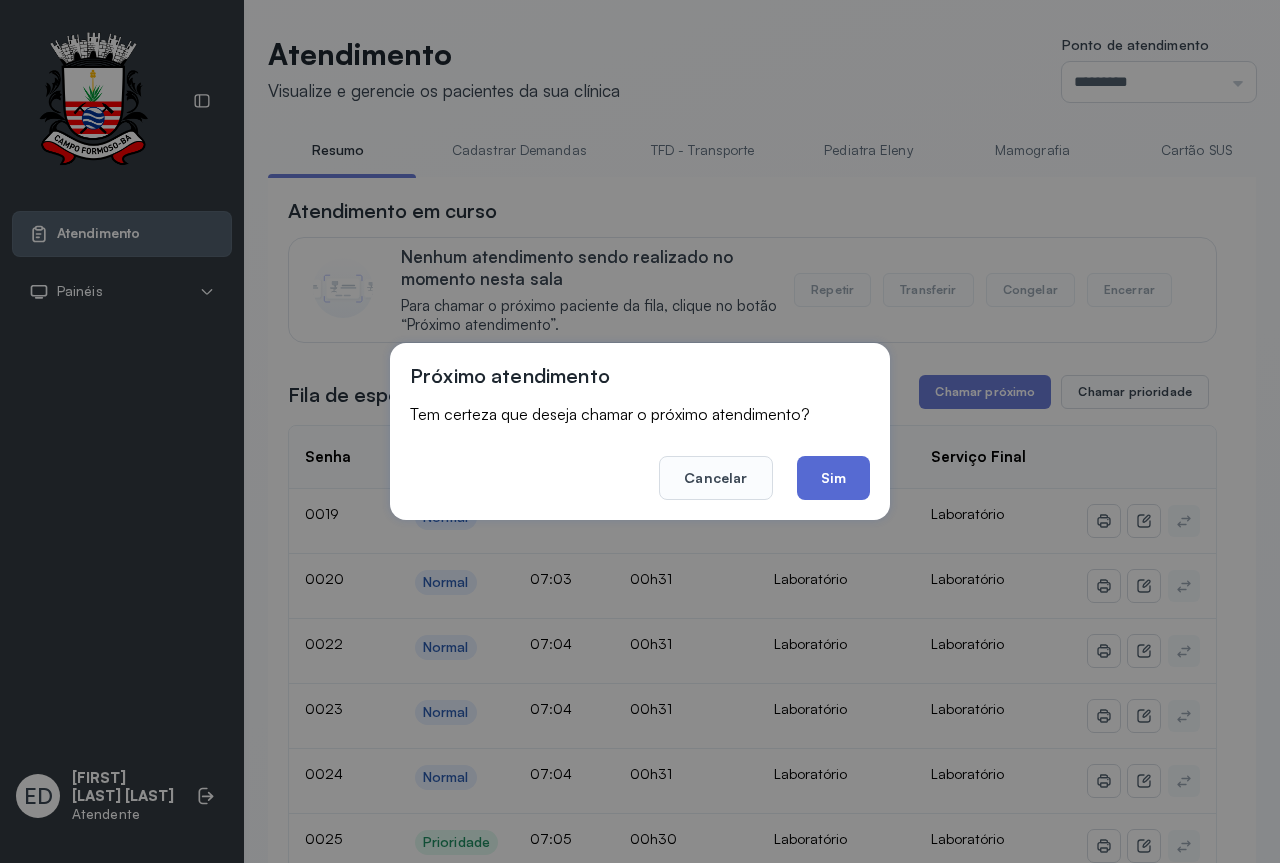 click on "Sim" 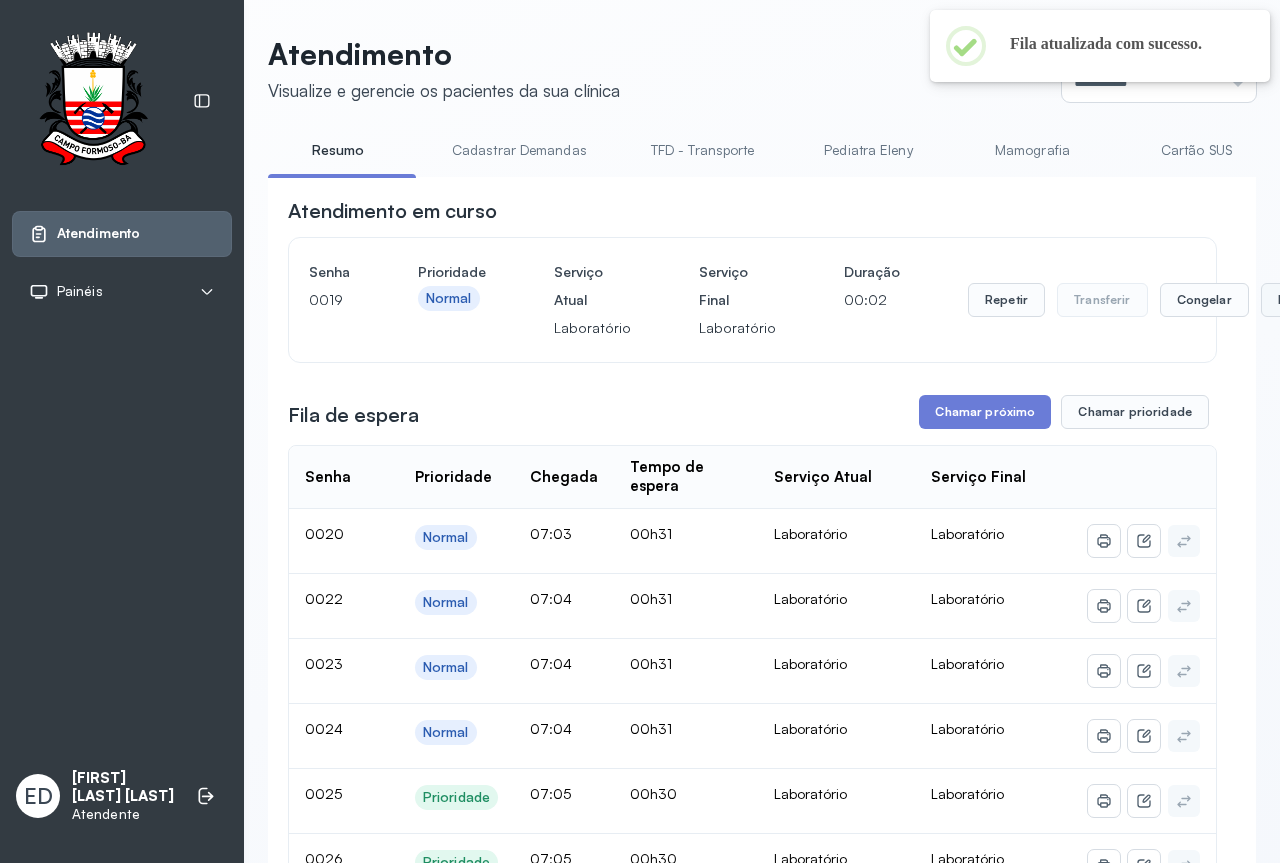 click on "Encerrar" at bounding box center (1303, 300) 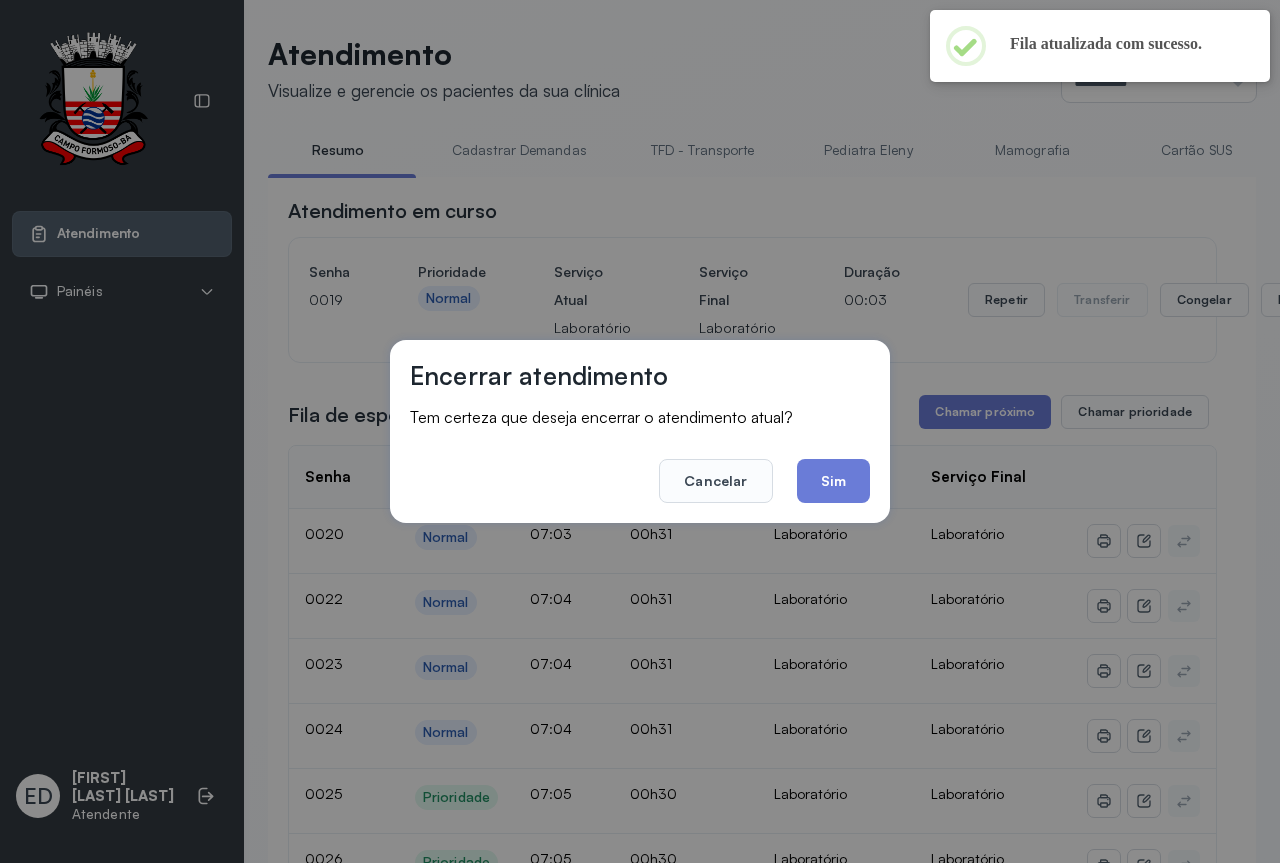 click on "Encerrar atendimento  Tem certeza que deseja encerrar o atendimento atual?  Cancelar Sim" at bounding box center (640, 431) 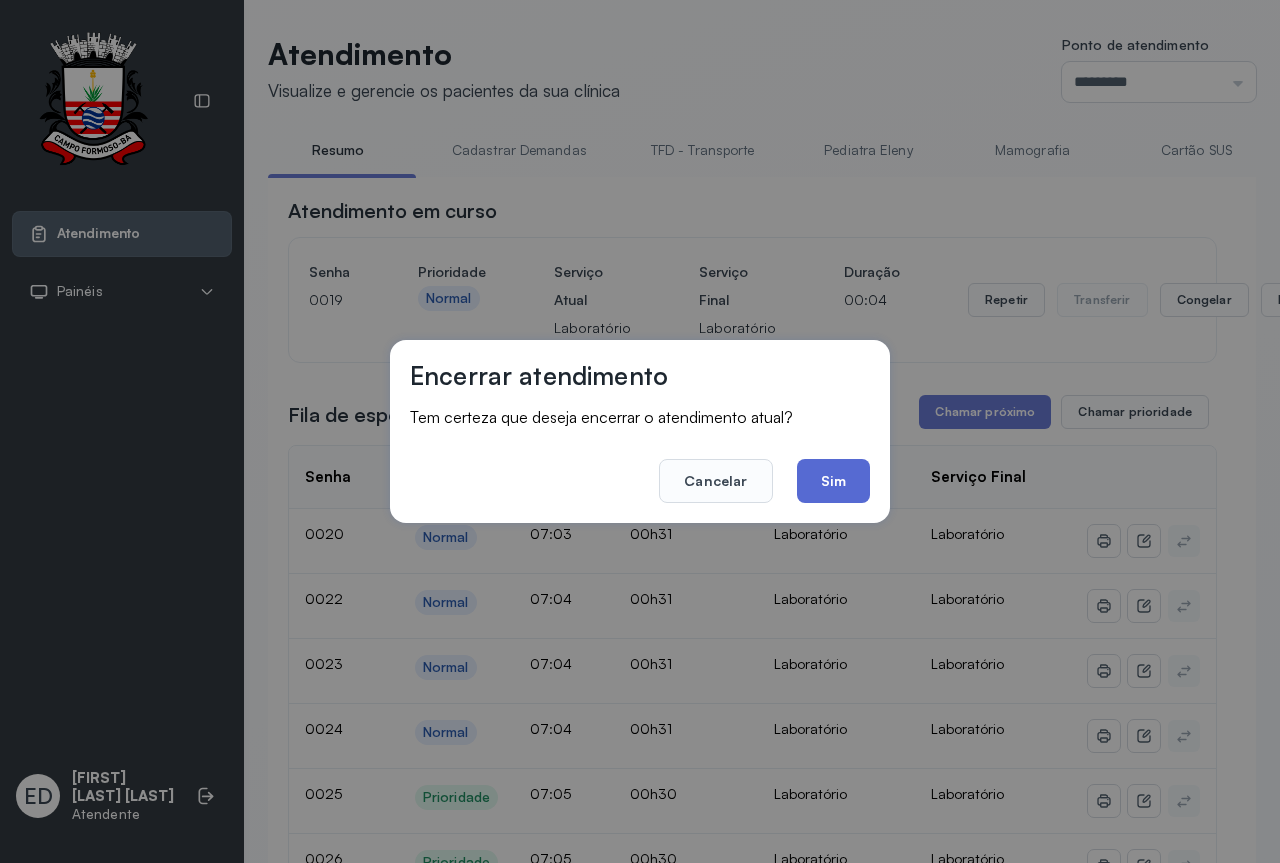click on "Sim" 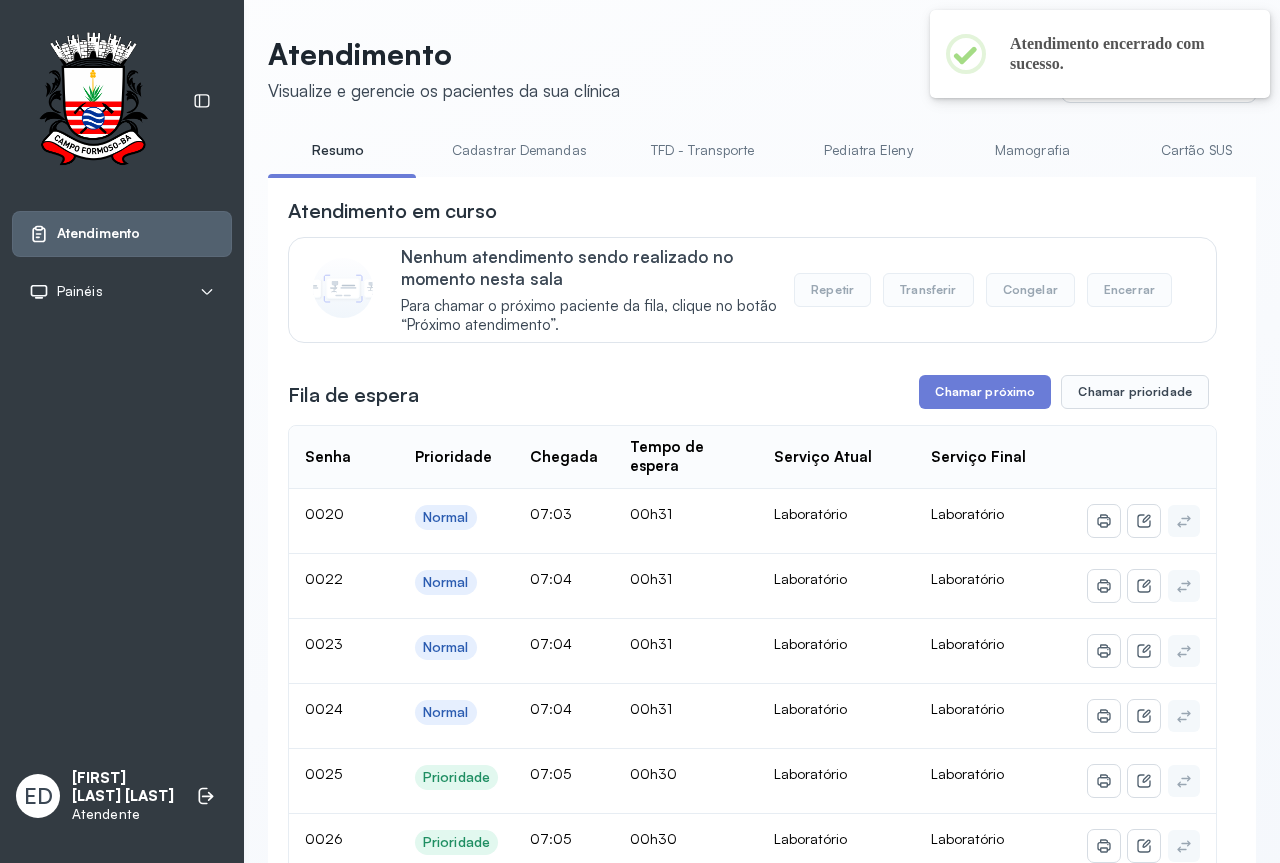 click on "Atendimento Visualize e gerencie os pacientes da sua clínica Ponto de atendimento ********* Nenhum Guichê 01 Guichê 02 Guichê 03 Guichê 04 Guichê 05 Guichê 06 Guichê 07 Guichê 08" at bounding box center [762, 69] 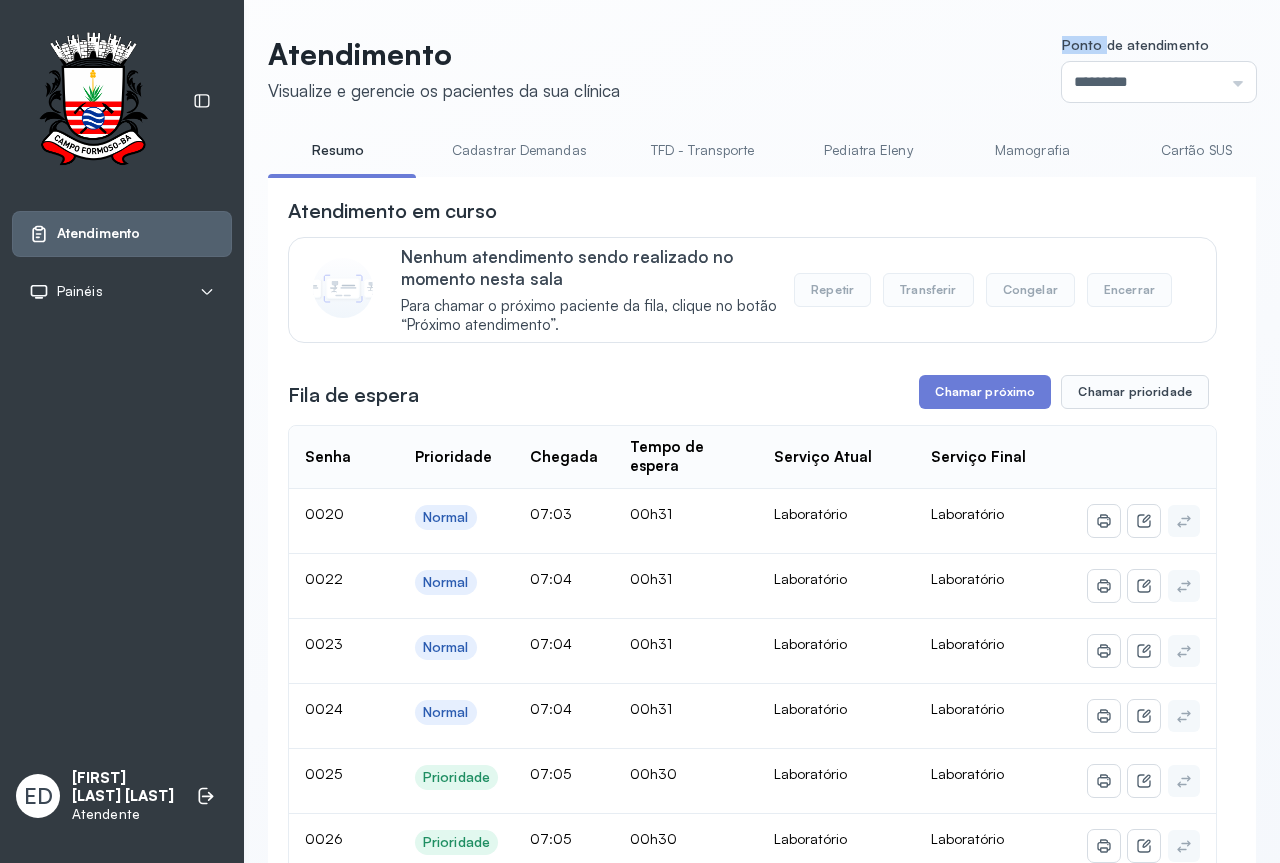 click on "Atendimento Visualize e gerencie os pacientes da sua clínica Ponto de atendimento ********* Nenhum Guichê 01 Guichê 02 Guichê 03 Guichê 04 Guichê 05 Guichê 06 Guichê 07 Guichê 08" at bounding box center (762, 69) 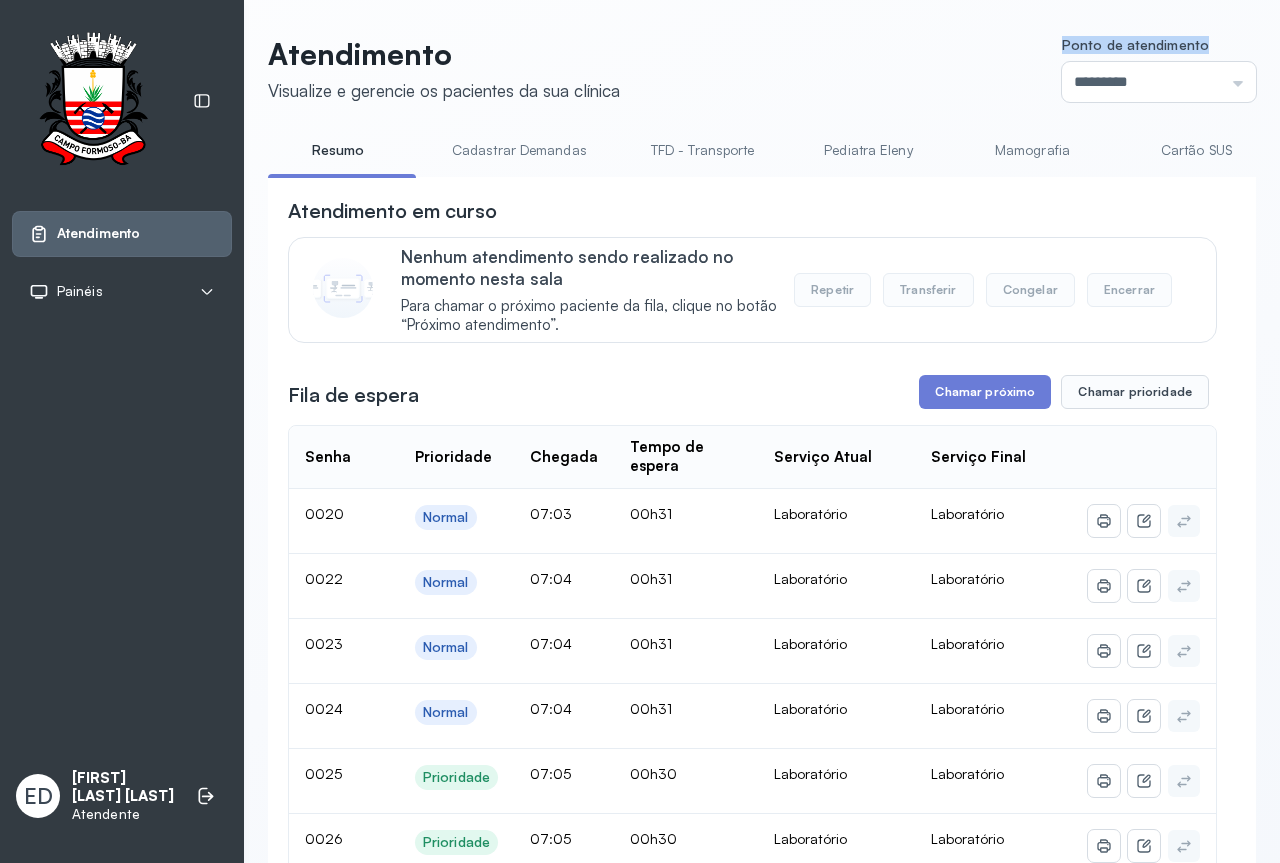 click on "Atendimento Visualize e gerencie os pacientes da sua clínica Ponto de atendimento ********* Nenhum Guichê 01 Guichê 02 Guichê 03 Guichê 04 Guichê 05 Guichê 06 Guichê 07 Guichê 08" at bounding box center (762, 69) 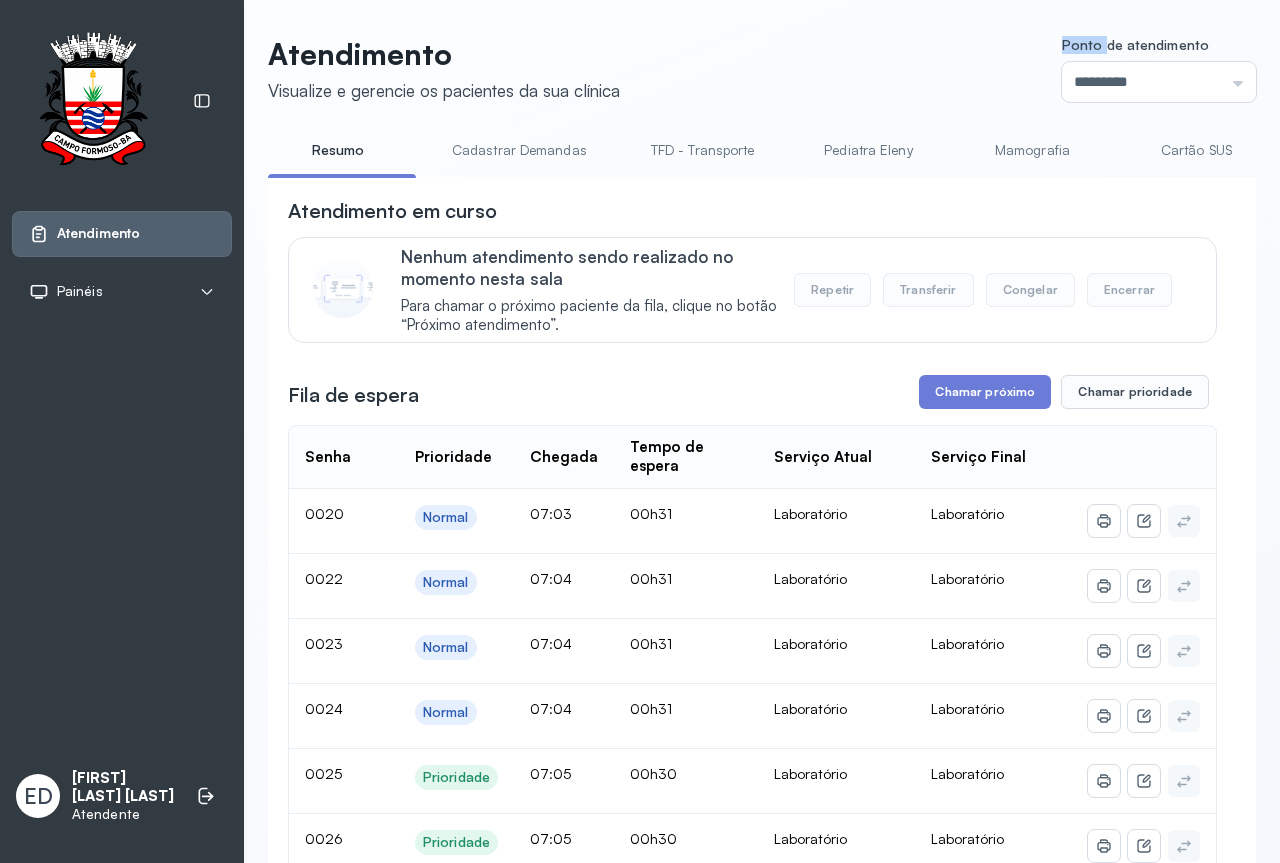 click on "Atendimento Visualize e gerencie os pacientes da sua clínica Ponto de atendimento ********* Nenhum Guichê 01 Guichê 02 Guichê 03 Guichê 04 Guichê 05 Guichê 06 Guichê 07 Guichê 08" at bounding box center (762, 69) 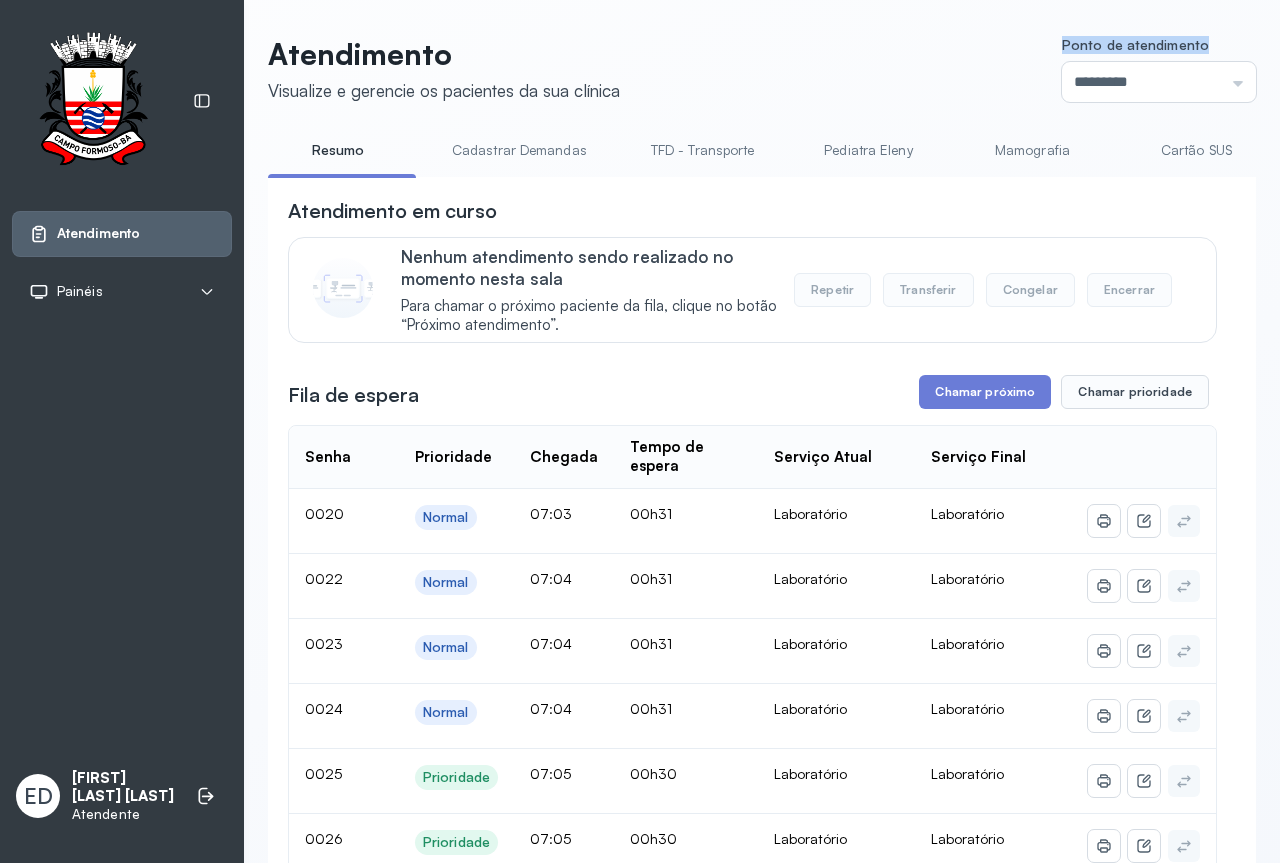 click on "Atendimento Visualize e gerencie os pacientes da sua clínica Ponto de atendimento ********* Nenhum Guichê 01 Guichê 02 Guichê 03 Guichê 04 Guichê 05 Guichê 06 Guichê 07 Guichê 08" at bounding box center [762, 69] 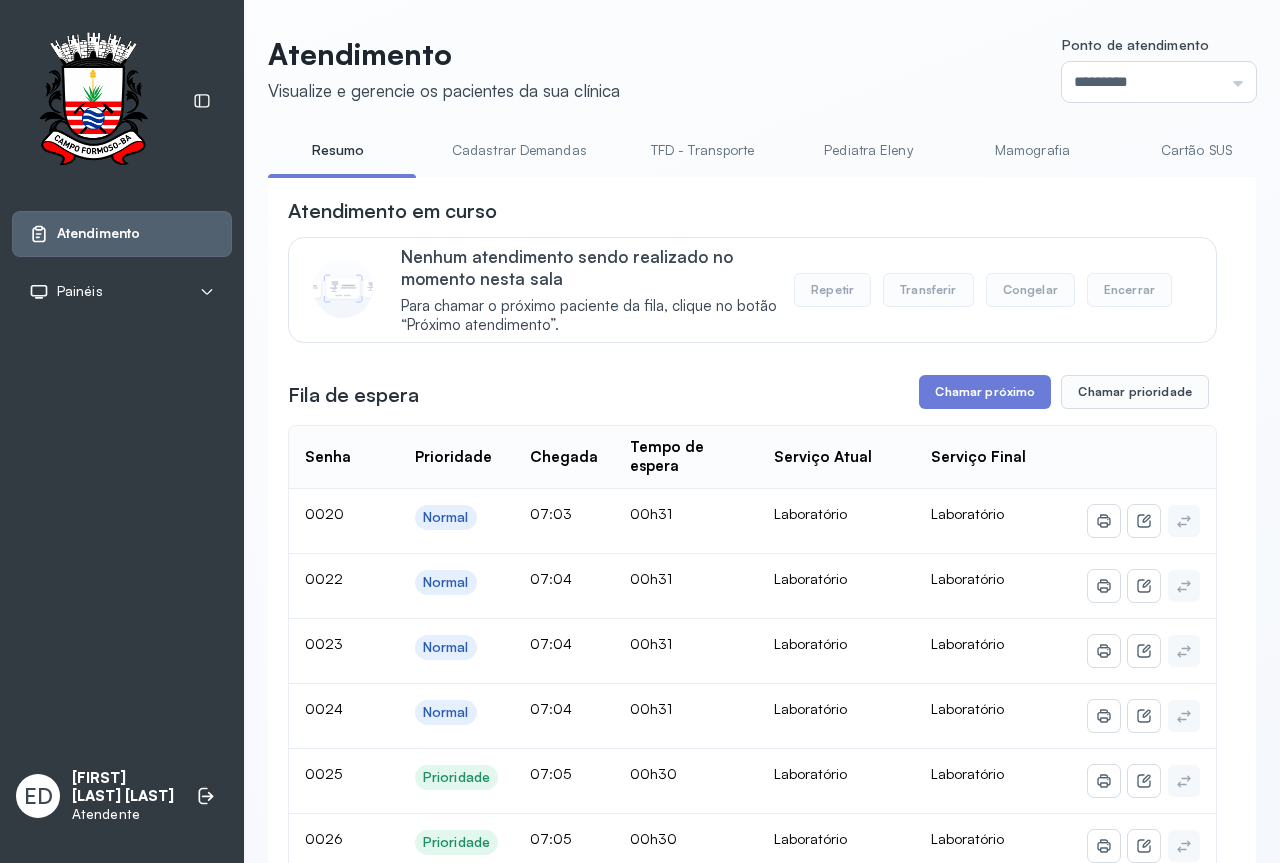 click on "Atendimento Visualize e gerencie os pacientes da sua clínica Ponto de atendimento ********* Nenhum Guichê 01 Guichê 02 Guichê 03 Guichê 04 Guichê 05 Guichê 06 Guichê 07 Guichê 08" at bounding box center (762, 69) 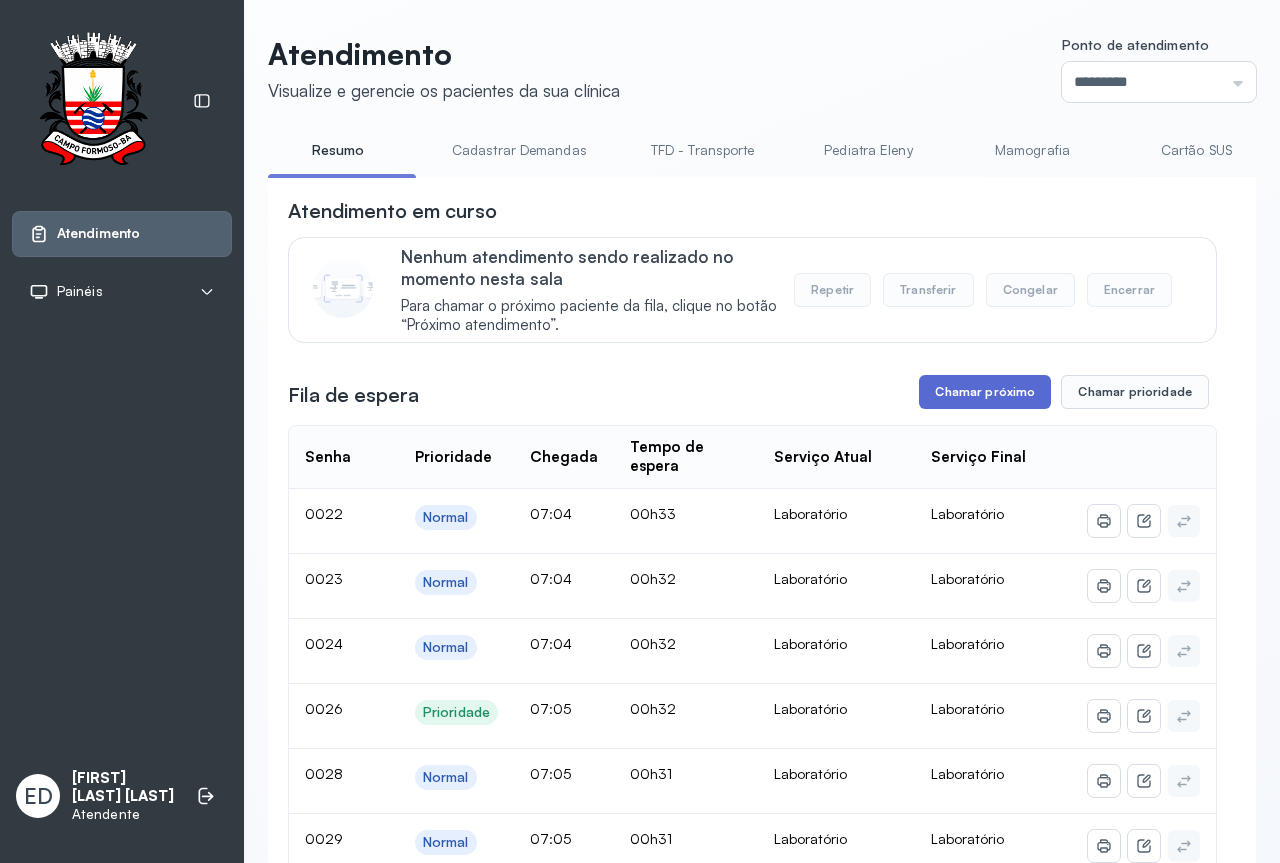 click on "Chamar próximo" at bounding box center [985, 392] 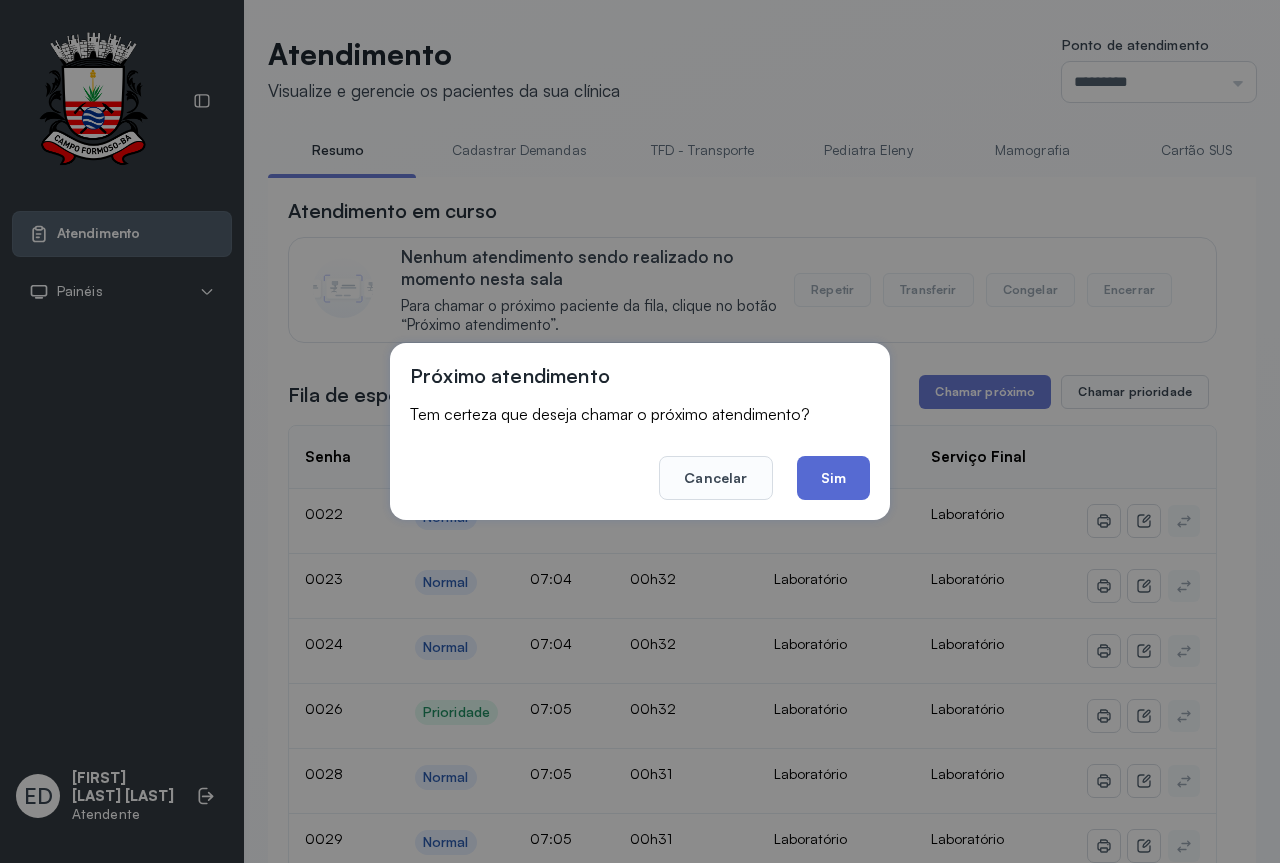 click on "Sim" 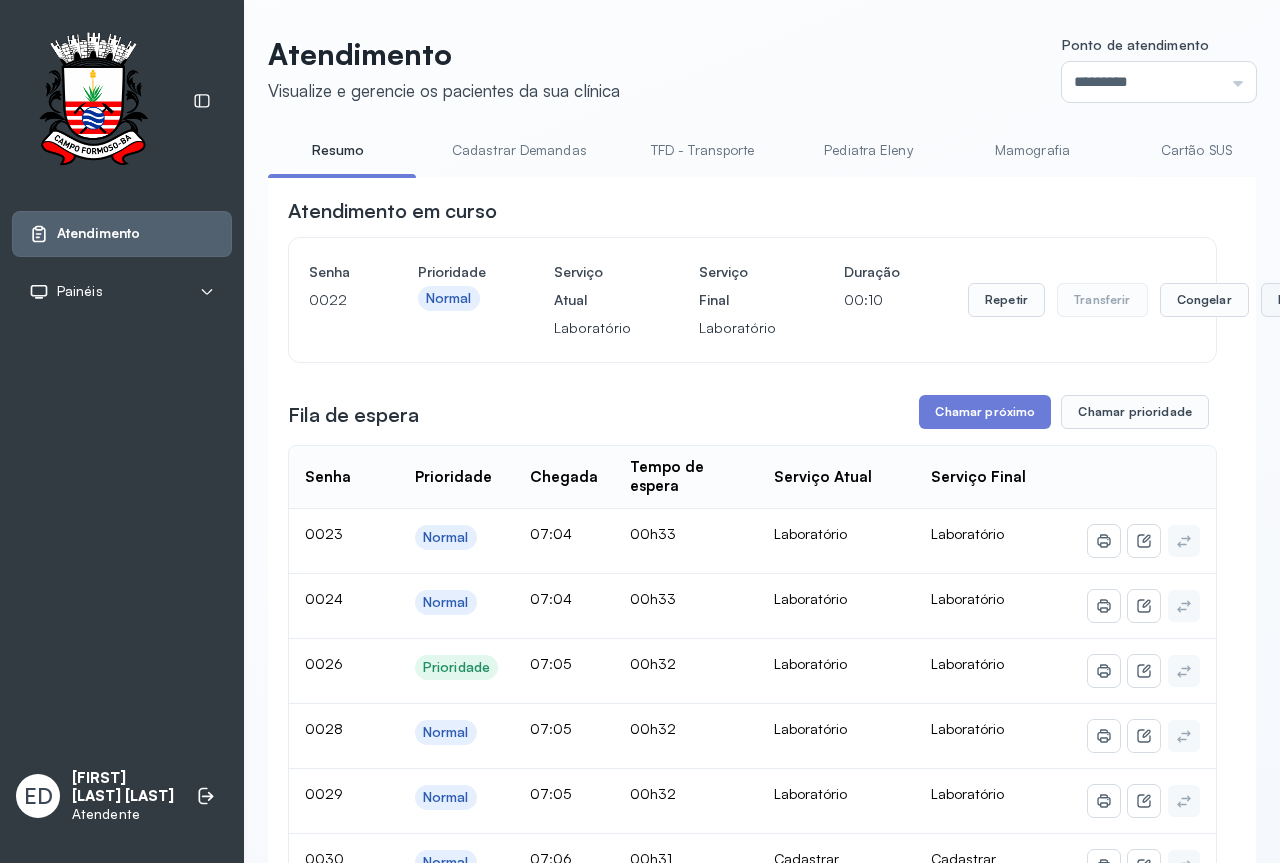 click on "Encerrar" at bounding box center (1303, 300) 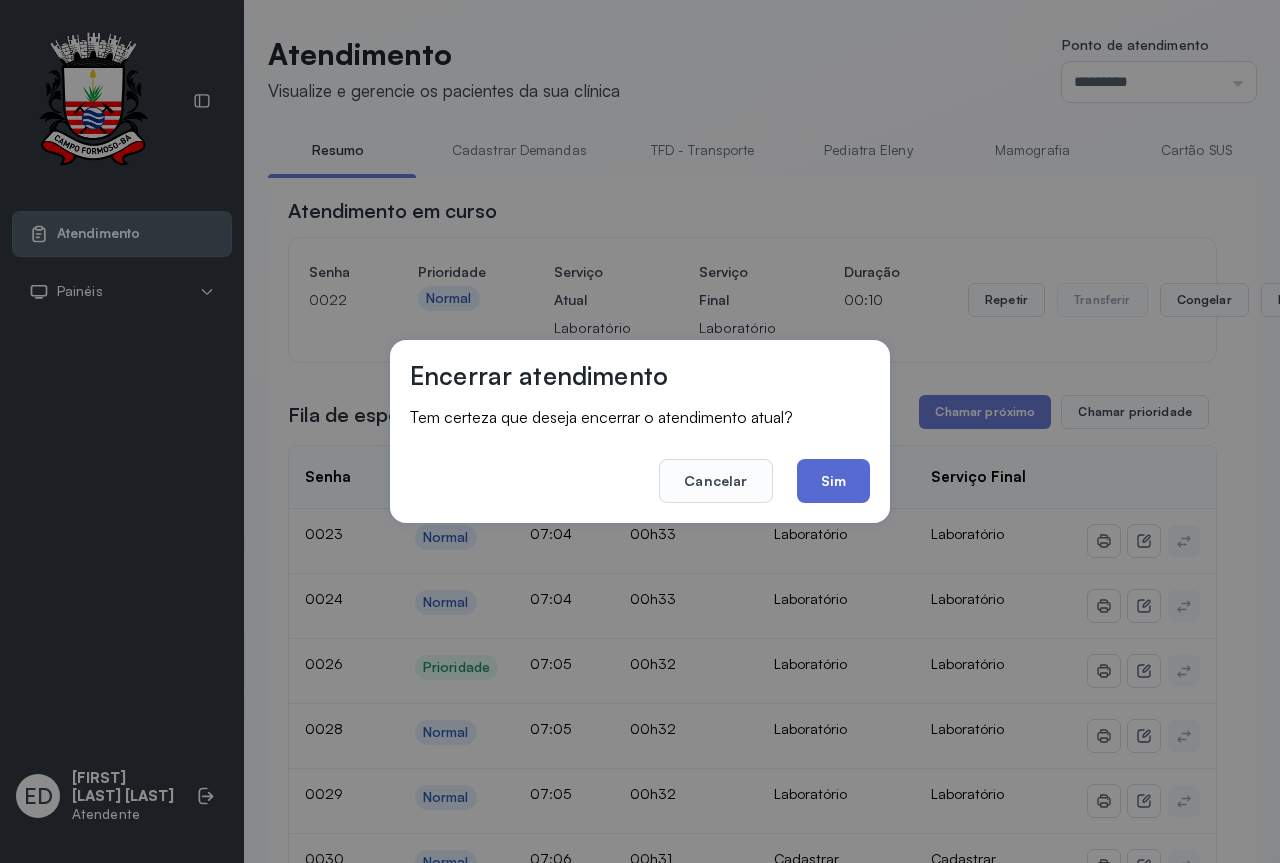 click on "Sim" 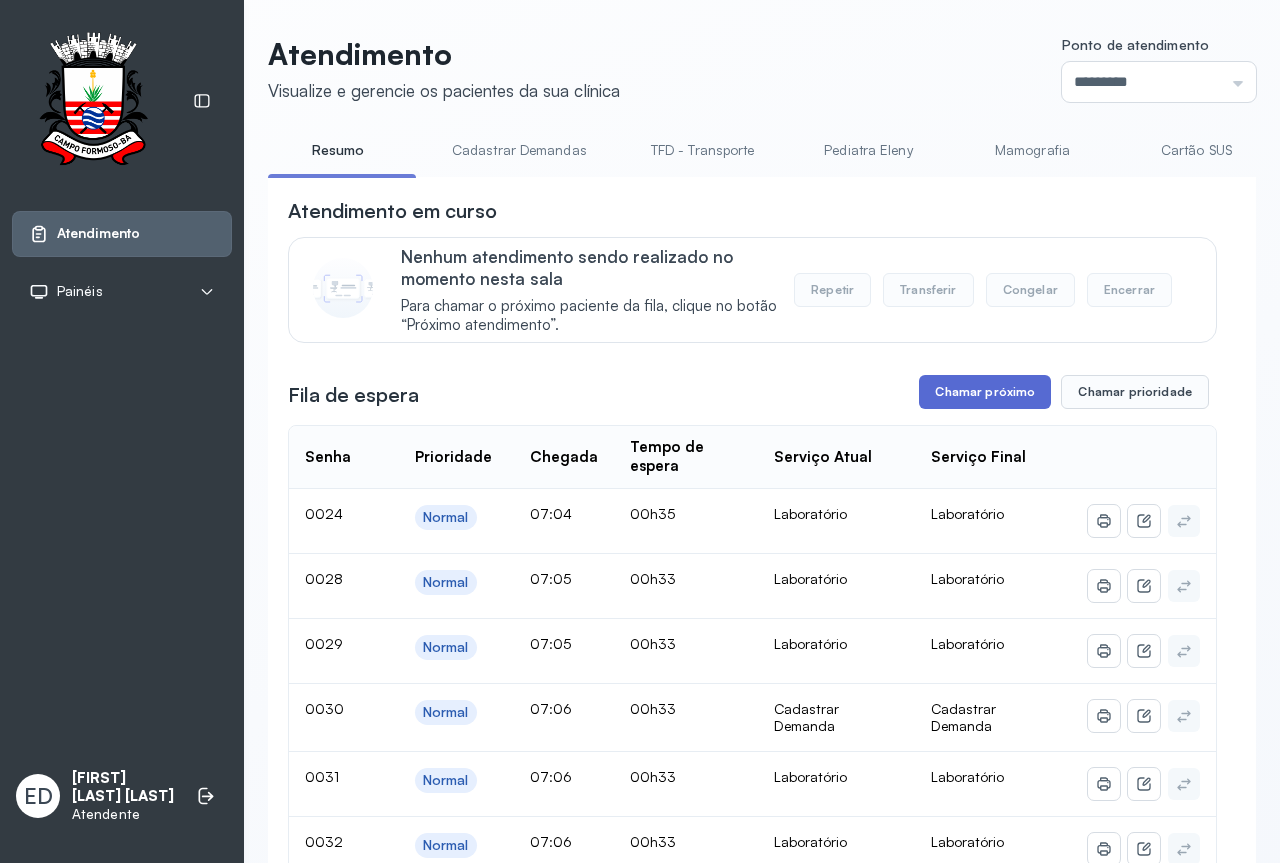 click on "Chamar próximo" at bounding box center (985, 392) 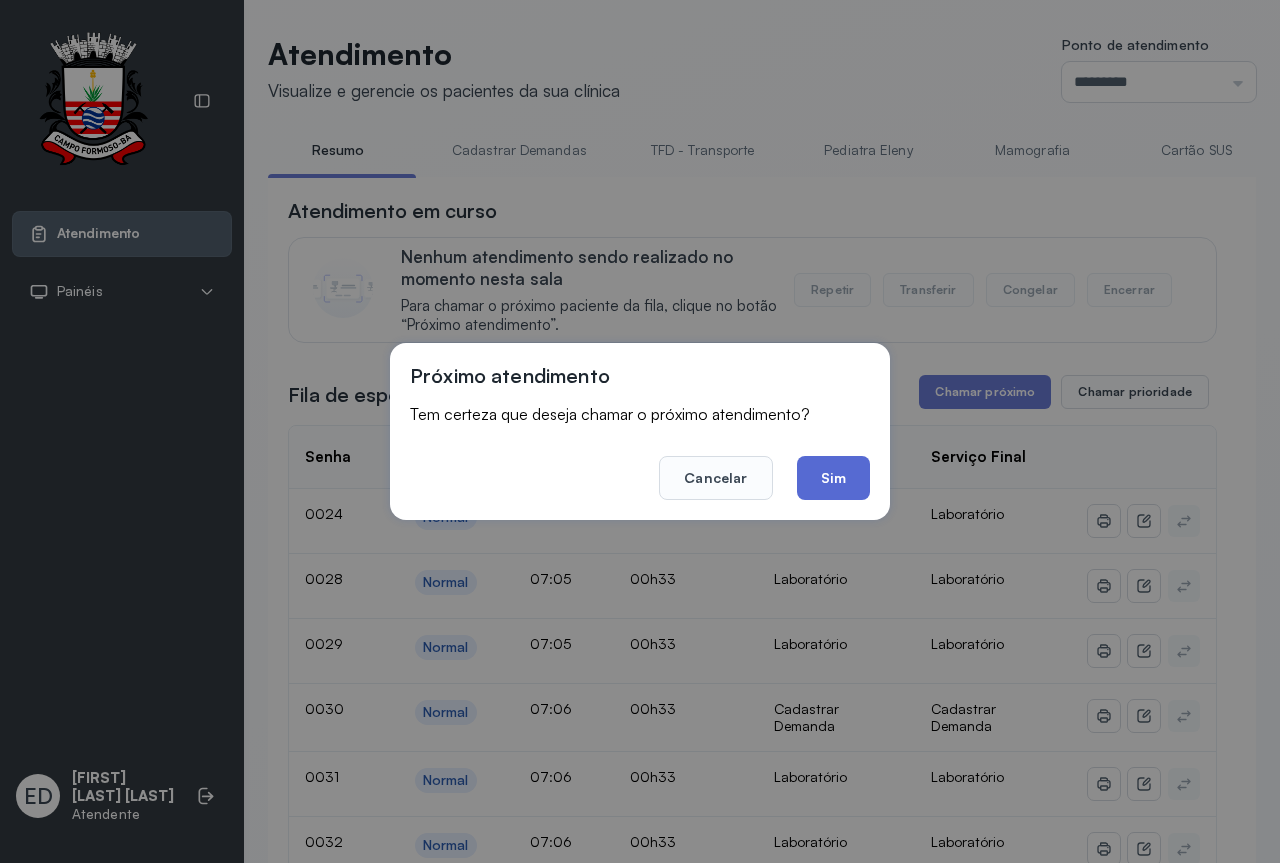 click on "Sim" 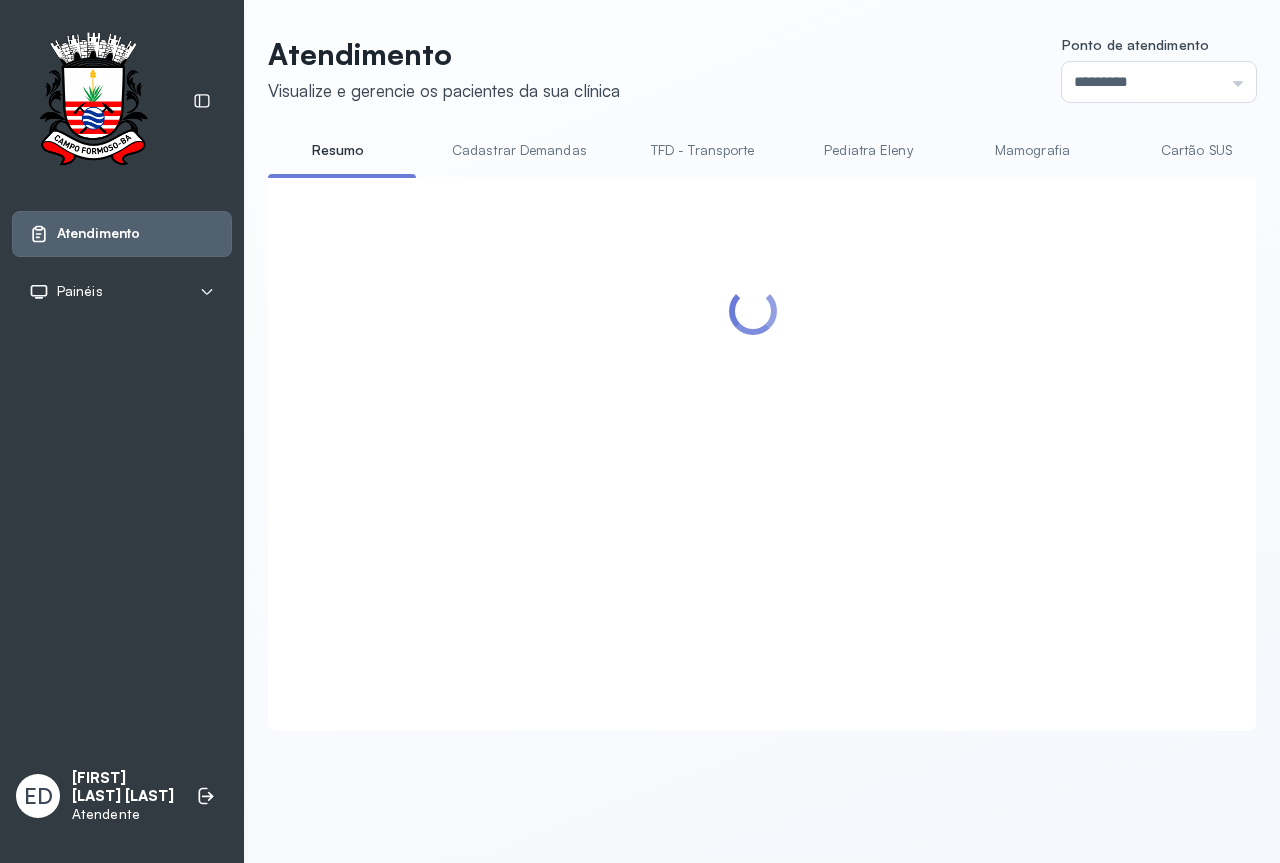 click on "TFD - Transporte" at bounding box center [703, 150] 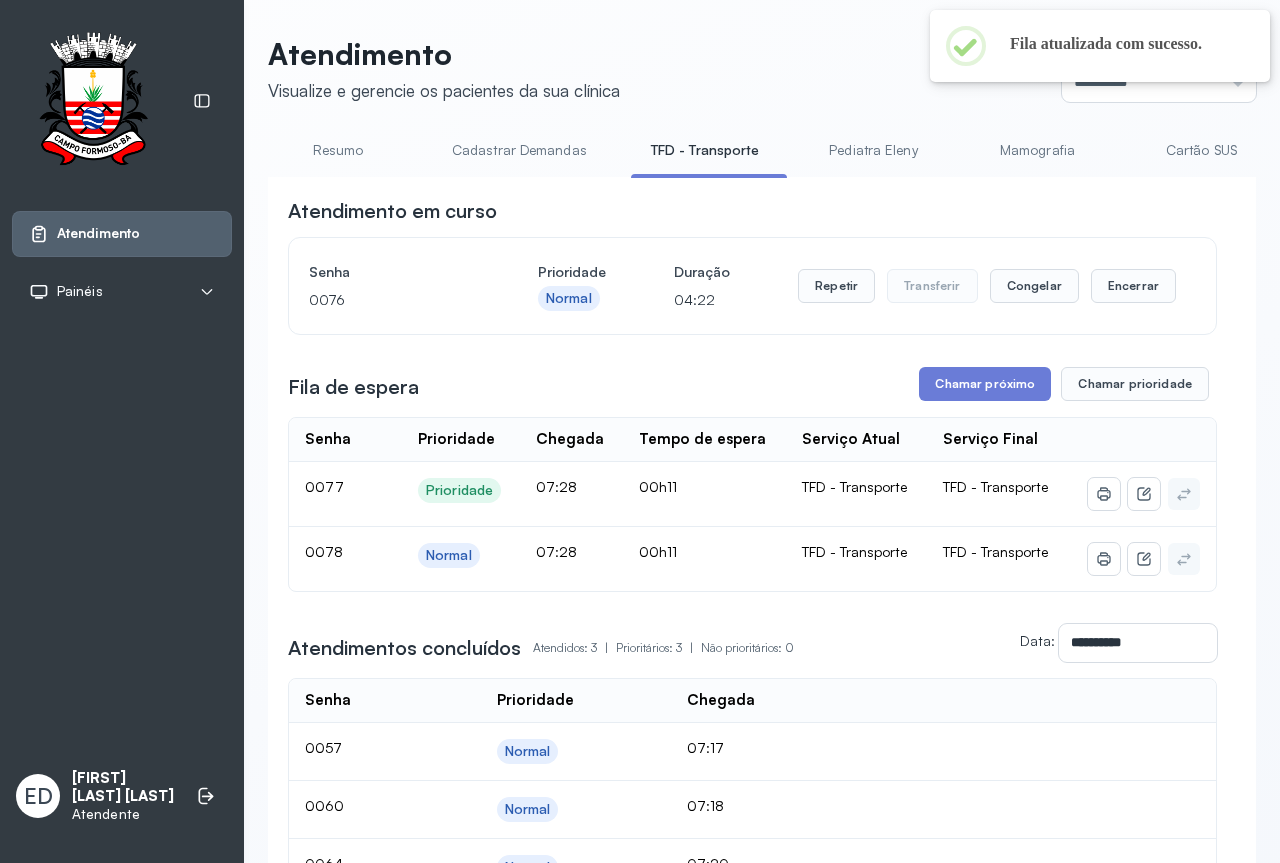 click on "Resumo" at bounding box center [338, 150] 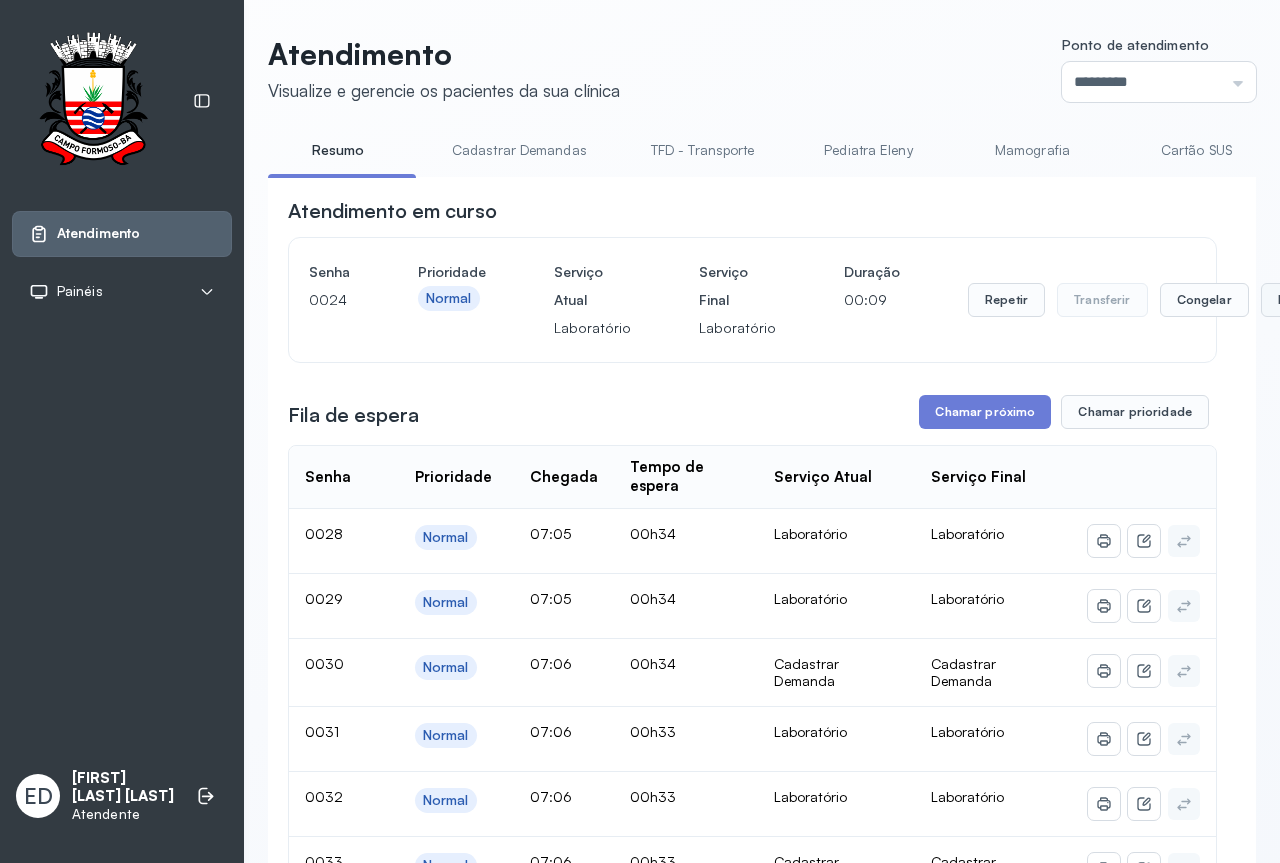 click on "Encerrar" at bounding box center (1303, 300) 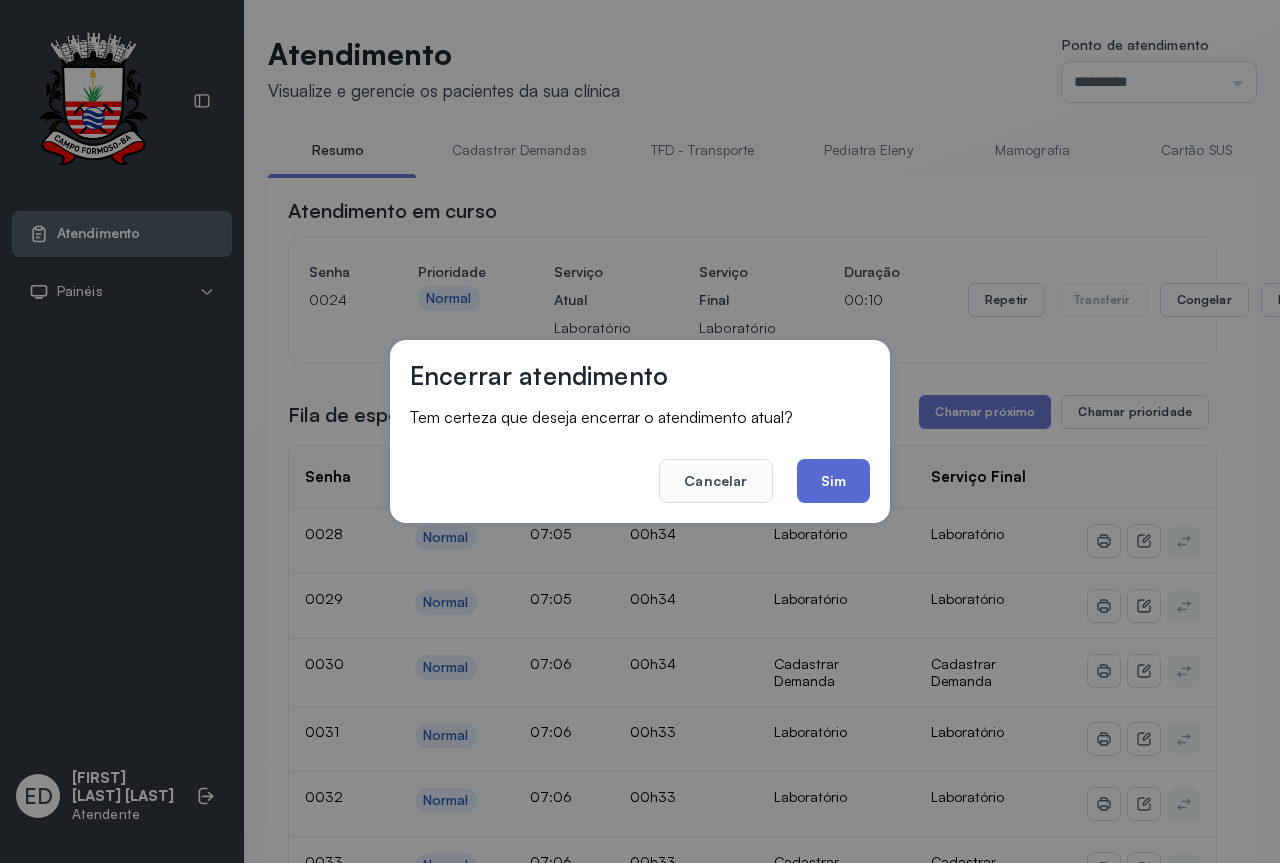 click on "Sim" 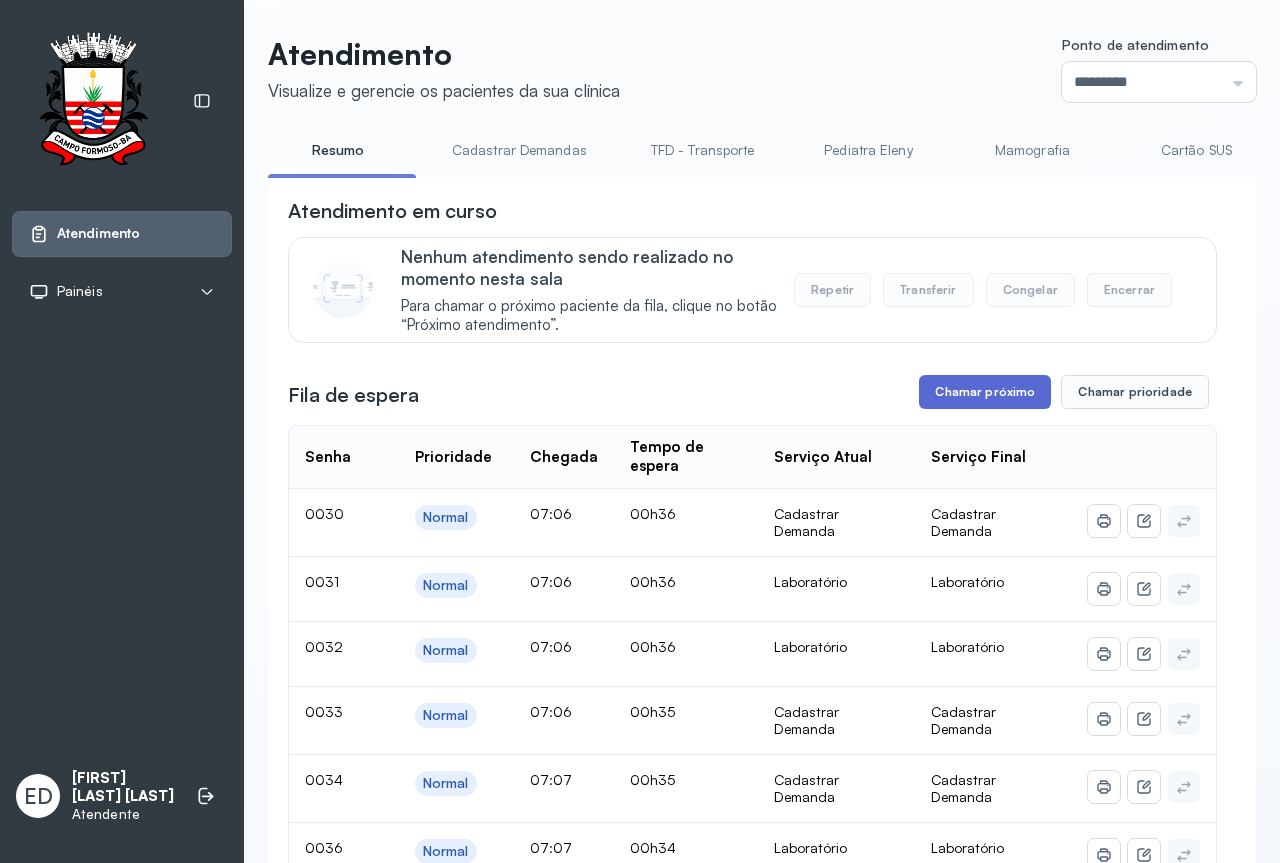 click on "Chamar próximo" at bounding box center (985, 392) 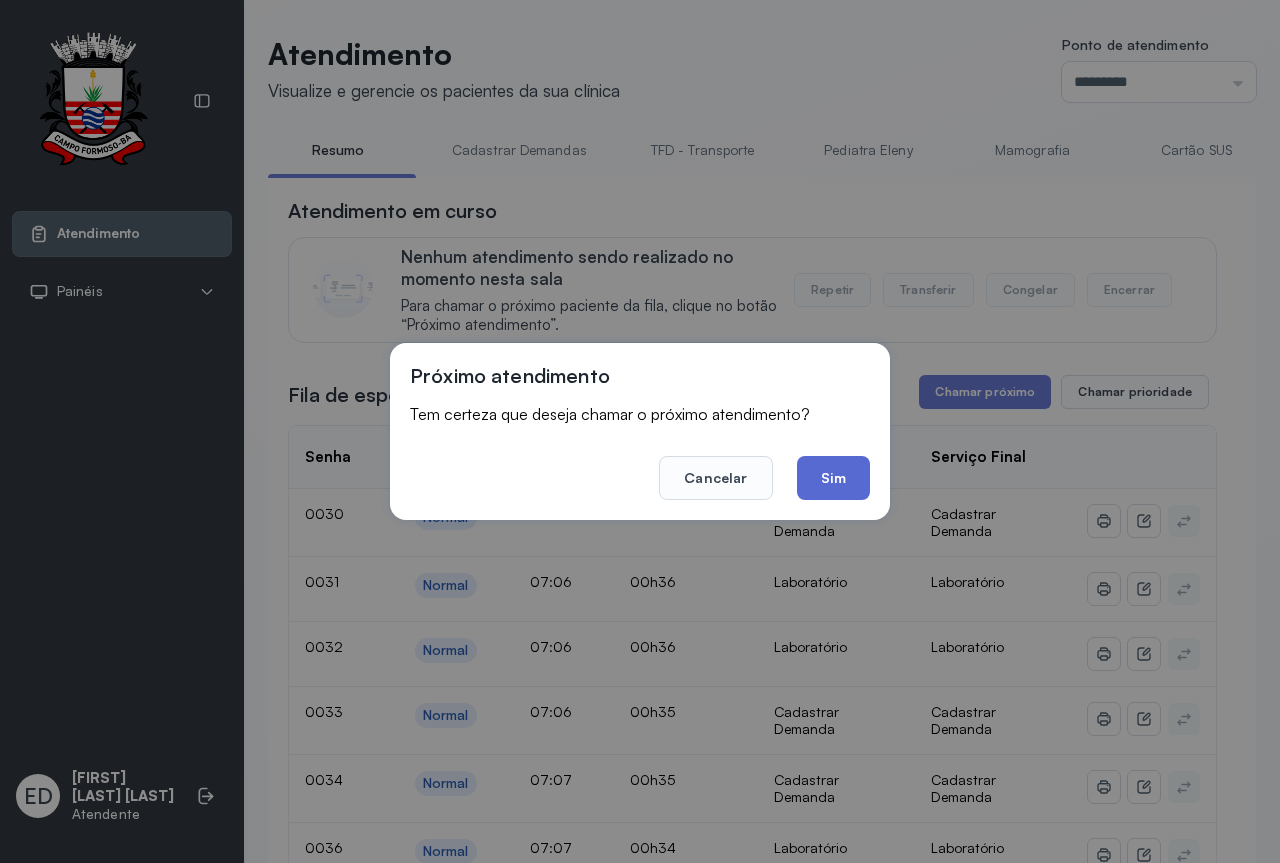 click on "Sim" 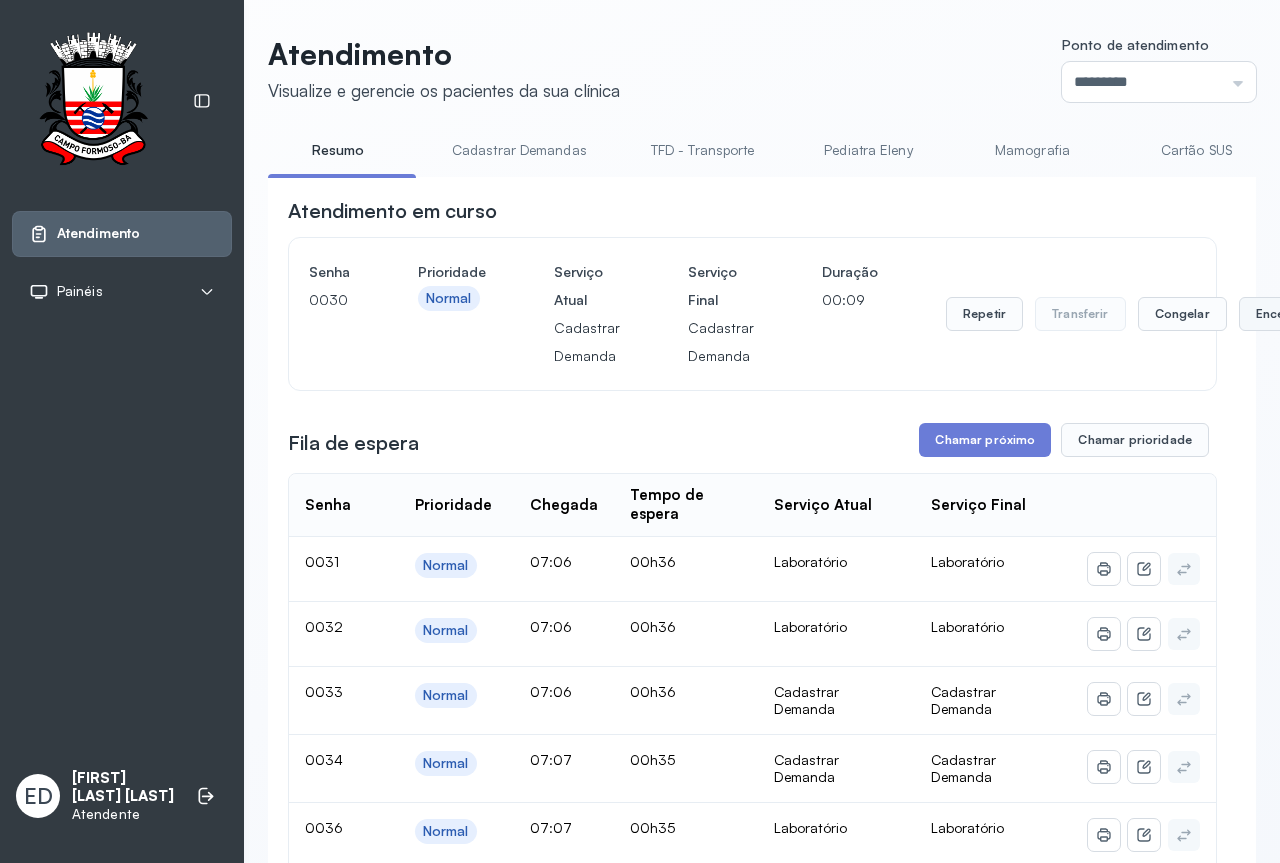 click on "Encerrar" at bounding box center [1281, 314] 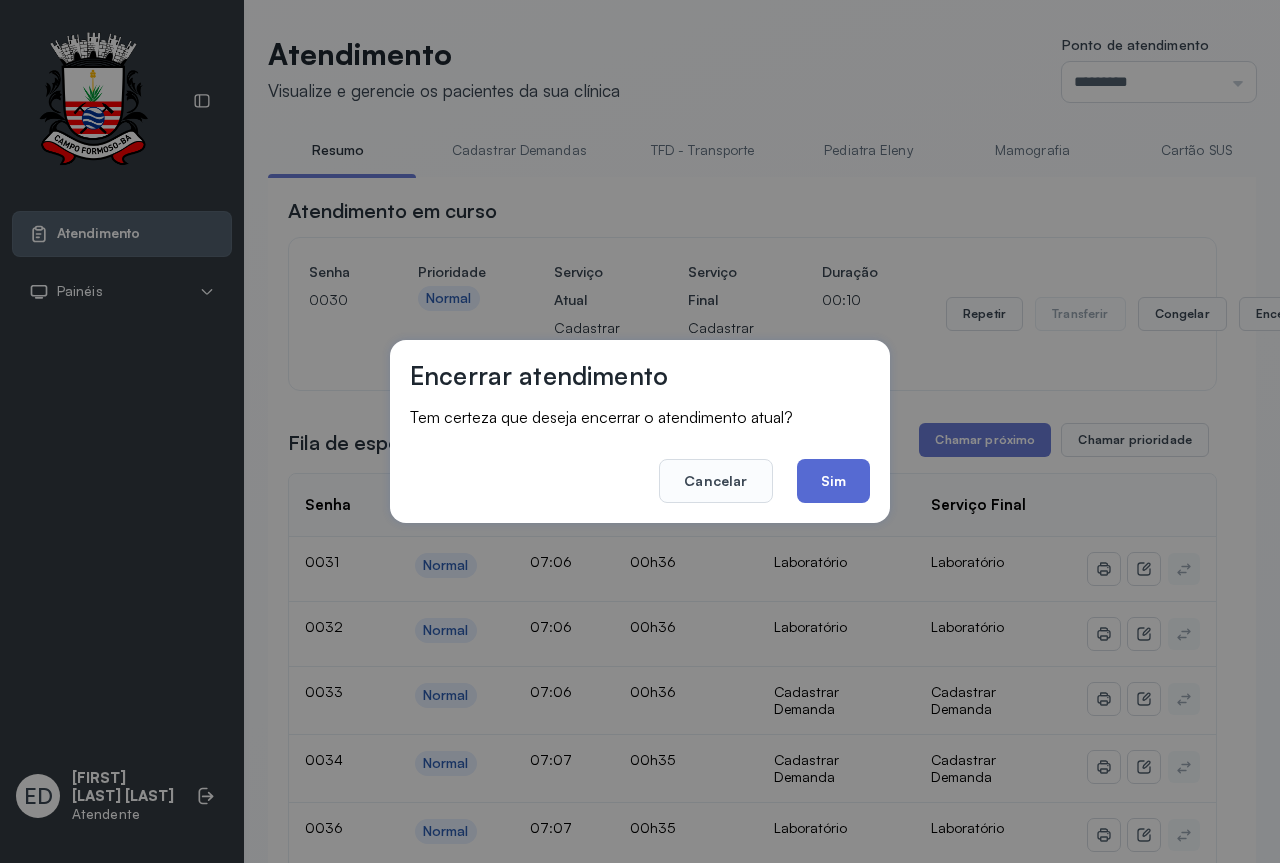 click on "Sim" 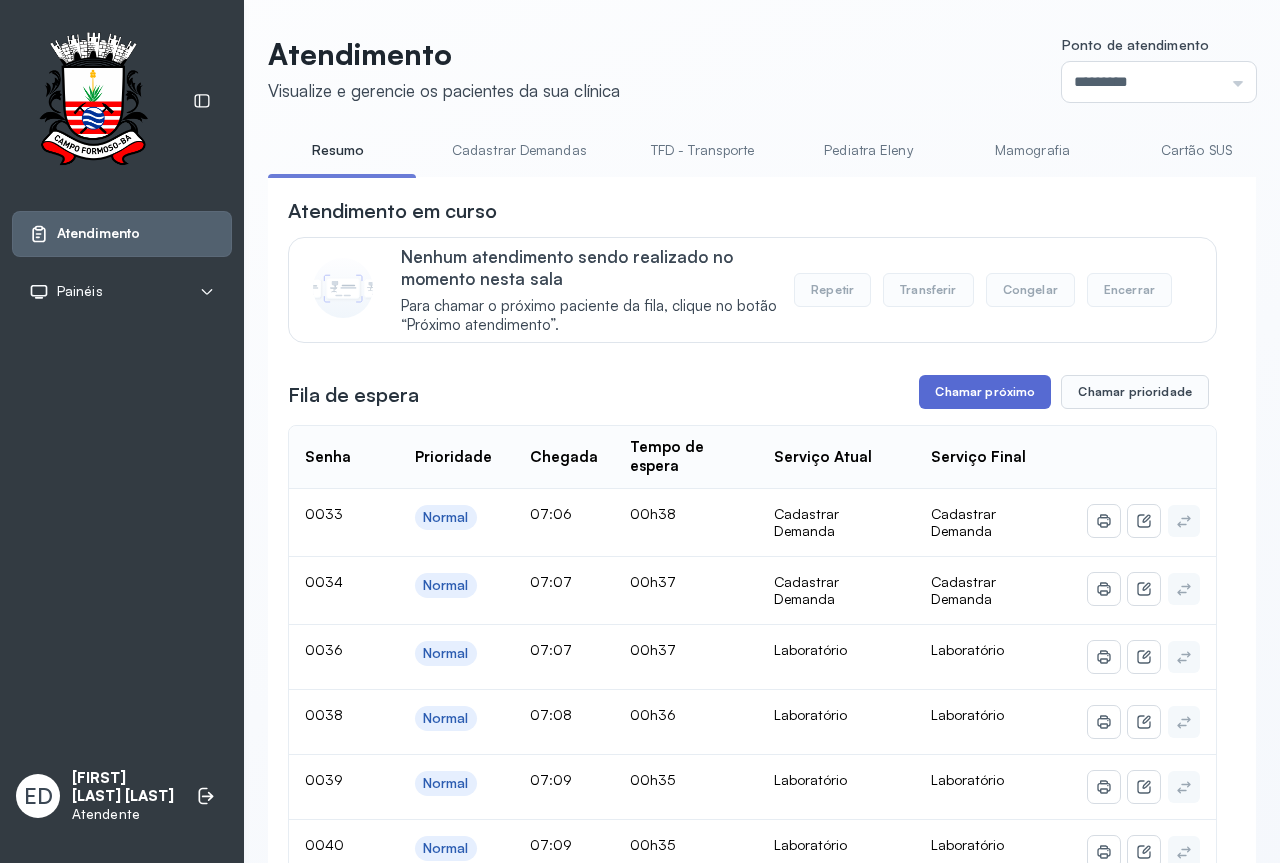 click on "Chamar próximo" at bounding box center [985, 392] 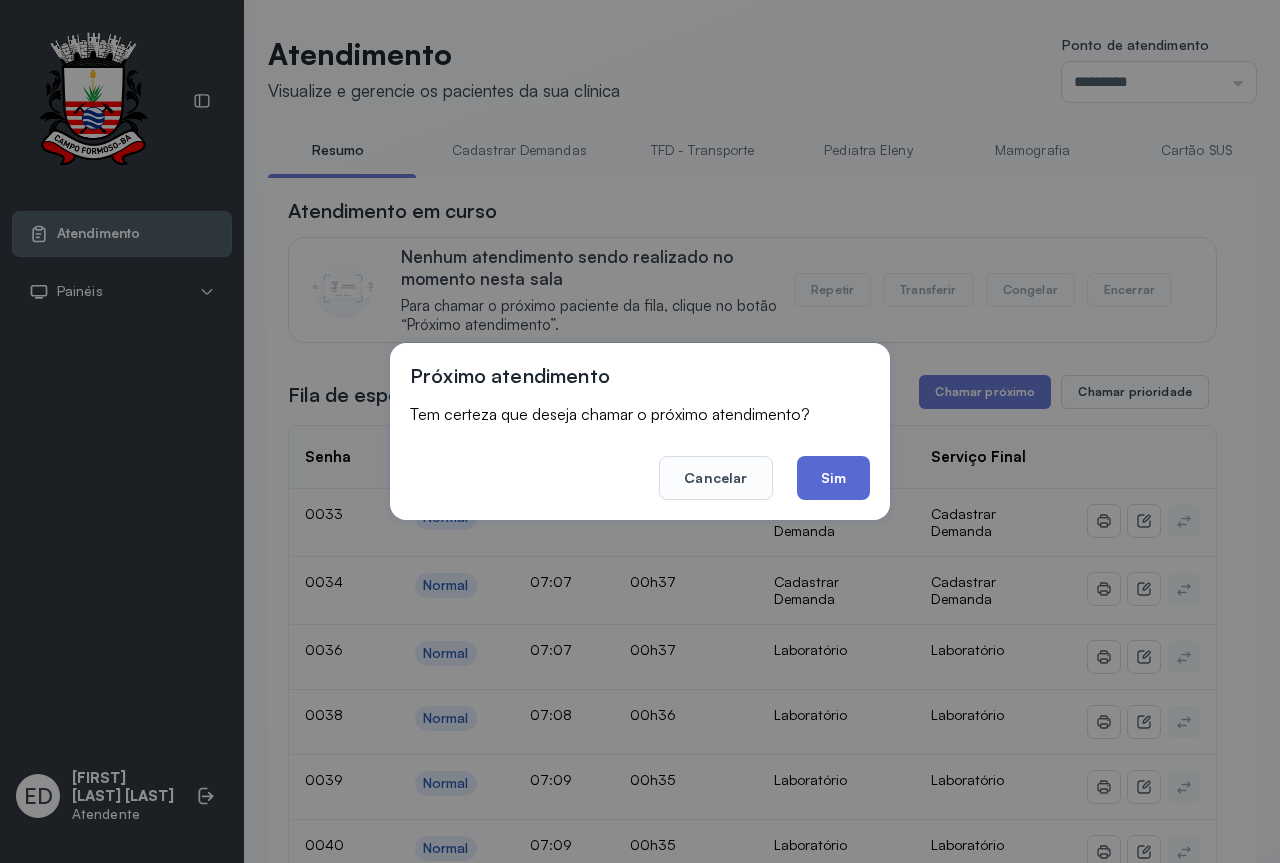 click on "Sim" 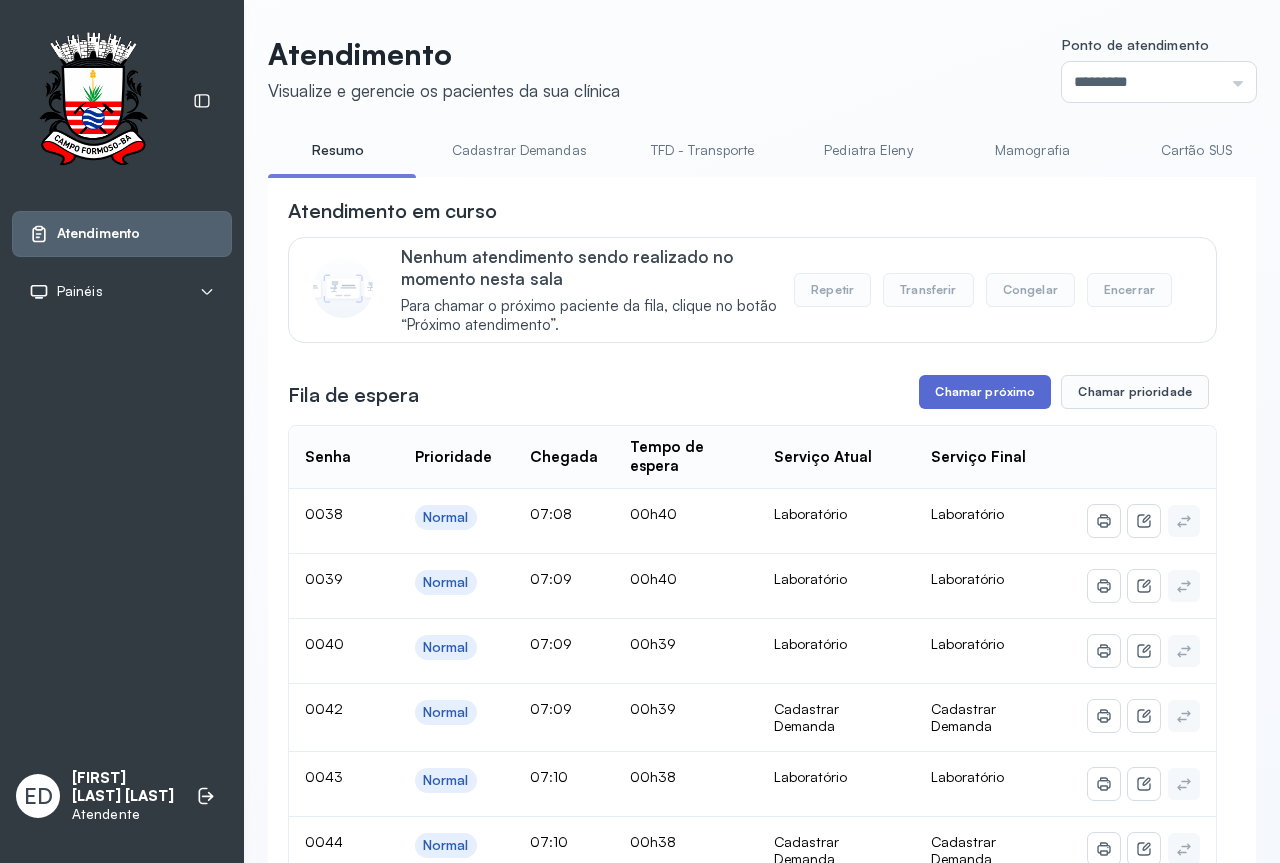 click on "Chamar próximo" at bounding box center [985, 392] 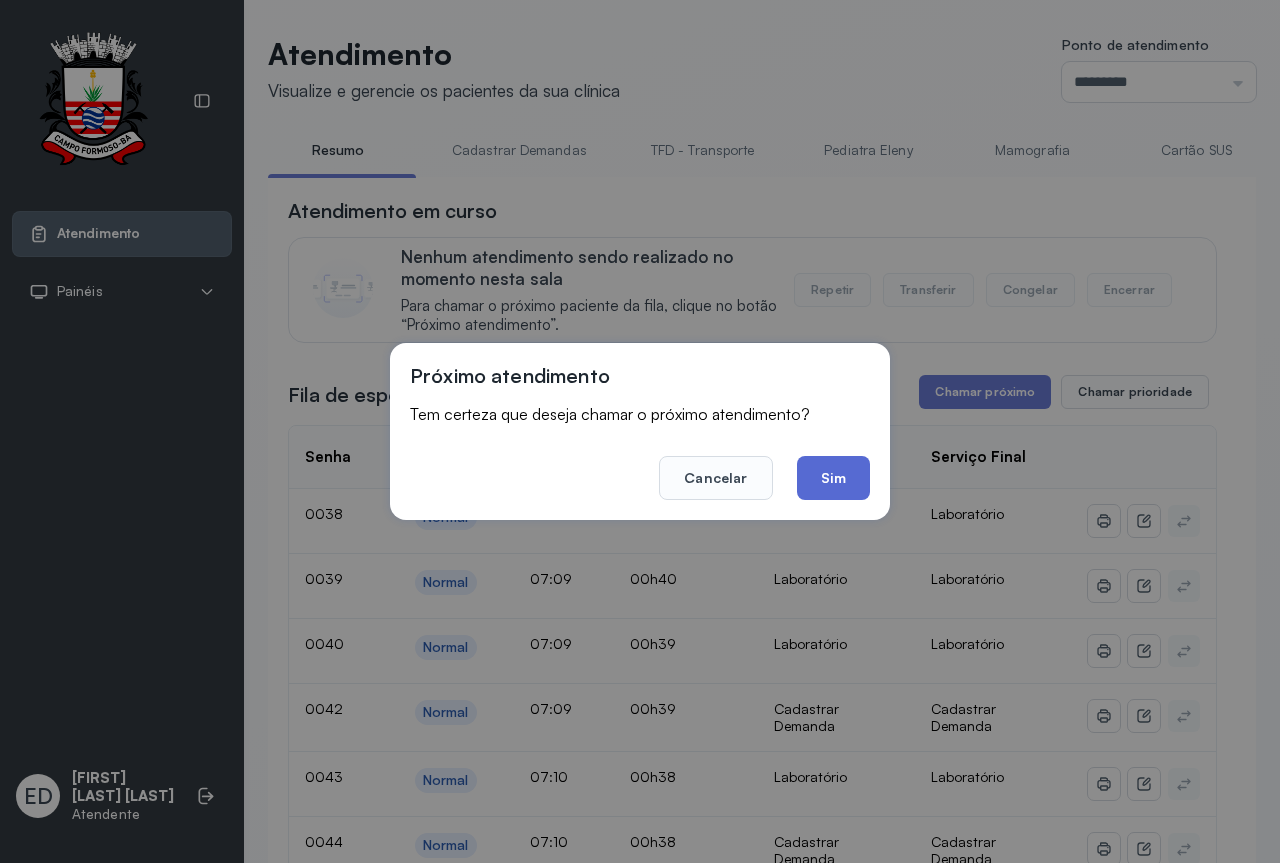 click on "Sim" 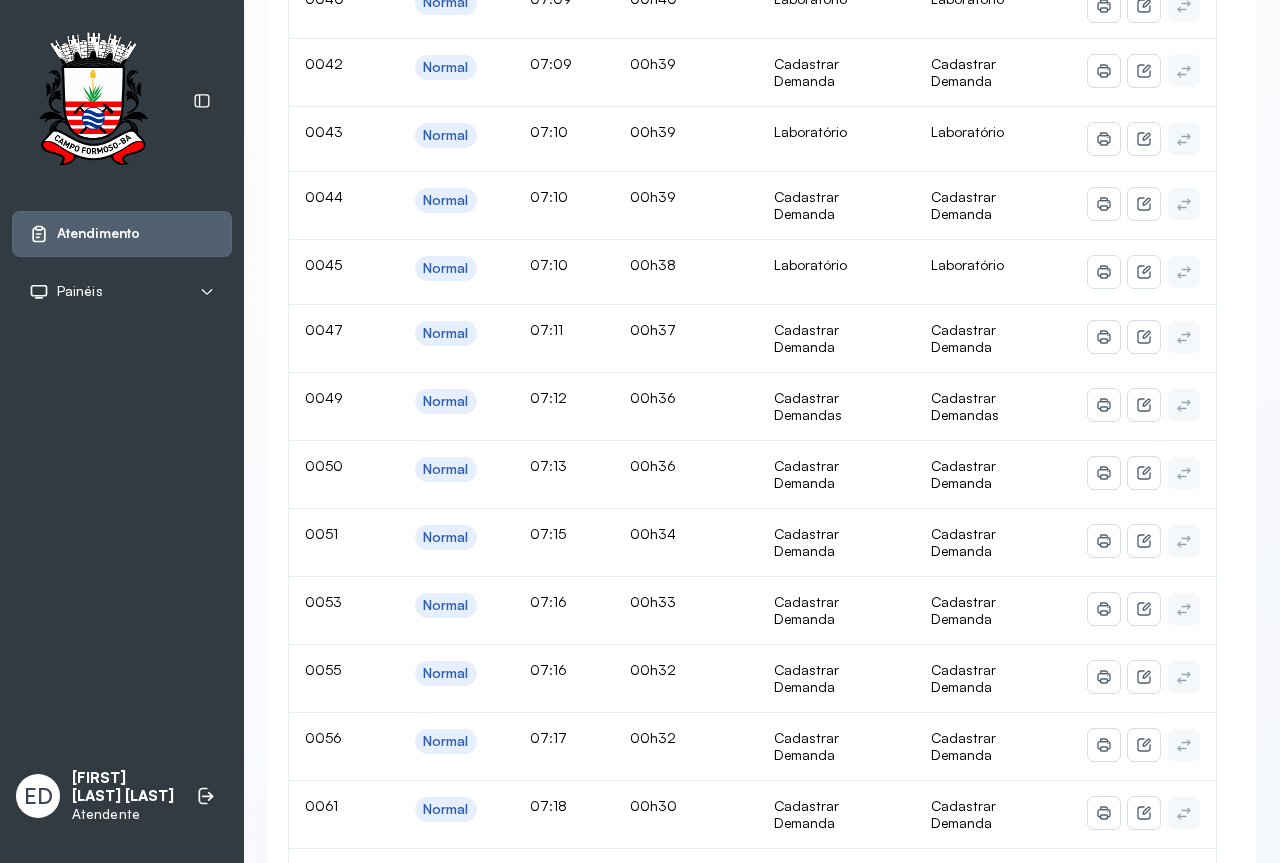 scroll, scrollTop: 200, scrollLeft: 0, axis: vertical 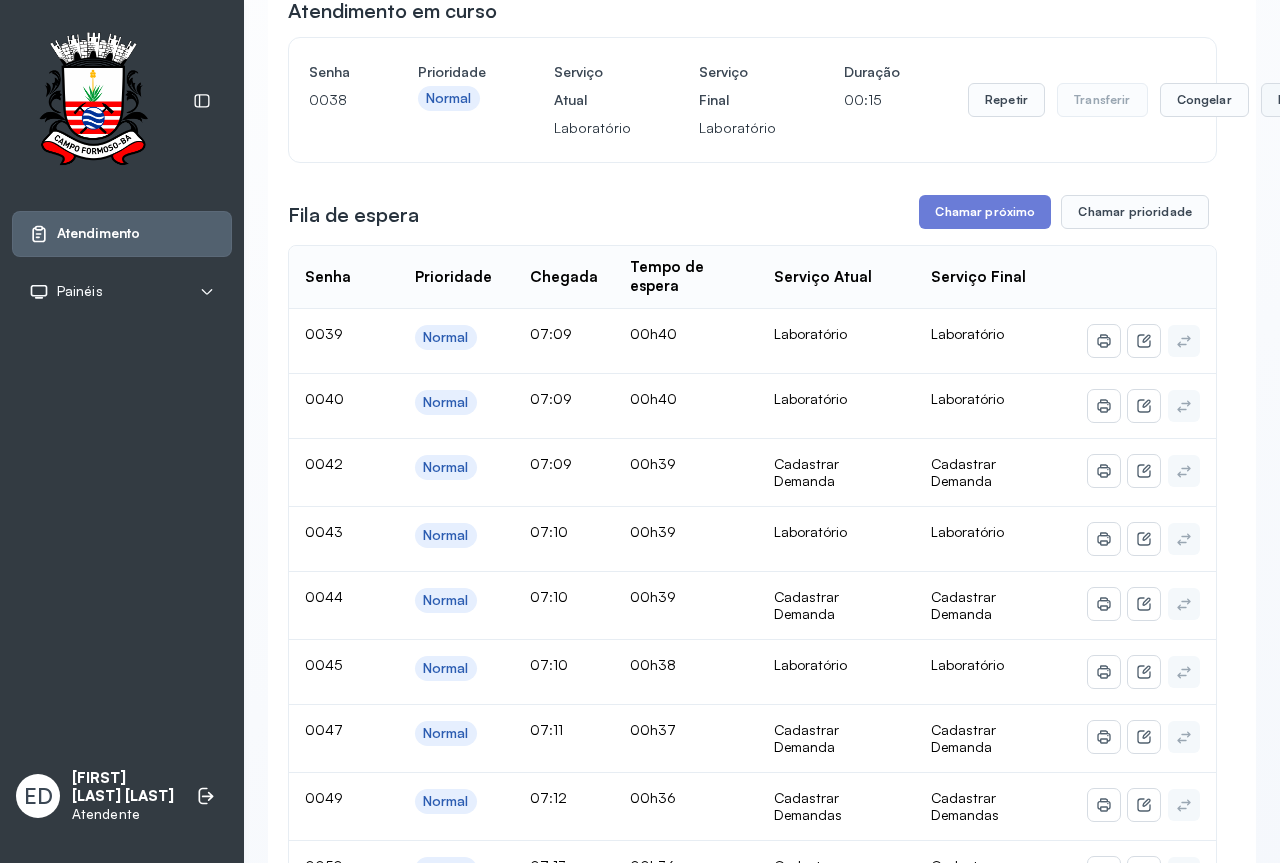 click on "Encerrar" at bounding box center [1303, 100] 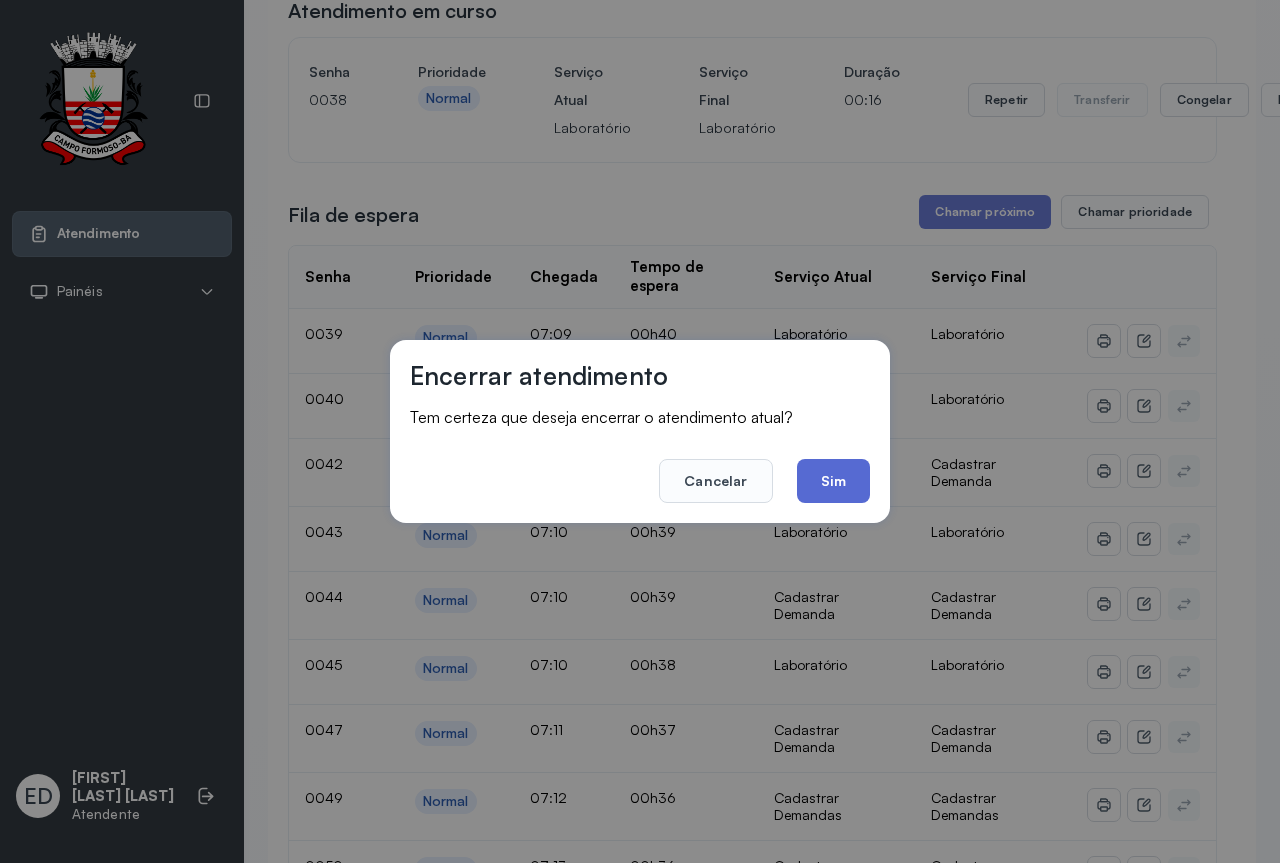 click on "Sim" 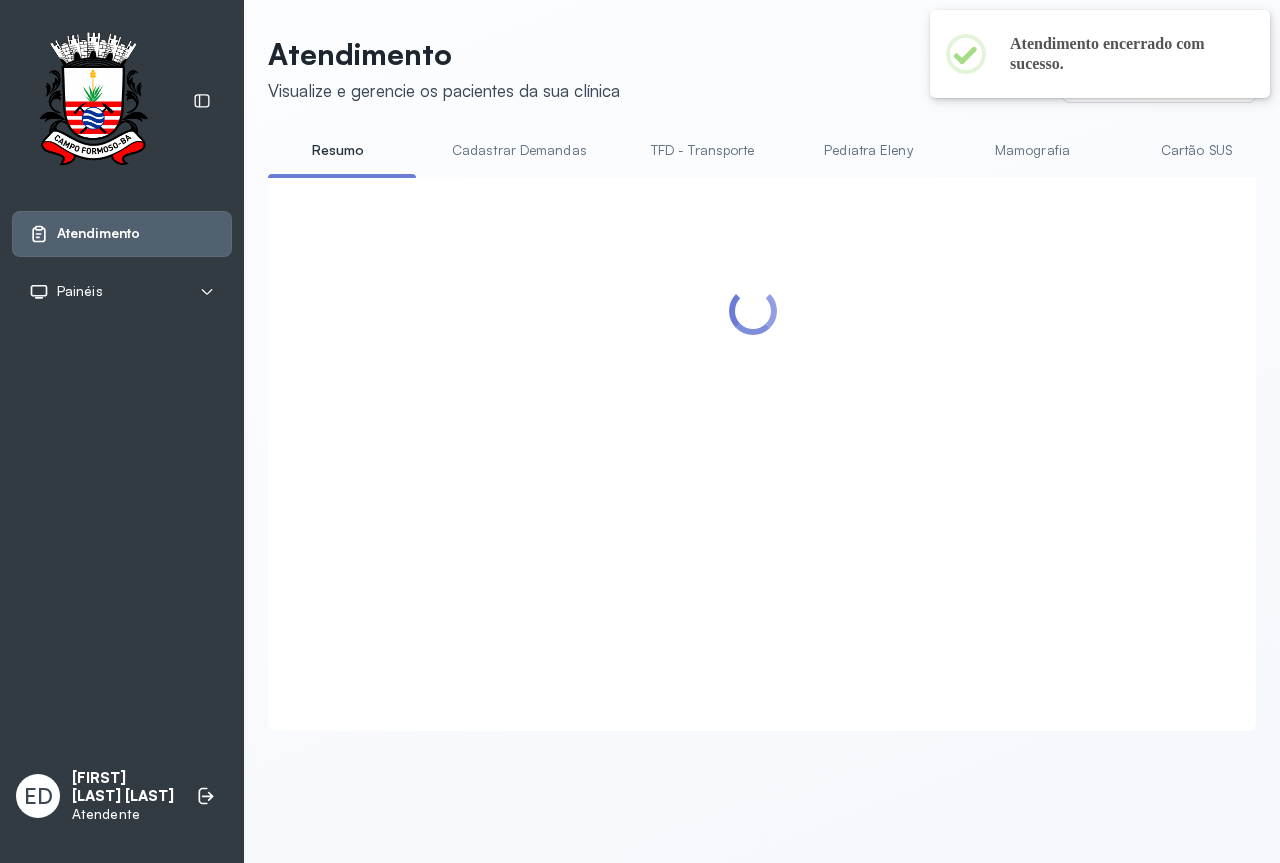 scroll, scrollTop: 0, scrollLeft: 0, axis: both 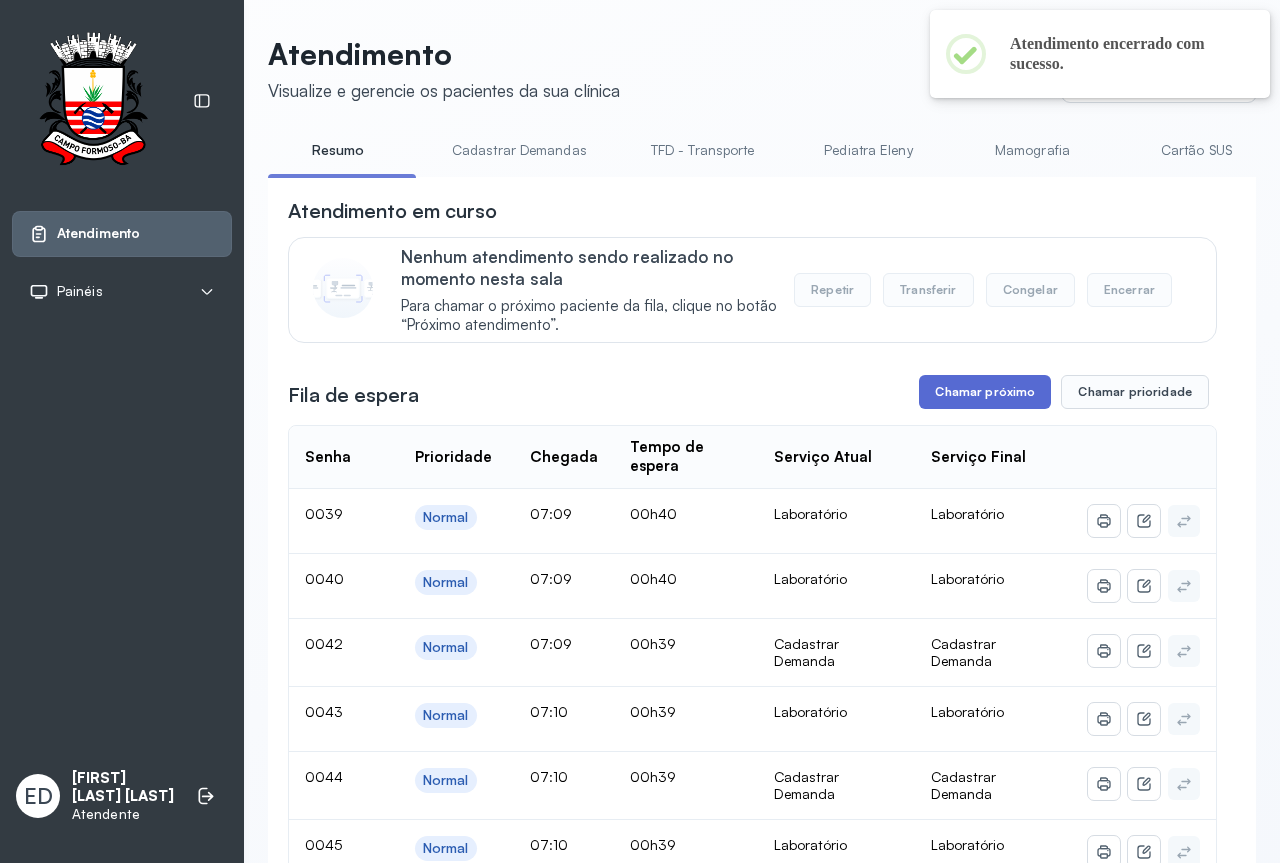 click on "Chamar próximo" at bounding box center [985, 392] 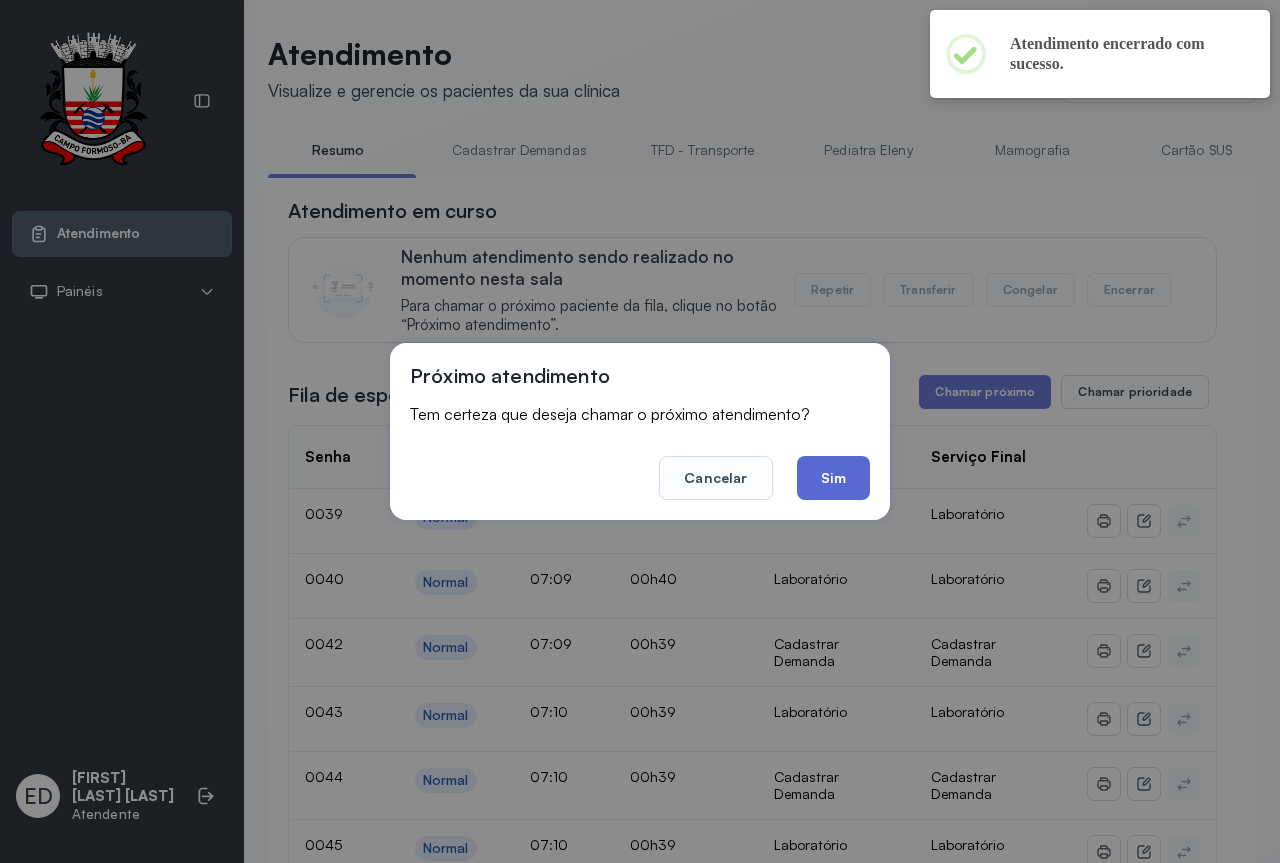 click on "Sim" 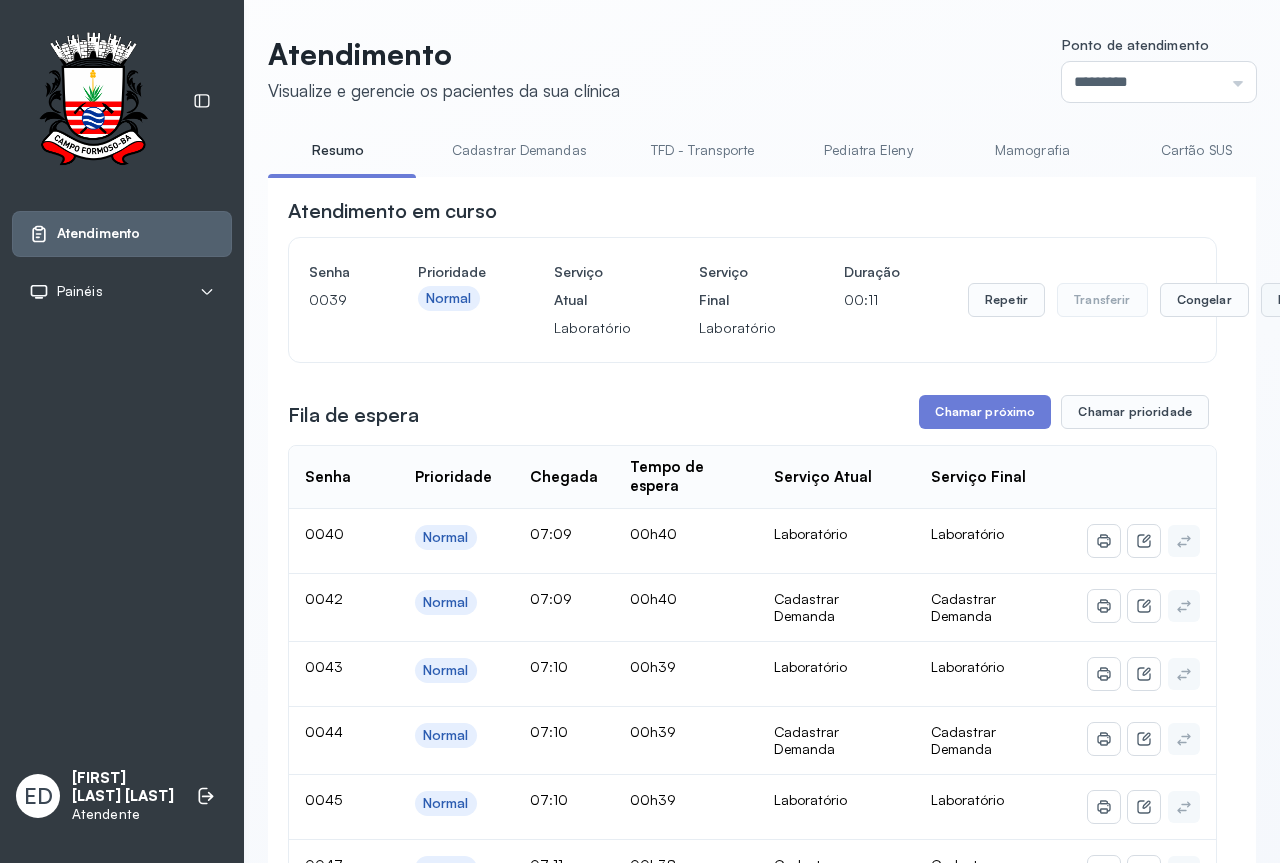 click on "Encerrar" at bounding box center (1303, 300) 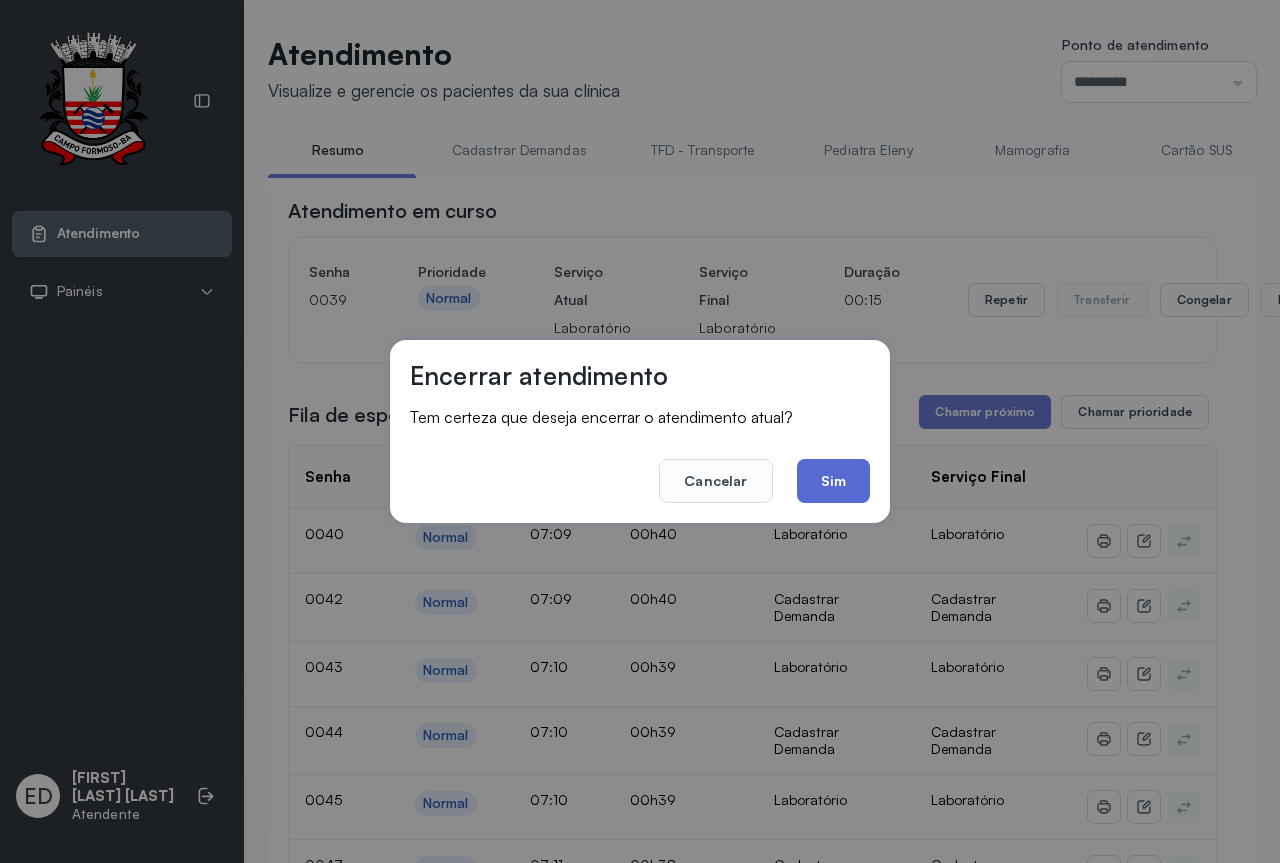click on "Sim" 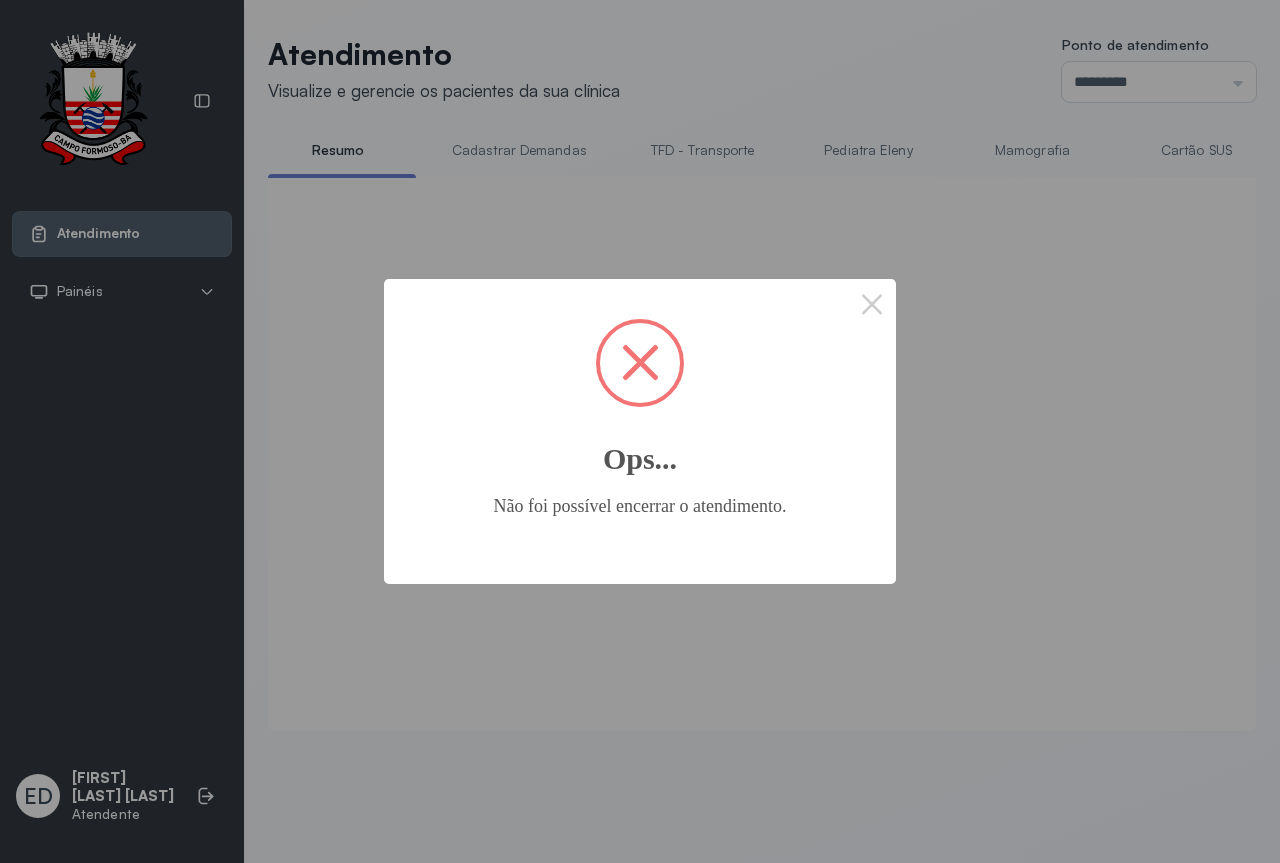 click at bounding box center [640, 362] 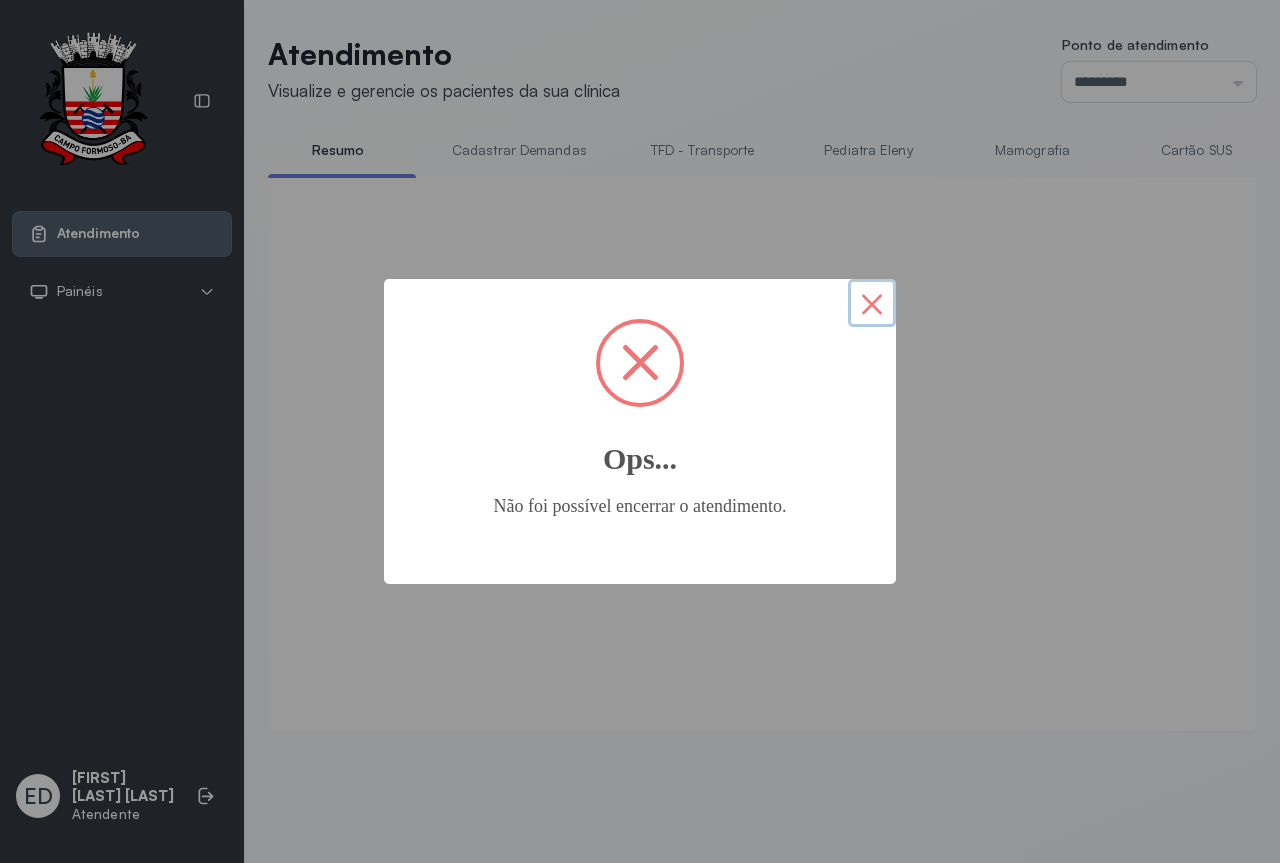 click on "×" at bounding box center [872, 303] 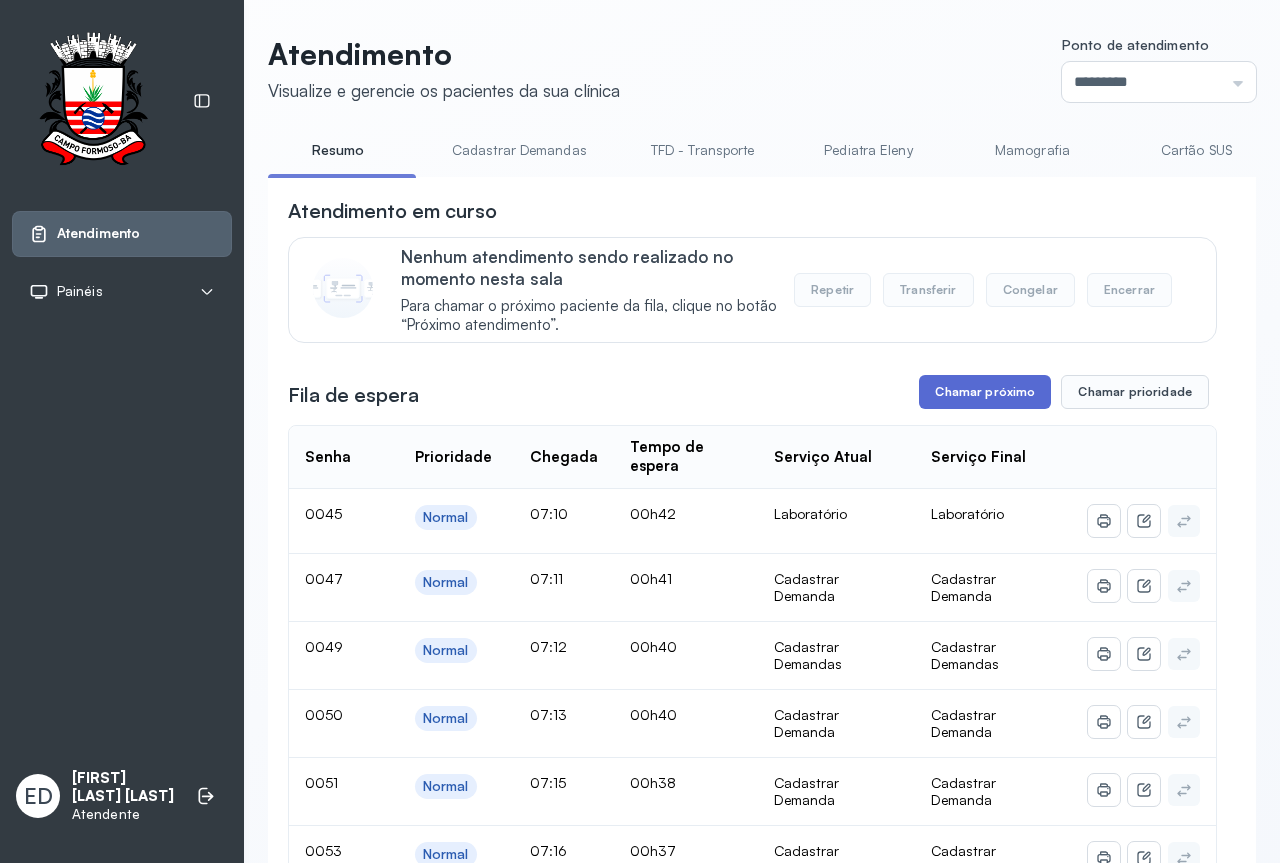 click on "Chamar próximo" at bounding box center [985, 392] 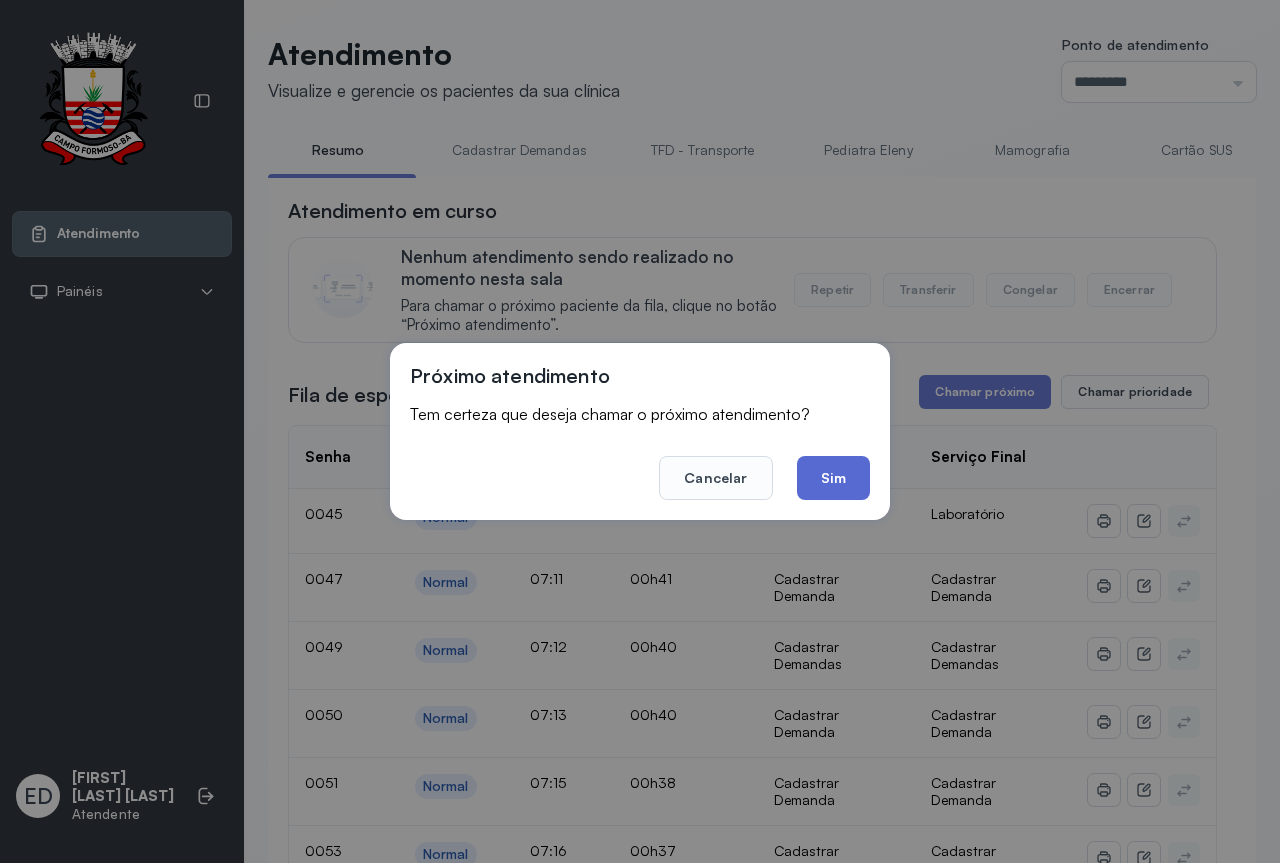 click on "Sim" 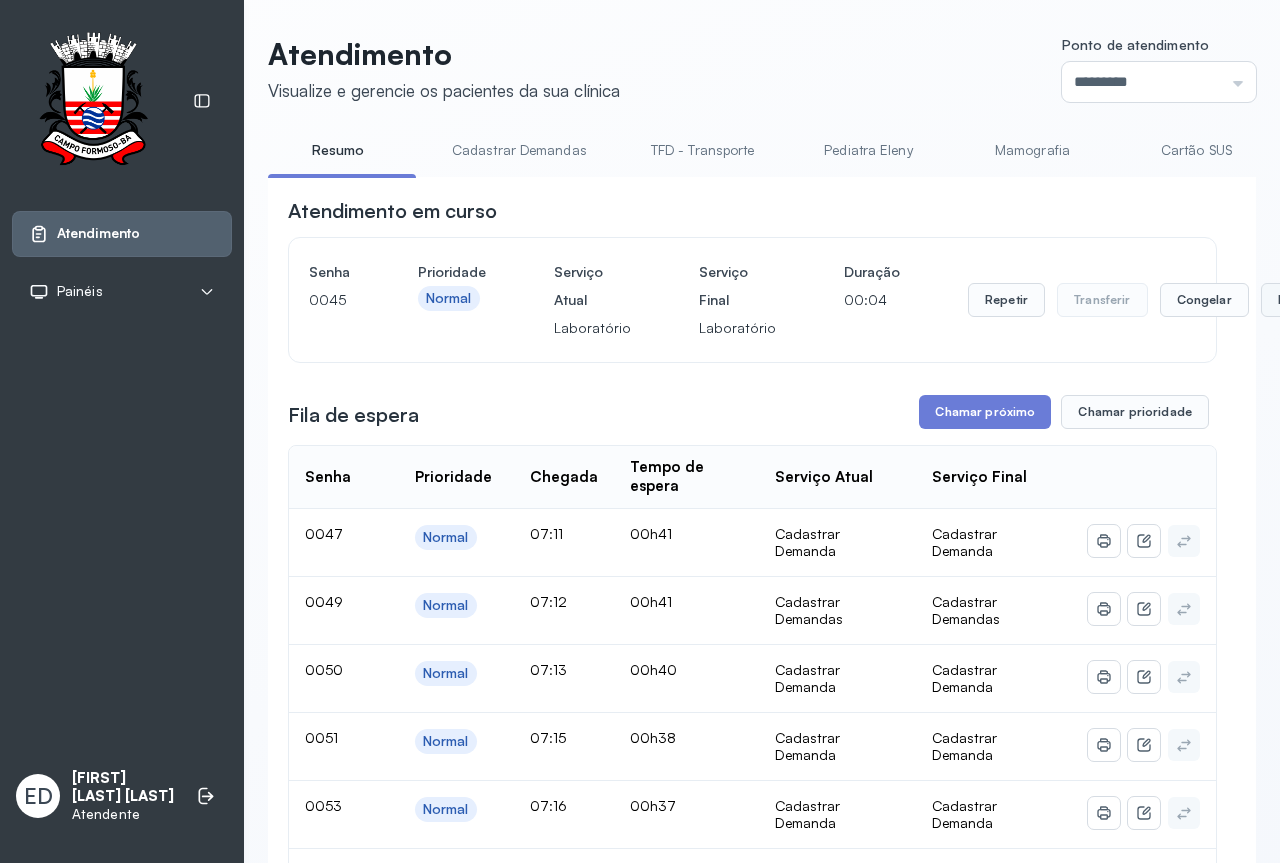 click on "Encerrar" at bounding box center (1303, 300) 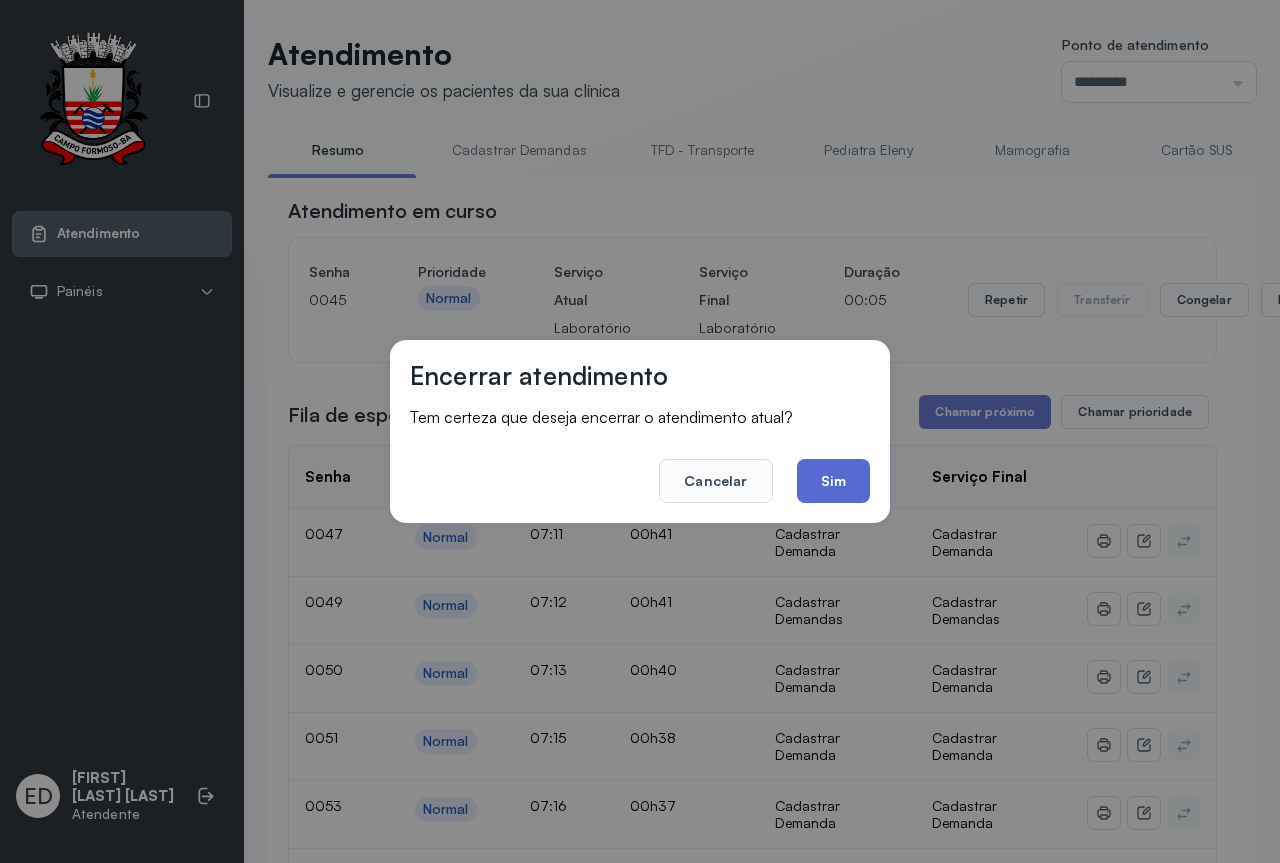 click on "Sim" 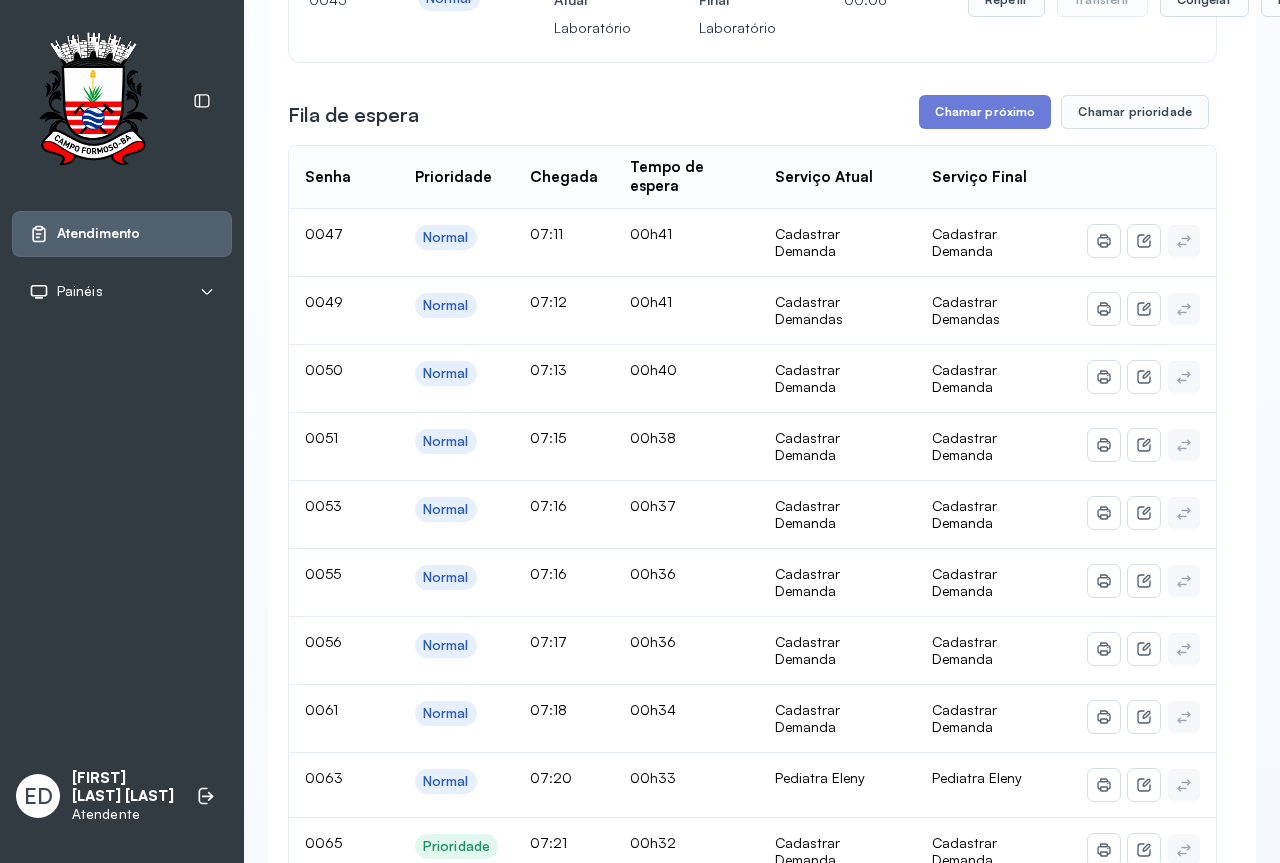 scroll, scrollTop: 0, scrollLeft: 0, axis: both 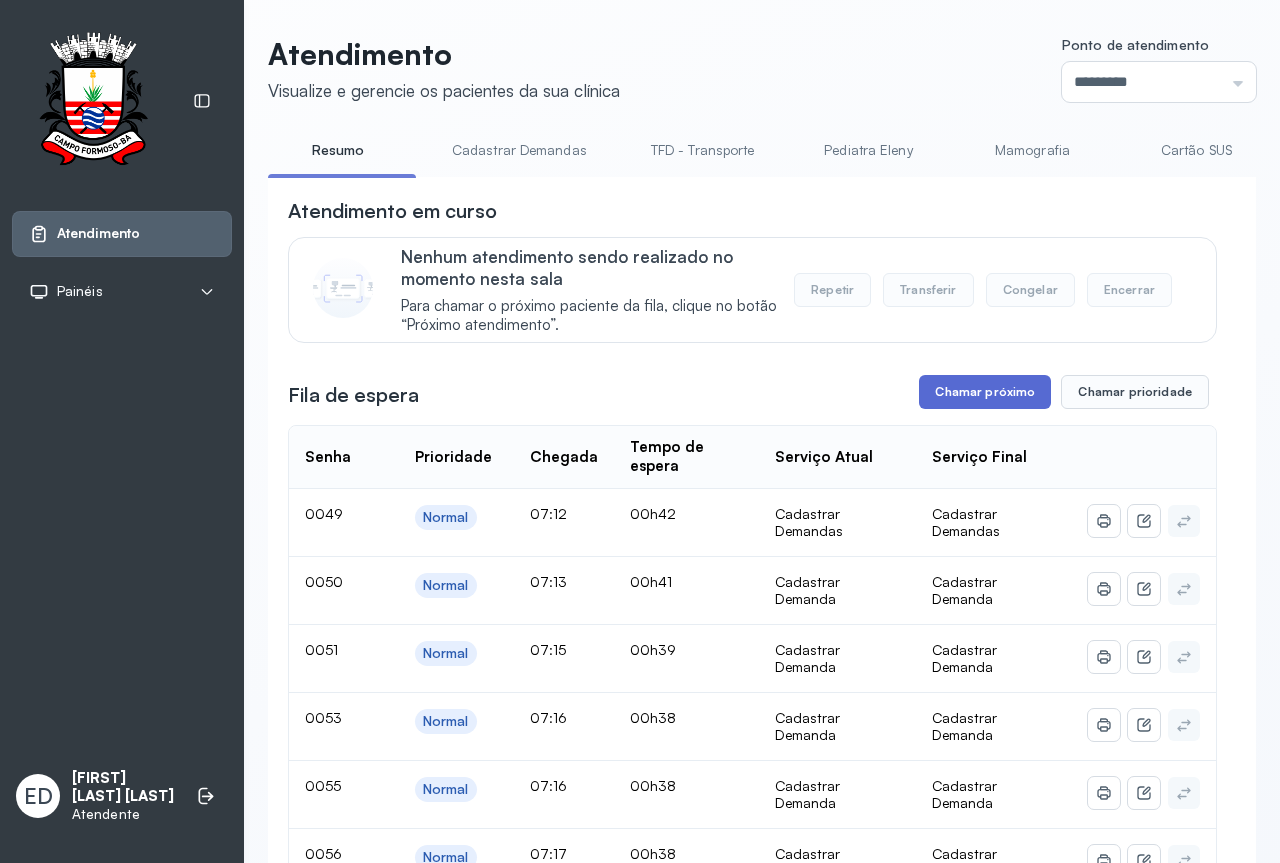 click on "Chamar próximo" at bounding box center (985, 392) 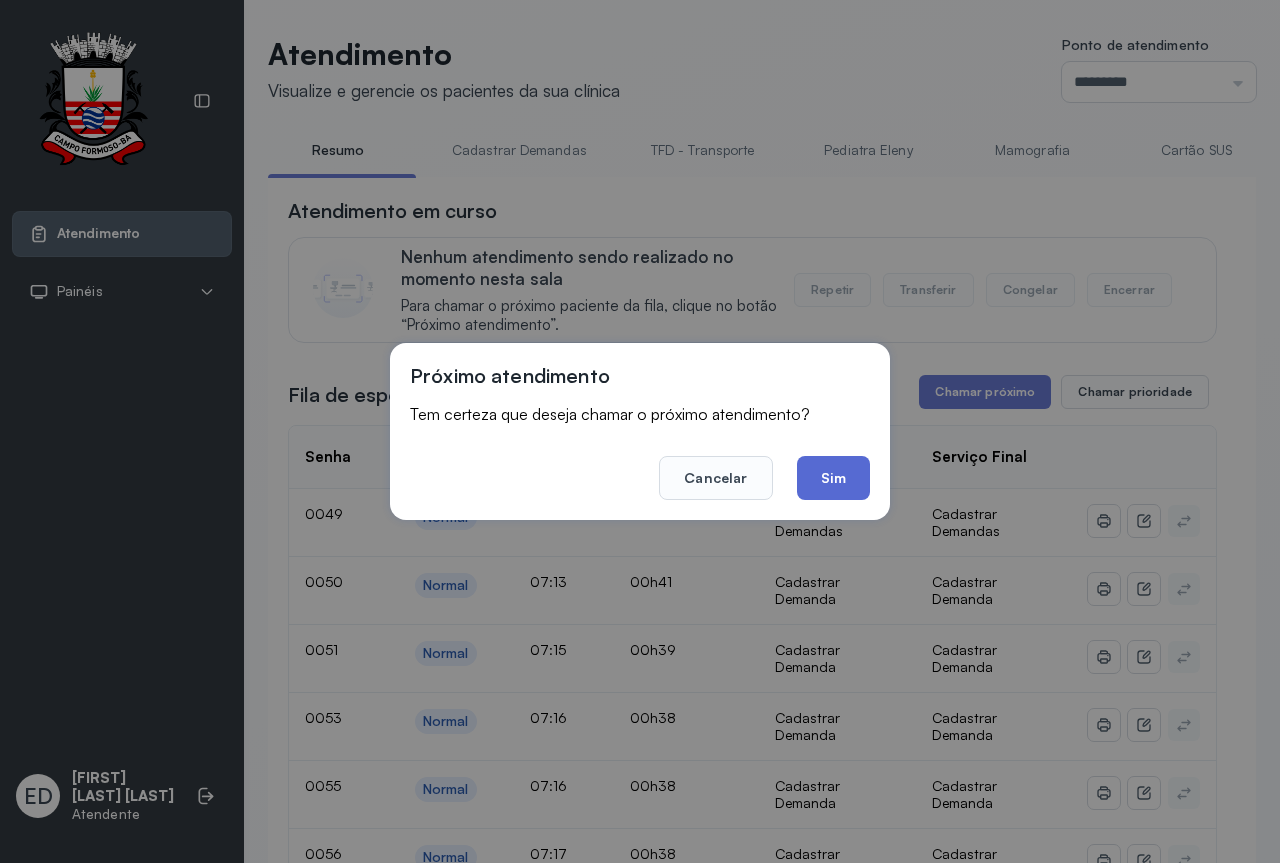 click on "Sim" 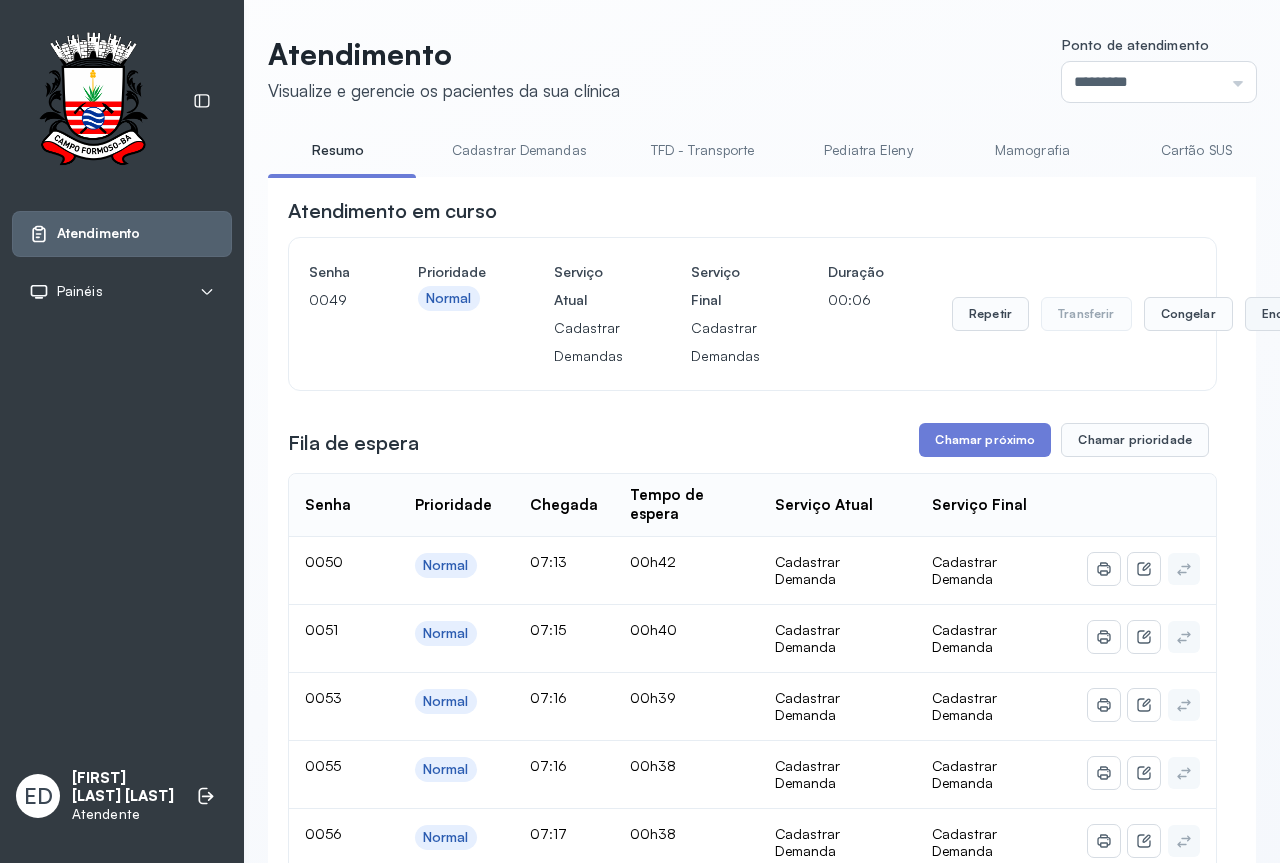 click on "Encerrar" at bounding box center (1287, 314) 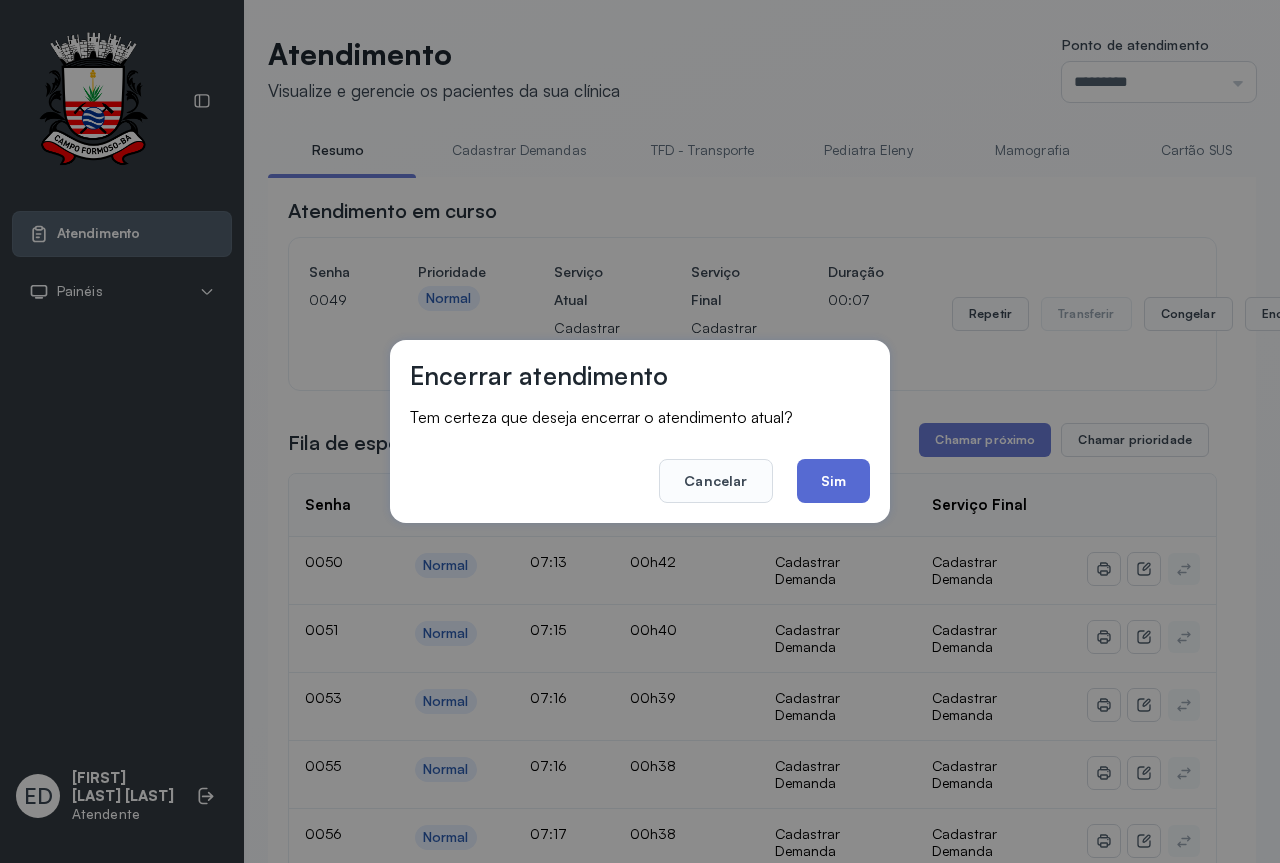 click on "Sim" 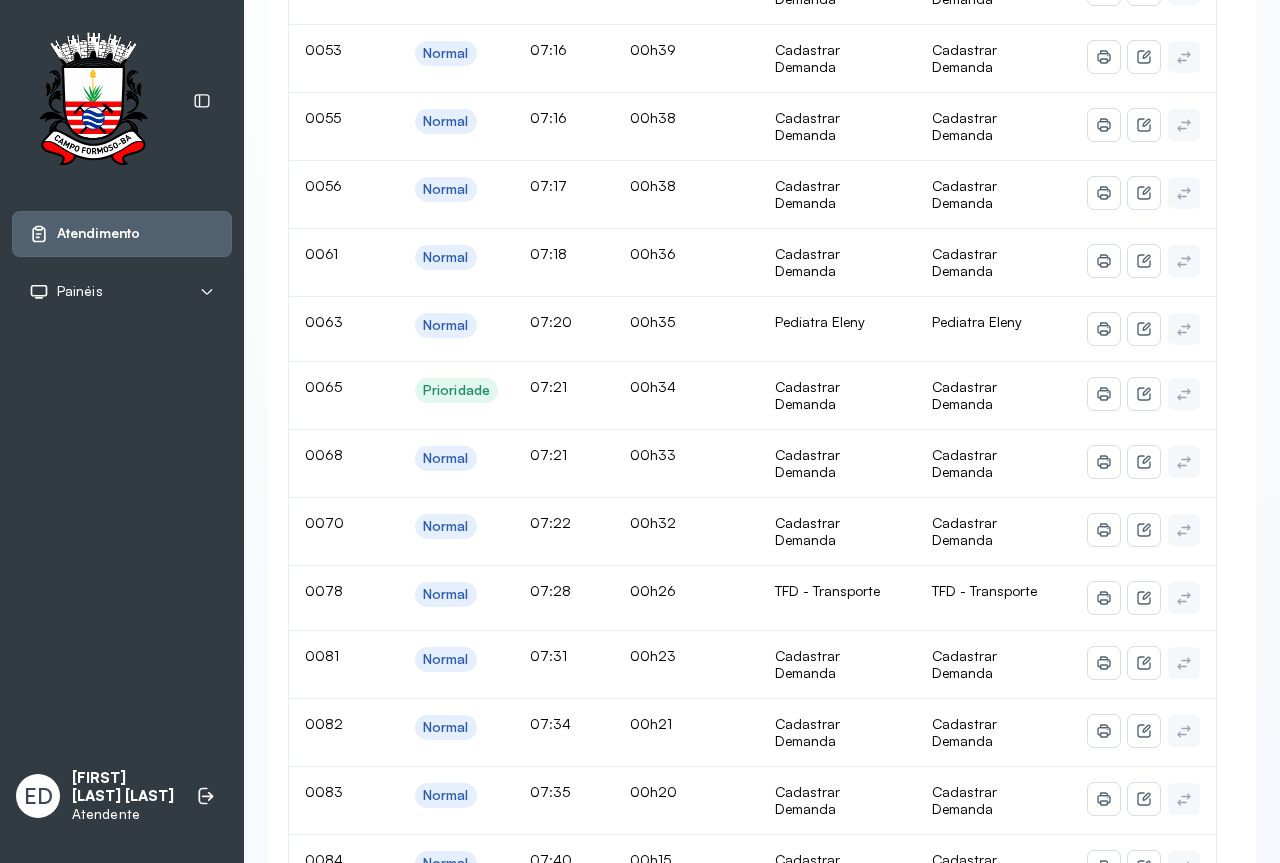 scroll, scrollTop: 0, scrollLeft: 0, axis: both 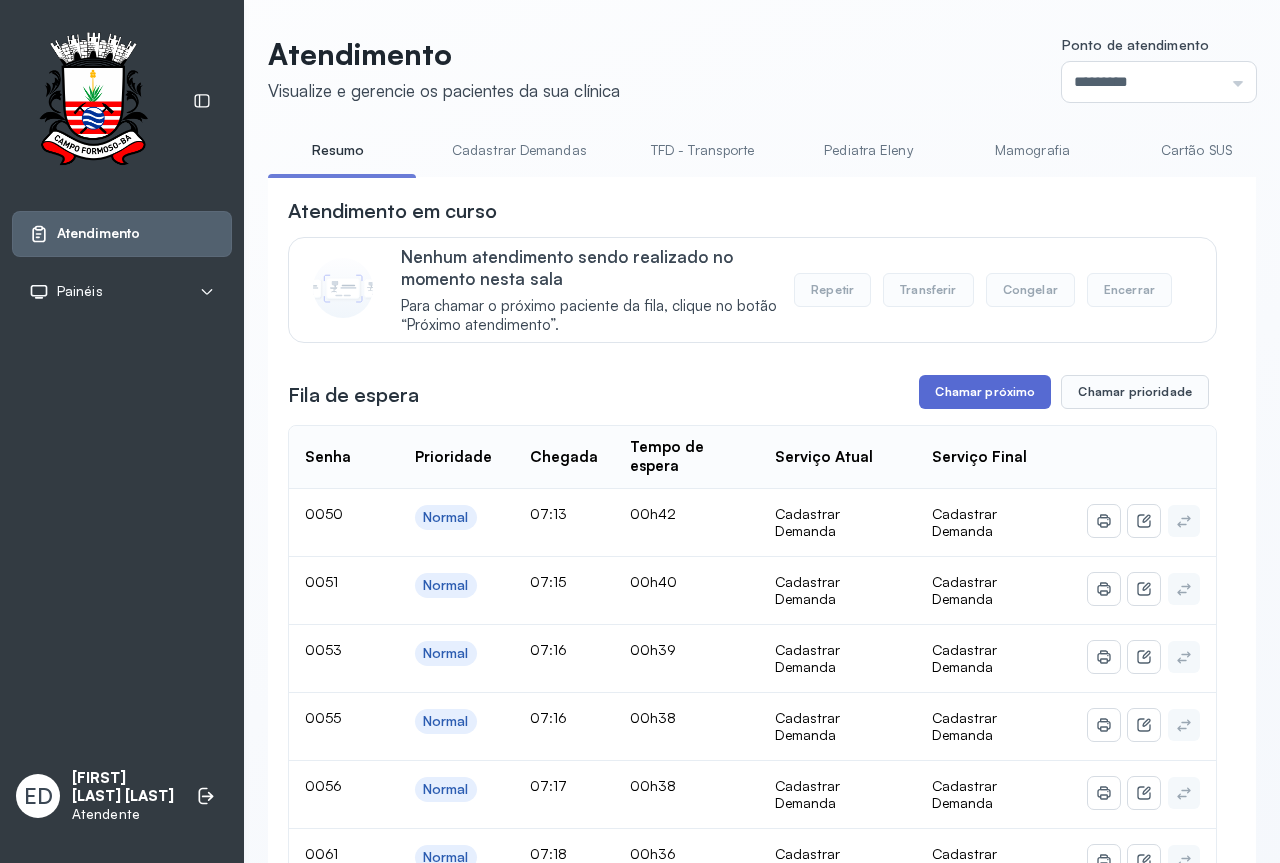 click on "Chamar próximo" at bounding box center (985, 392) 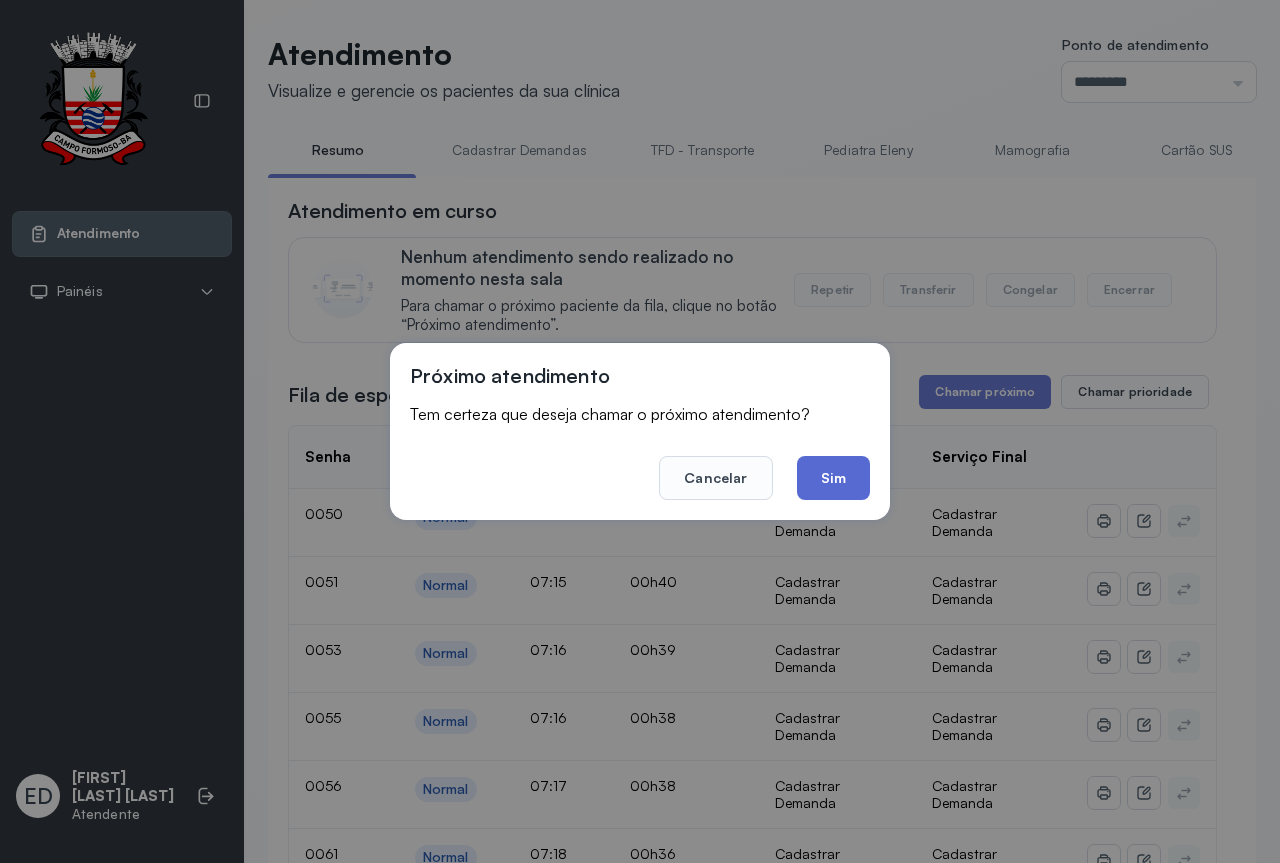click on "Sim" 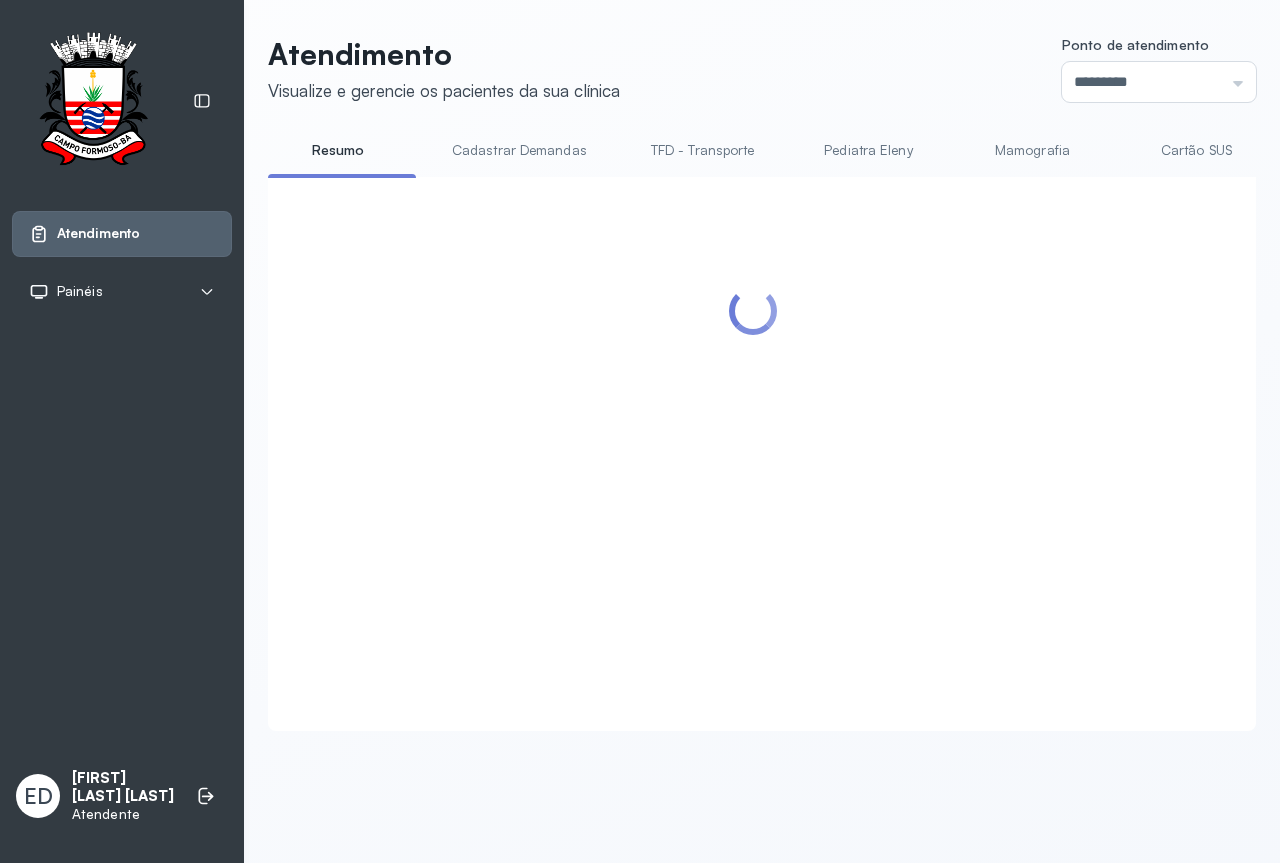 click on "Atendimento Visualize e gerencie os pacientes da sua clínica Ponto de atendimento ********* Nenhum Guichê 01 Guichê 02 Guichê 03 Guichê 04 Guichê 05 Guichê 06 Guichê 07 Guichê 08" at bounding box center (762, 69) 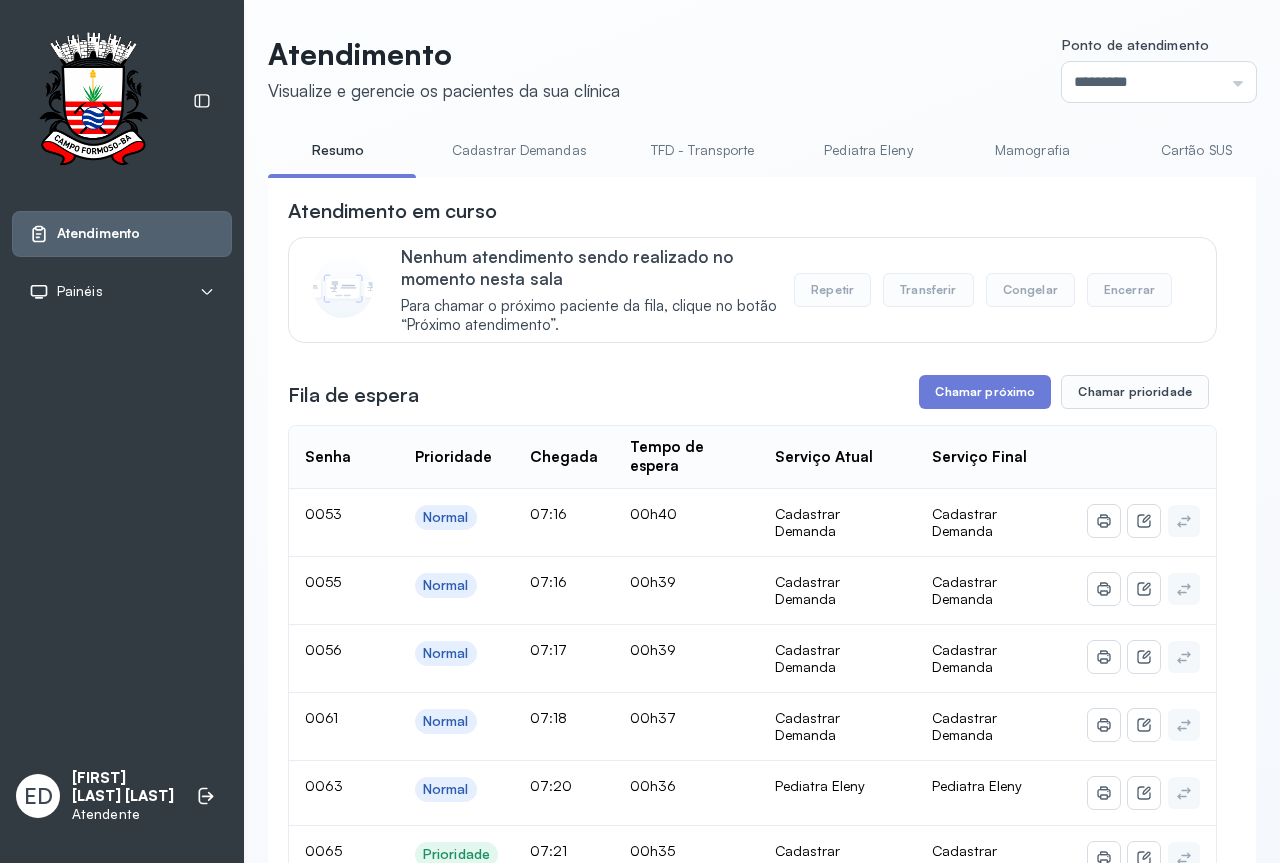 click on "Atendimento Visualize e gerencie os pacientes da sua clínica Ponto de atendimento ********* Nenhum Guichê 01 Guichê 02 Guichê 03 Guichê 04 Guichê 05 Guichê 06 Guichê 07 Guichê 08" at bounding box center (762, 69) 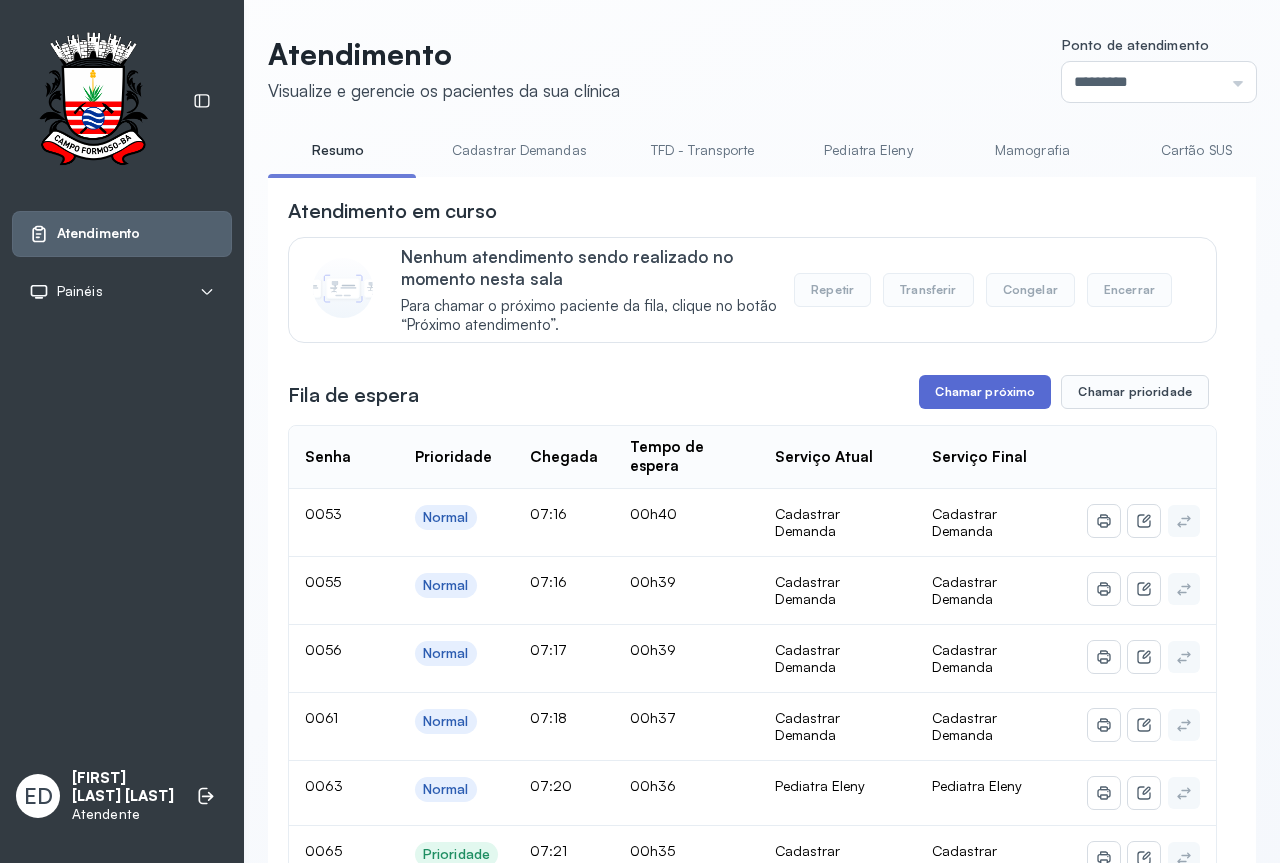 click on "Chamar próximo" at bounding box center [985, 392] 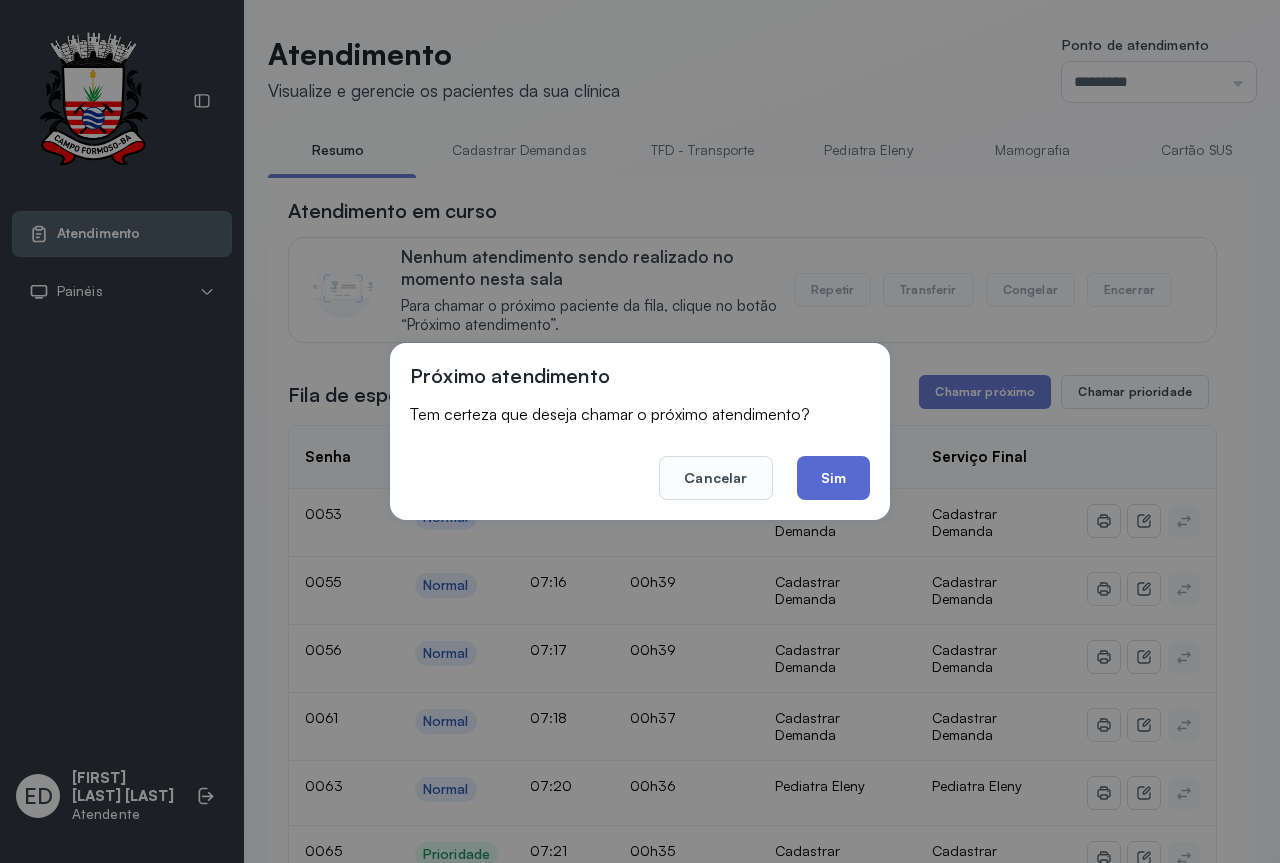 click on "Sim" 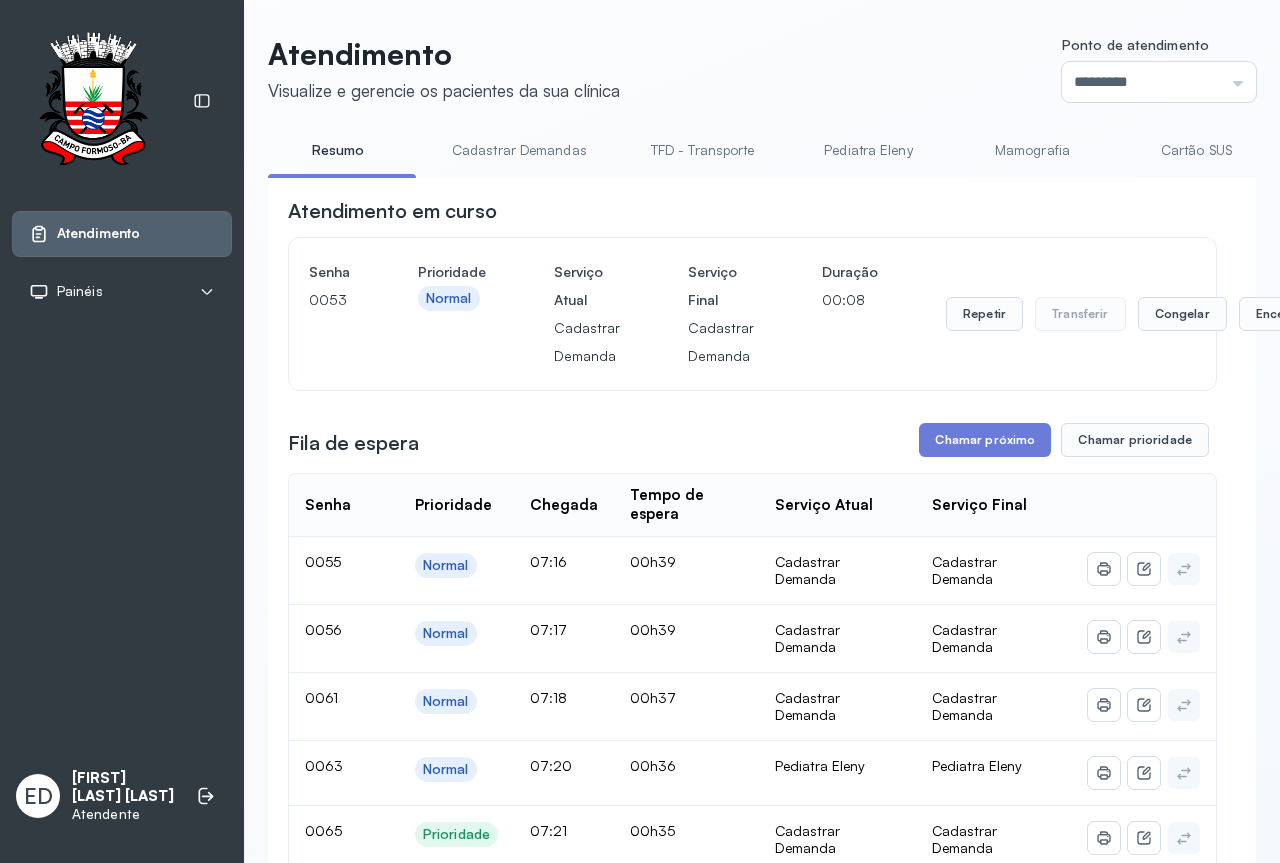 click on "Atendimento Visualize e gerencie os pacientes da sua clínica Ponto de atendimento ********* Nenhum Guichê 01 Guichê 02 Guichê 03 Guichê 04 Guichê 05 Guichê 06 Guichê 07 Guichê 08" at bounding box center (762, 69) 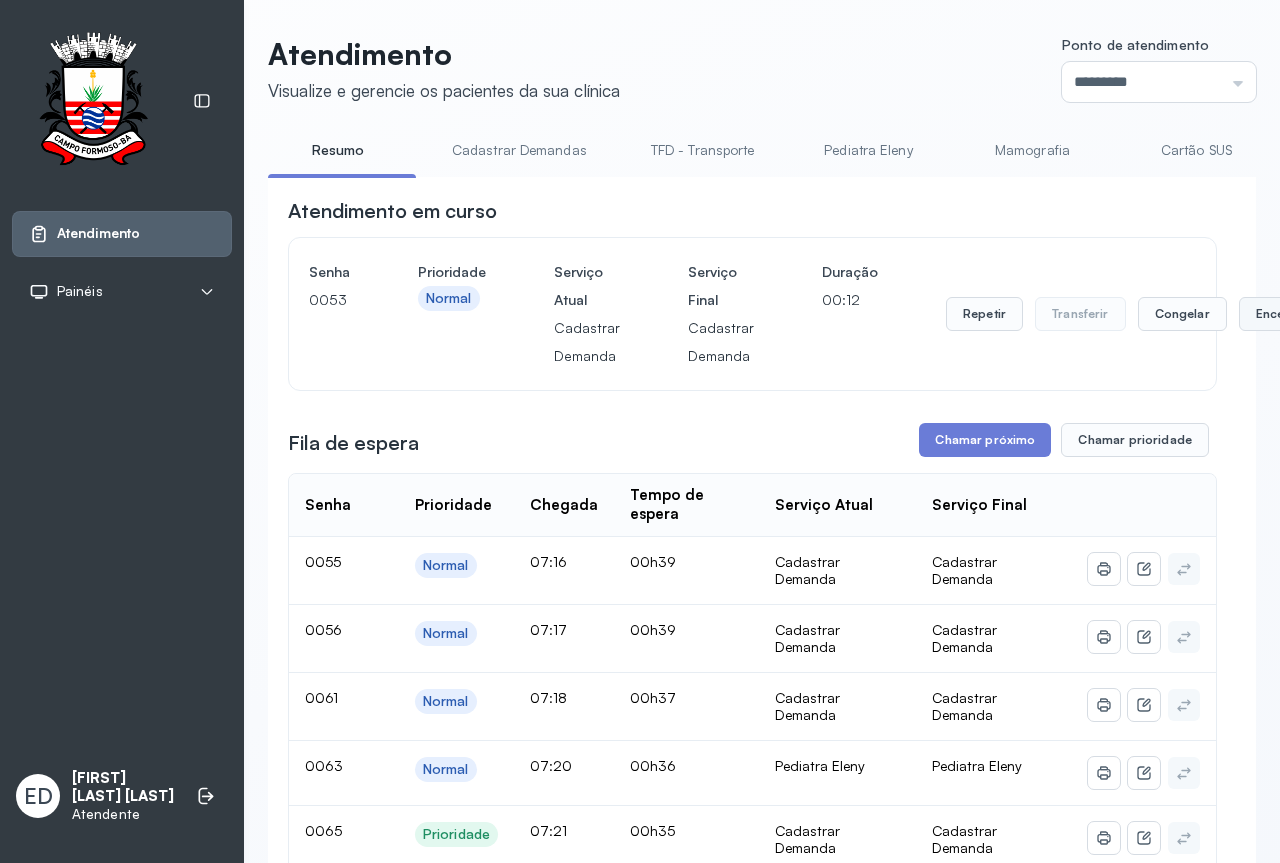 click on "Encerrar" at bounding box center [1281, 314] 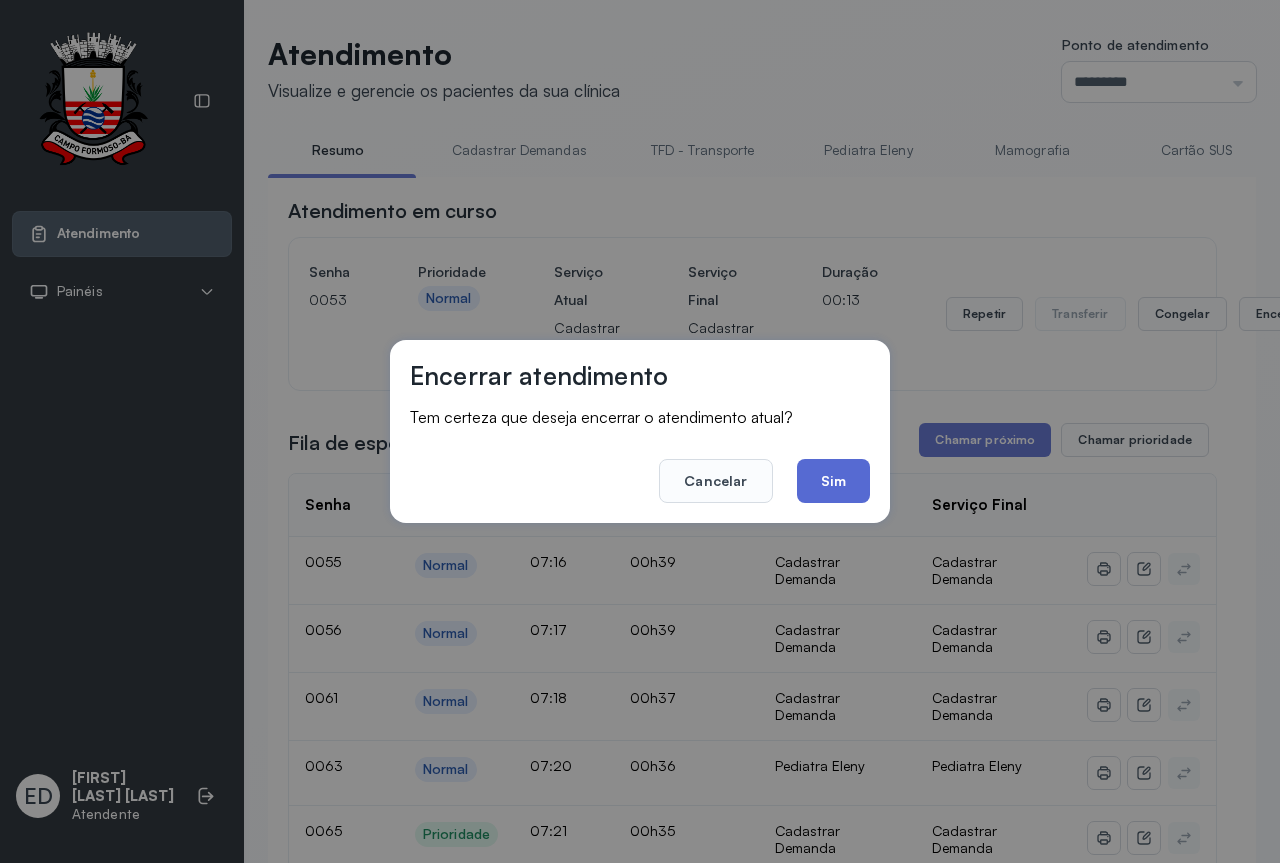 click on "Sim" 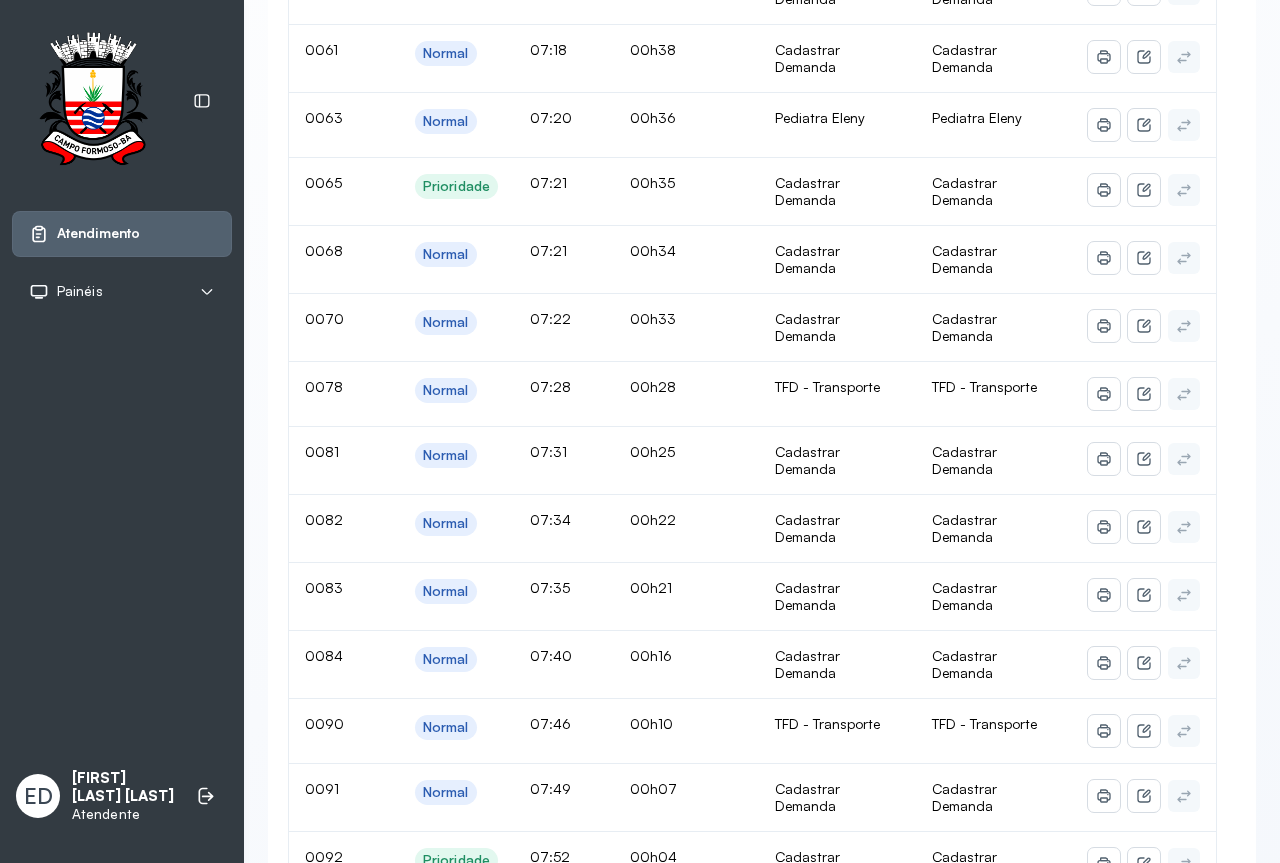 scroll, scrollTop: 1000, scrollLeft: 0, axis: vertical 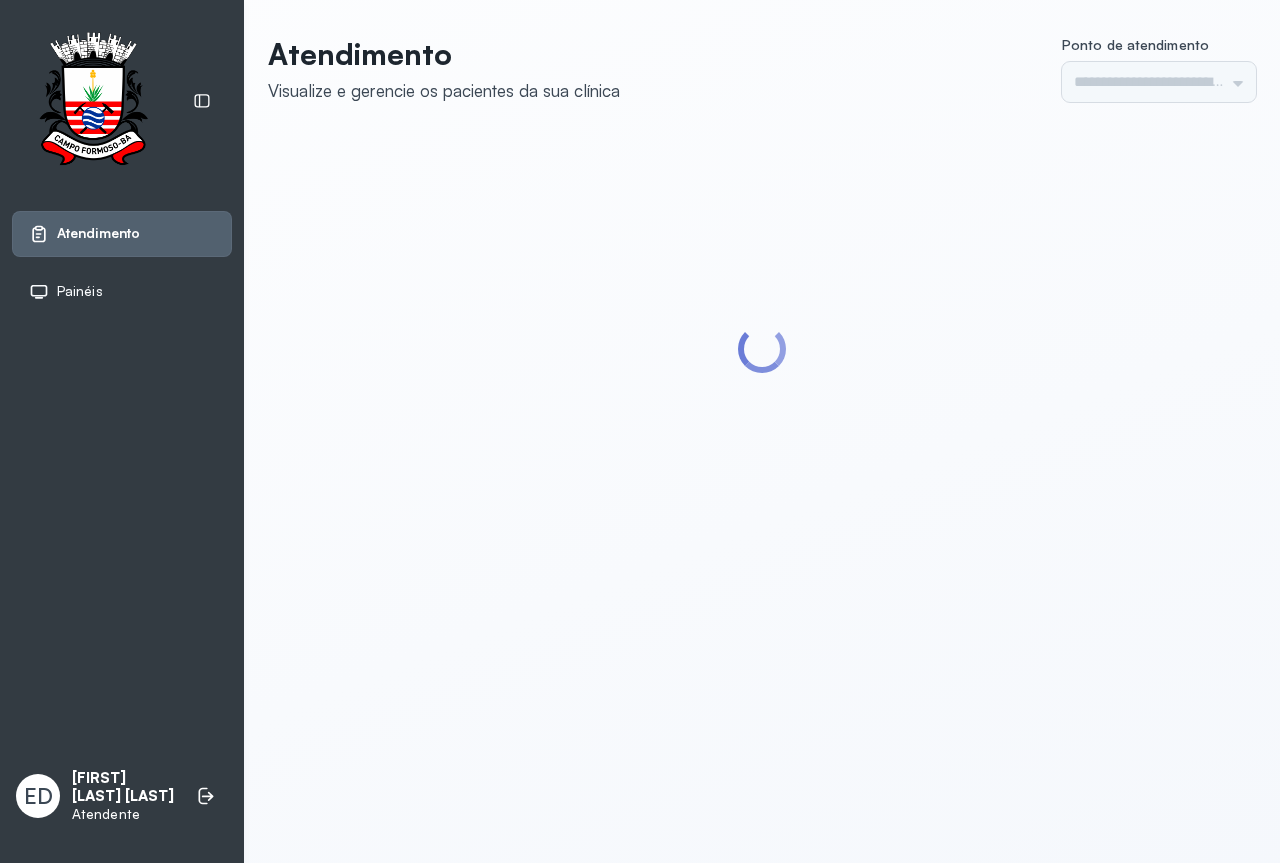 type on "*********" 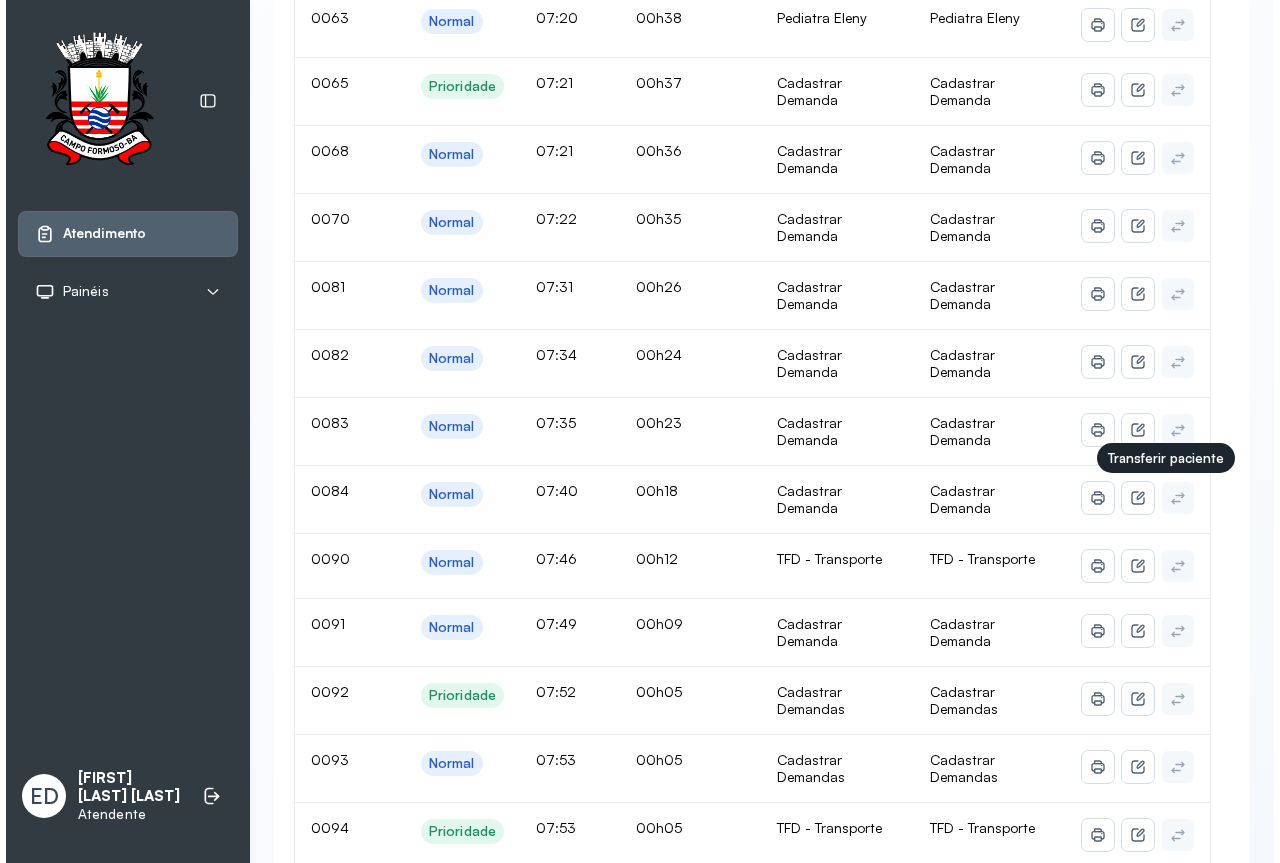 scroll, scrollTop: 200, scrollLeft: 0, axis: vertical 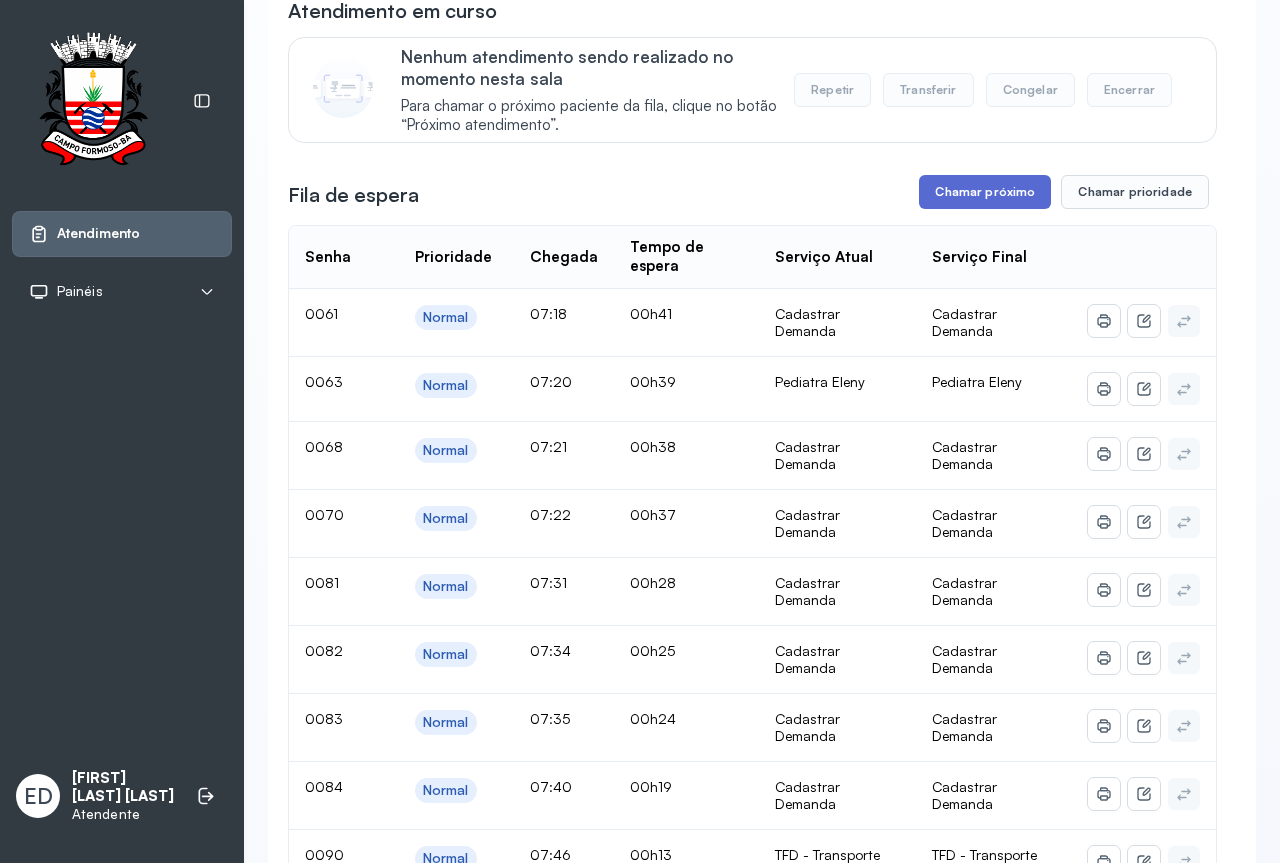 click on "Chamar próximo" at bounding box center [985, 192] 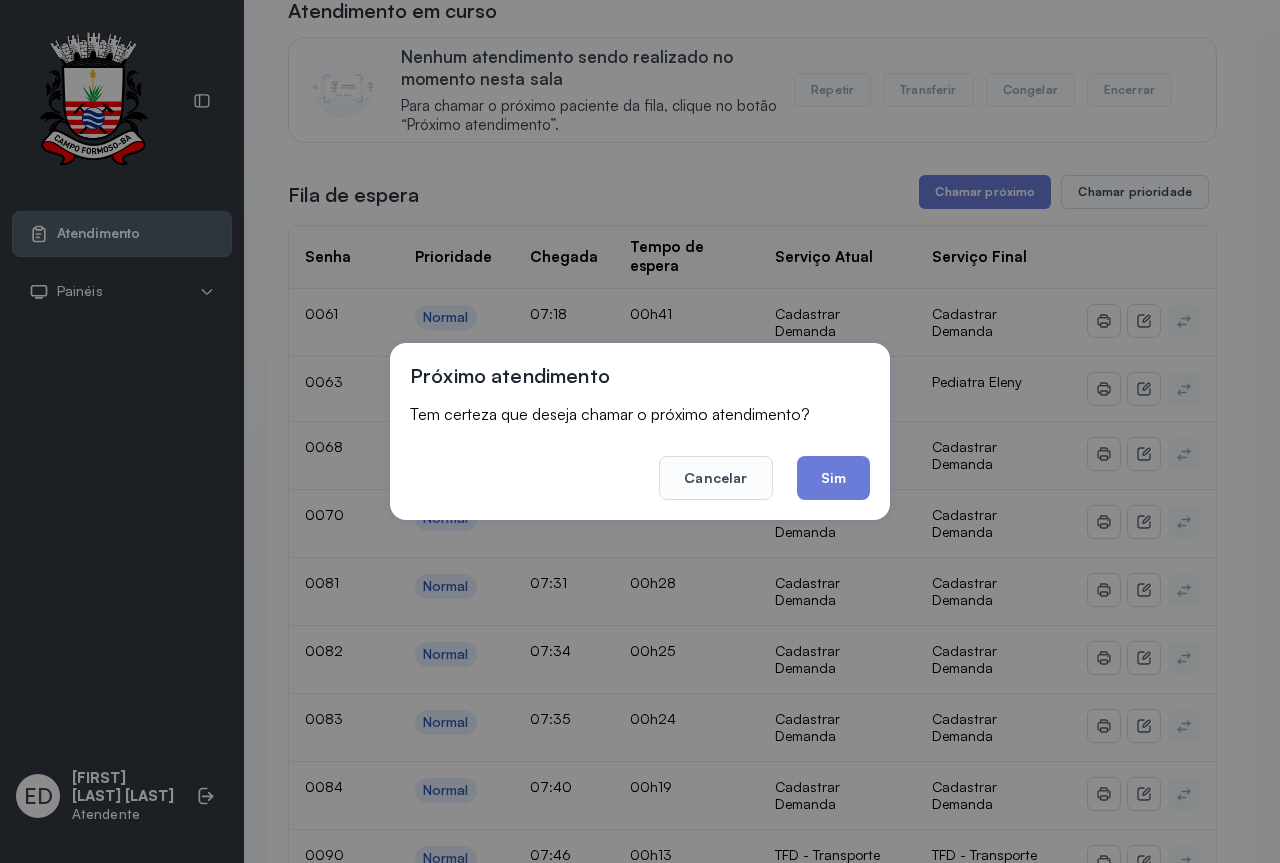 click on "Sim" 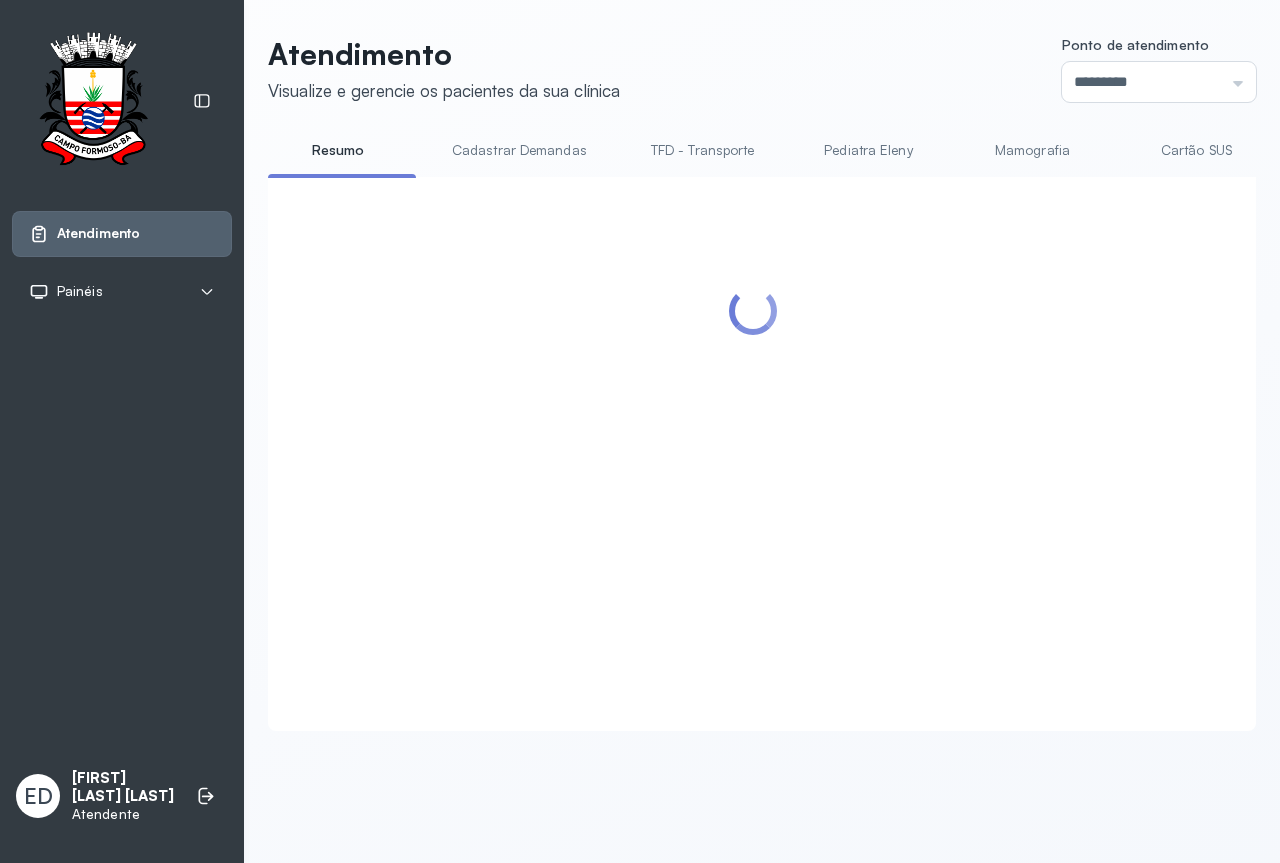 scroll, scrollTop: 0, scrollLeft: 0, axis: both 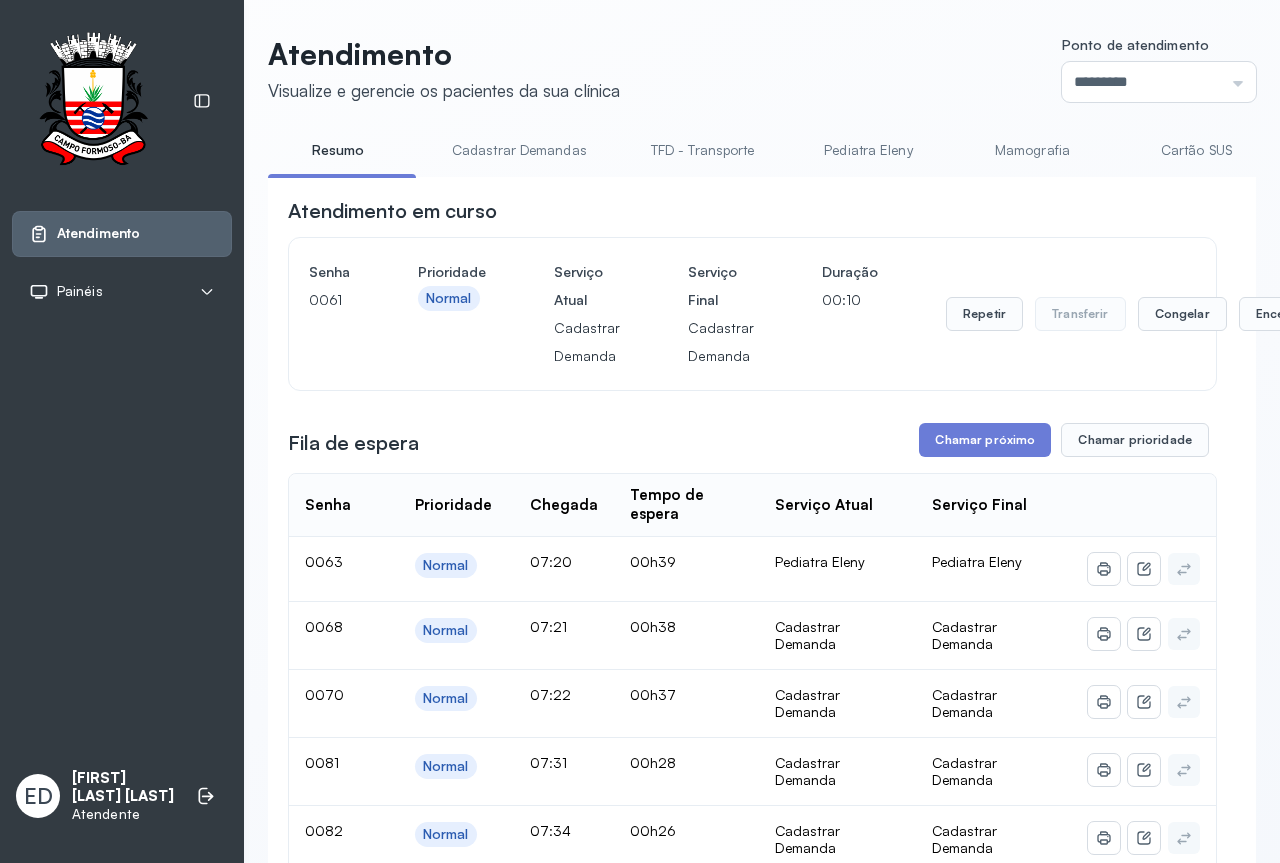 click on "Atendimento em curso Senha 0061 Prioridade Normal Serviço Atual Cadastrar Demanda Serviço Final Cadastrar Demanda Duração 00:10 Repetir Transferir Congelar Encerrar Fila de espera Chamar próximo Chamar prioridade Senha    Prioridade  Chegada  Tempo de espera  Serviço Atual  Serviço Final    0063 Normal 07:20 00h39 Pediatra Eleny Pediatra Eleny 0068 Normal 07:21 00h38 Cadastrar Demanda Cadastrar Demanda 0070 Normal 07:22 00h37 Cadastrar Demanda Cadastrar Demanda 0081 Normal 07:31 00h28 Cadastrar Demanda Cadastrar Demanda 0082 Normal 07:34 00h26 Cadastrar Demanda Cadastrar Demanda 0083 Normal 07:35 00h25 Cadastrar Demanda Cadastrar Demanda 0084 Normal 07:40 00h20 Cadastrar Demanda Cadastrar Demanda 0090 Normal 07:46 00h13 TFD - Transporte TFD - Transporte 0091 Normal 07:49 00h10 Cadastrar Demanda Cadastrar Demanda 0092 Prioridade 07:52 00h07 Cadastrar Demandas Cadastrar Demandas 0093 Normal 07:53 00h07 Cadastrar Demandas Cadastrar Demandas 0094 Prioridade 07:53 00h06 TFD - Transporte TFD - Transporte   |" at bounding box center [762, 1528] 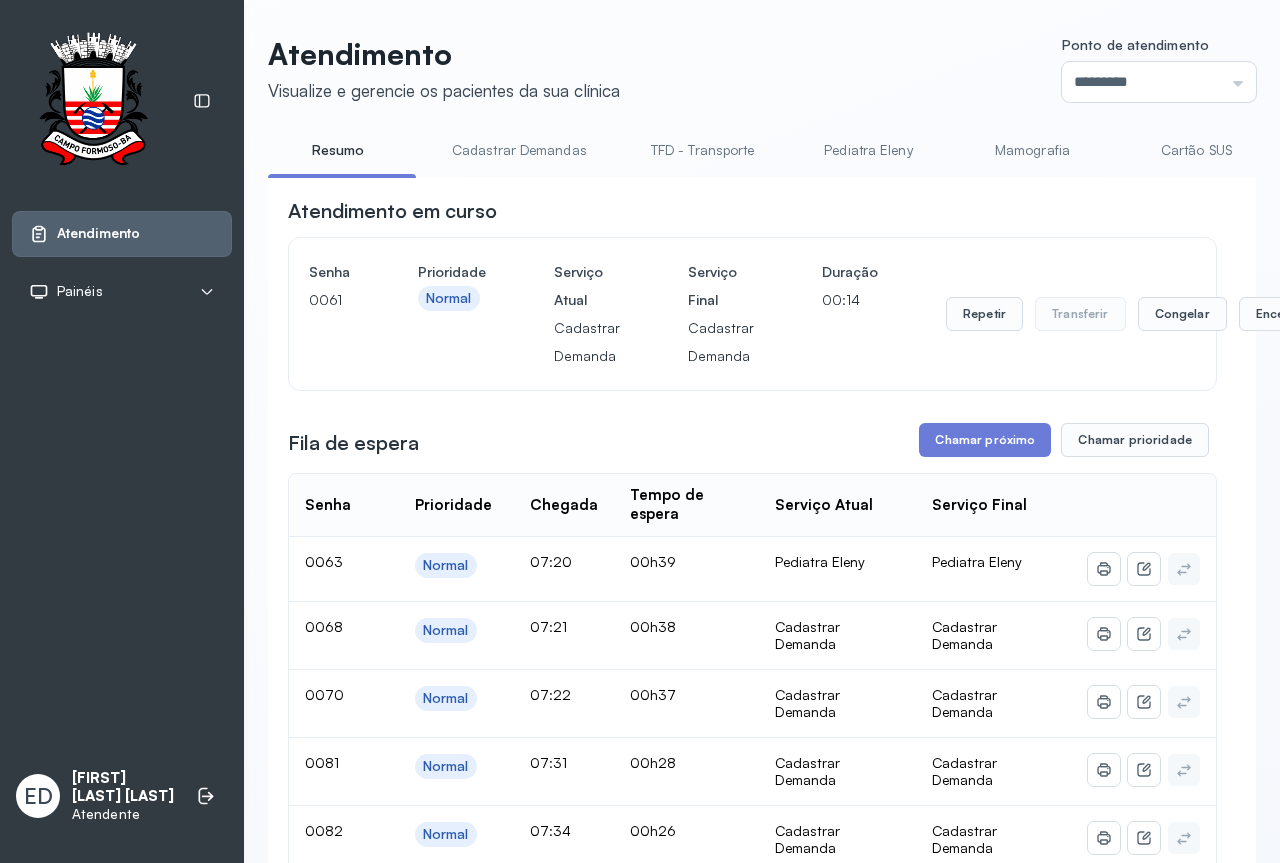 click on "Atendimento Visualize e gerencie os pacientes da sua clínica Ponto de atendimento ********* Nenhum Guichê 01 Guichê 02 Guichê 03 Guichê 04 Guichê 05 Guichê 06 Guichê 07 Guichê 08 Resumo Cadastrar Demandas TFD - Transporte Pediatra Eleny Mamografia Cartão SUS Atendimento Policlínica Cadastrar Demanda Fila de Espera Pediatra Ubaldina Pediatra Hamilton Ortopedista Mauricio Ortopedista Ramon Ginecologista Luana Ginecologista Amilton Endocrinologista Poliercio Endocrinologista Washington Obstetra Nefrologista Laboratório Atendimento em curso Senha 0061 Prioridade Normal Serviço Atual Cadastrar Demanda Serviço Final Cadastrar Demanda Duração 00:14 Repetir Transferir Congelar Encerrar Fila de espera Chamar próximo Chamar prioridade Senha    Prioridade  Chegada  Tempo de espera  Serviço Atual  Serviço Final    0063 Normal 07:20 00h39 Pediatra Eleny Pediatra Eleny 0068 Normal 07:21 00h38 Cadastrar Demanda Cadastrar Demanda 0070 Normal 07:22 00h37 Cadastrar Demanda Cadastrar Demanda 0081 Normal 07:31" at bounding box center (762, 1467) 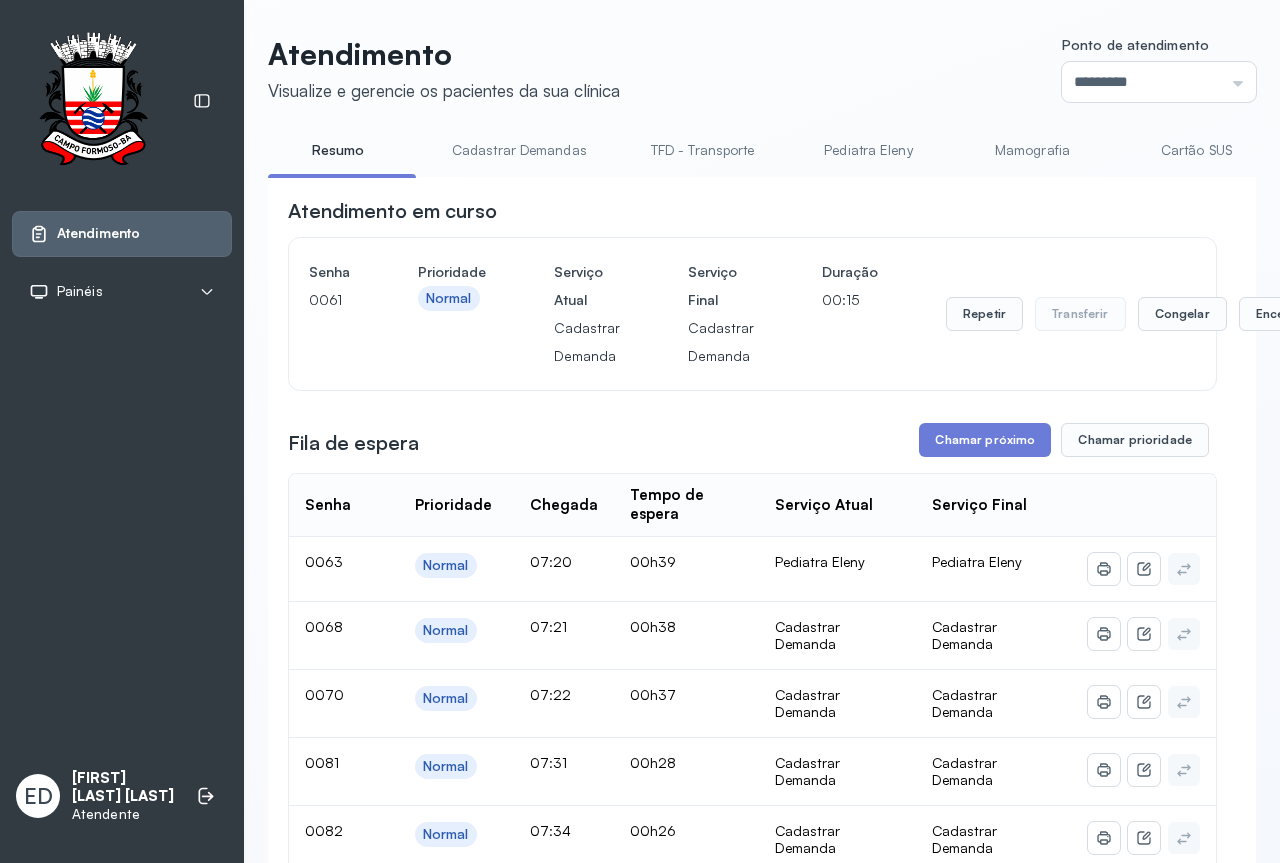 click on "Atendimento Visualize e gerencie os pacientes da sua clínica Ponto de atendimento ********* Nenhum Guichê 01 Guichê 02 Guichê 03 Guichê 04 Guichê 05 Guichê 06 Guichê 07 Guichê 08 Resumo Cadastrar Demandas TFD - Transporte Pediatra Eleny Mamografia Cartão SUS Atendimento Policlínica Cadastrar Demanda Fila de Espera Pediatra Ubaldina Pediatra Hamilton Ortopedista Mauricio Ortopedista Ramon Ginecologista Luana Ginecologista Amilton Endocrinologista Poliercio Endocrinologista Washington Obstetra Nefrologista Laboratório Atendimento em curso Senha 0061 Prioridade Normal Serviço Atual Cadastrar Demanda Serviço Final Cadastrar Demanda Duração 00:15 Repetir Transferir Congelar Encerrar Fila de espera Chamar próximo Chamar prioridade Senha    Prioridade  Chegada  Tempo de espera  Serviço Atual  Serviço Final    0063 Normal 07:20 00h39 Pediatra Eleny Pediatra Eleny 0068 Normal 07:21 00h38 Cadastrar Demanda Cadastrar Demanda 0070 Normal 07:22 00h37 Cadastrar Demanda Cadastrar Demanda 0081 Normal 07:31" at bounding box center [762, 1467] 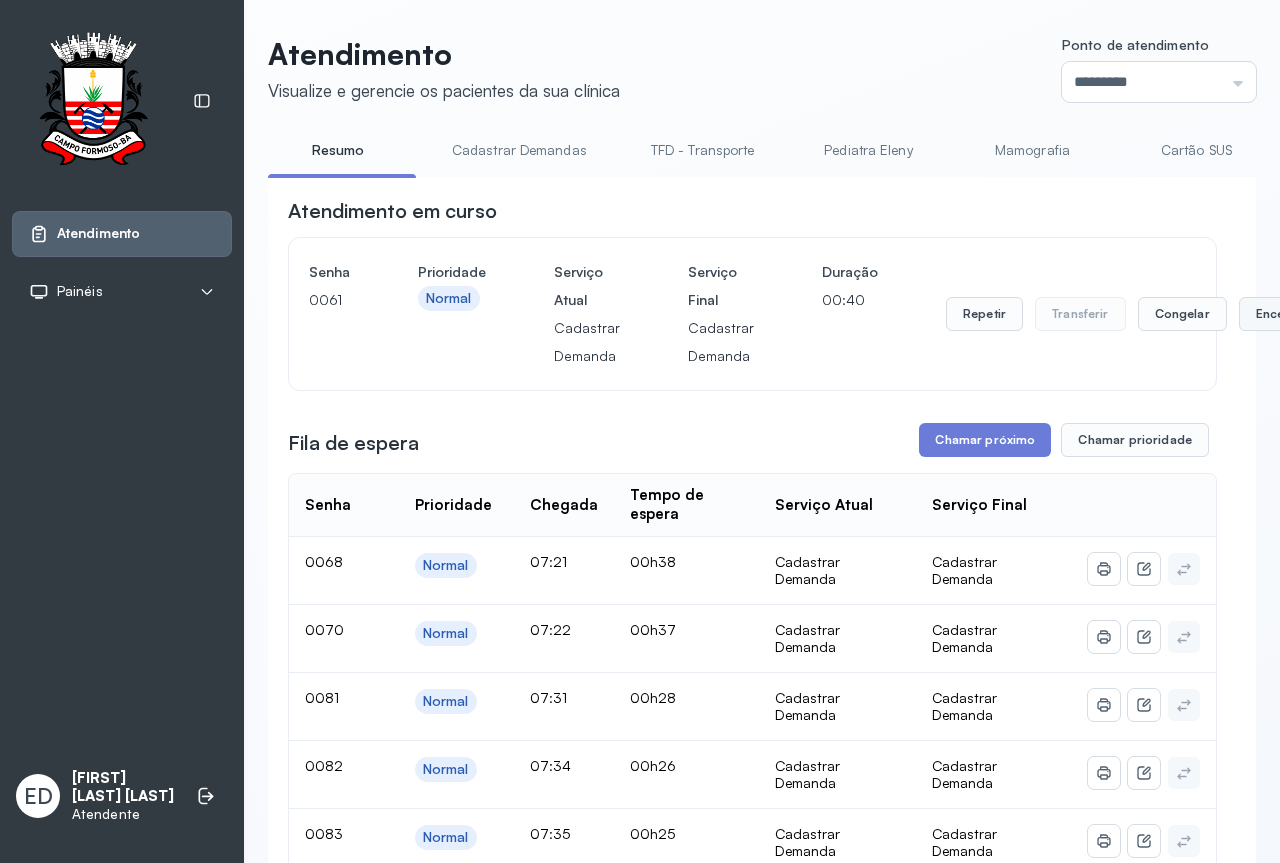 click on "Encerrar" at bounding box center [1281, 314] 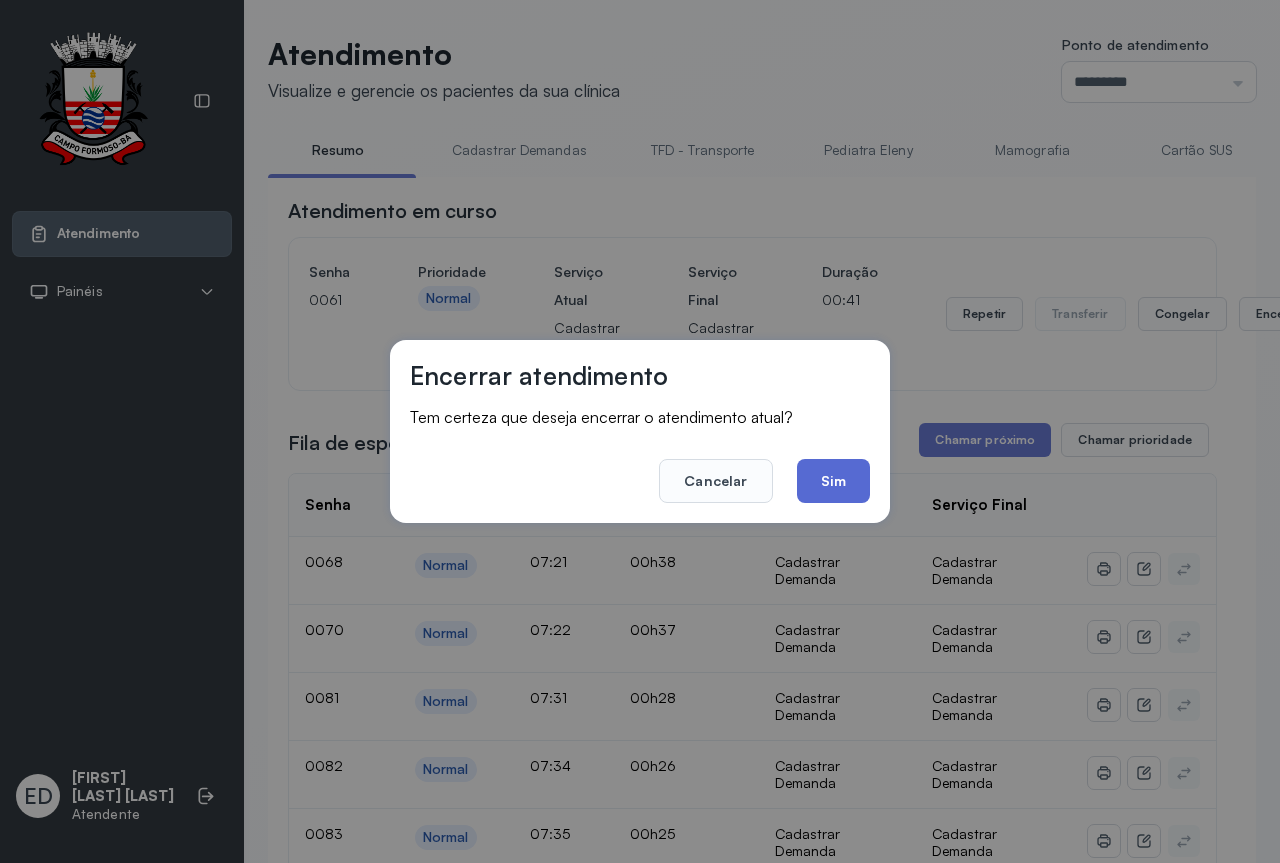 click on "Sim" 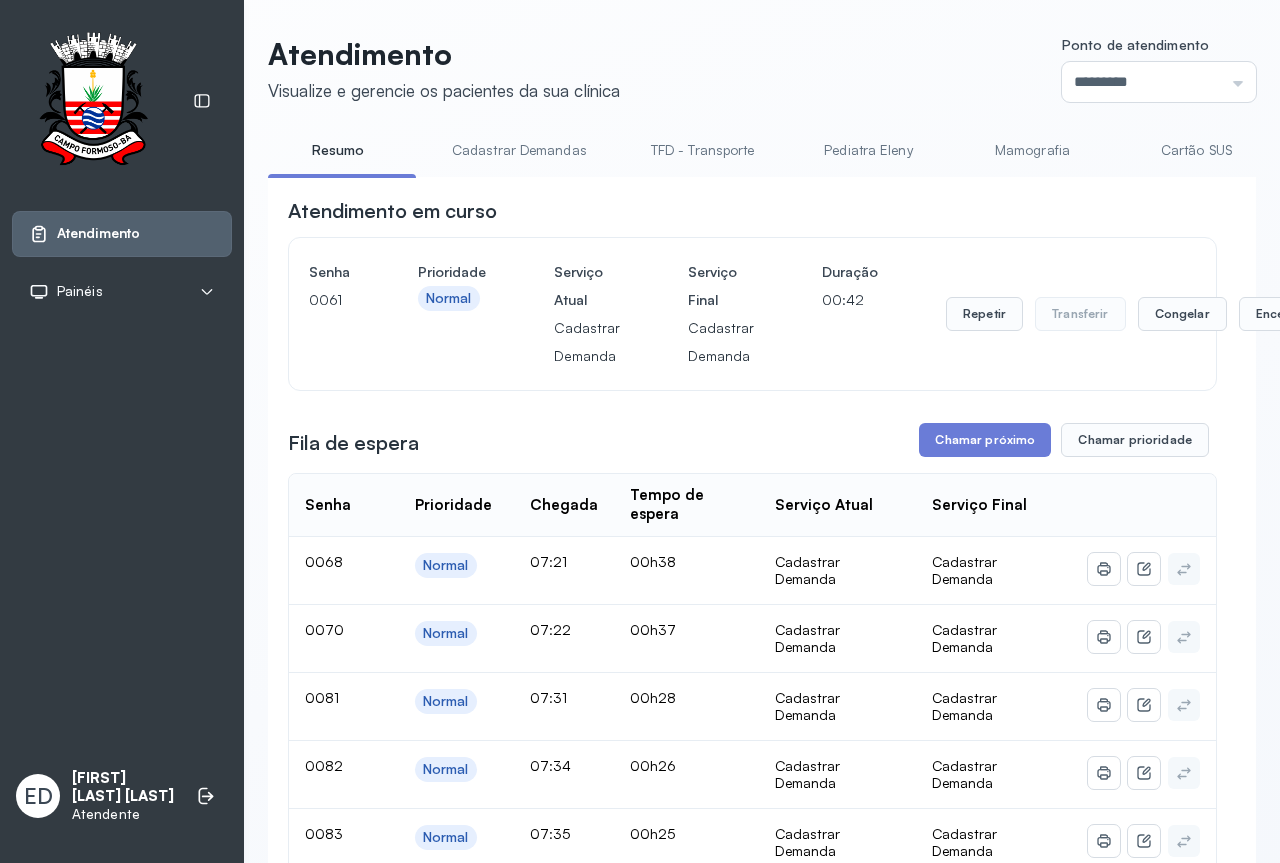 scroll, scrollTop: 100, scrollLeft: 0, axis: vertical 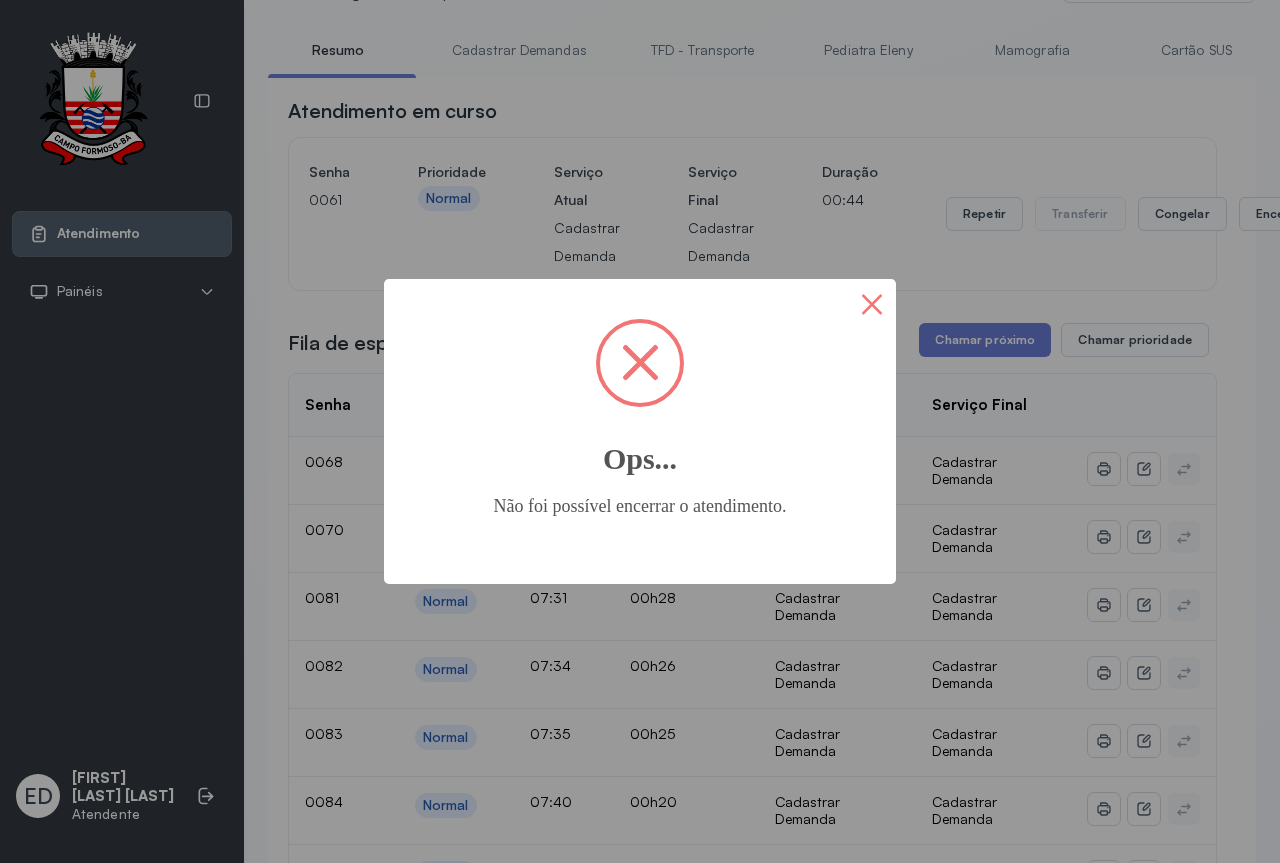 click on "×" at bounding box center [872, 303] 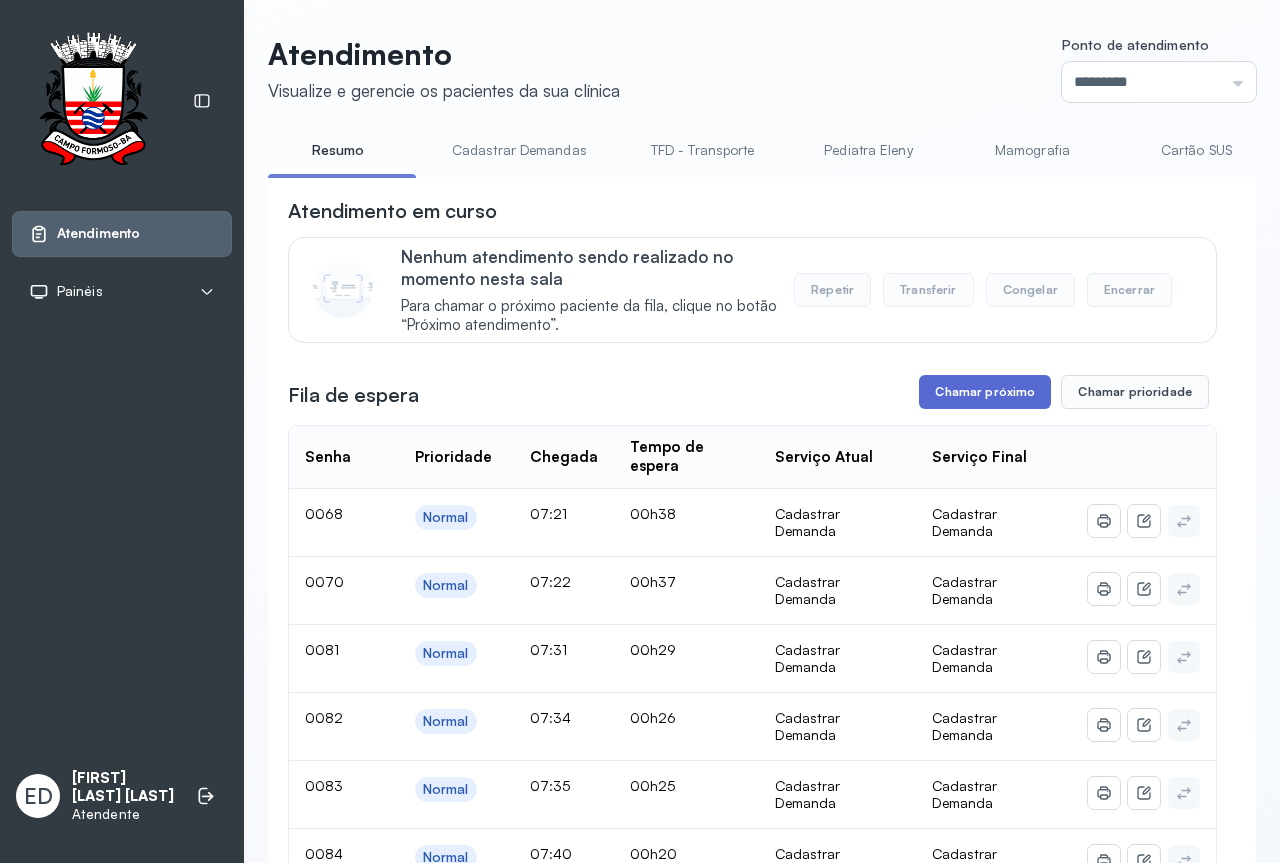 click on "Chamar próximo" at bounding box center [985, 392] 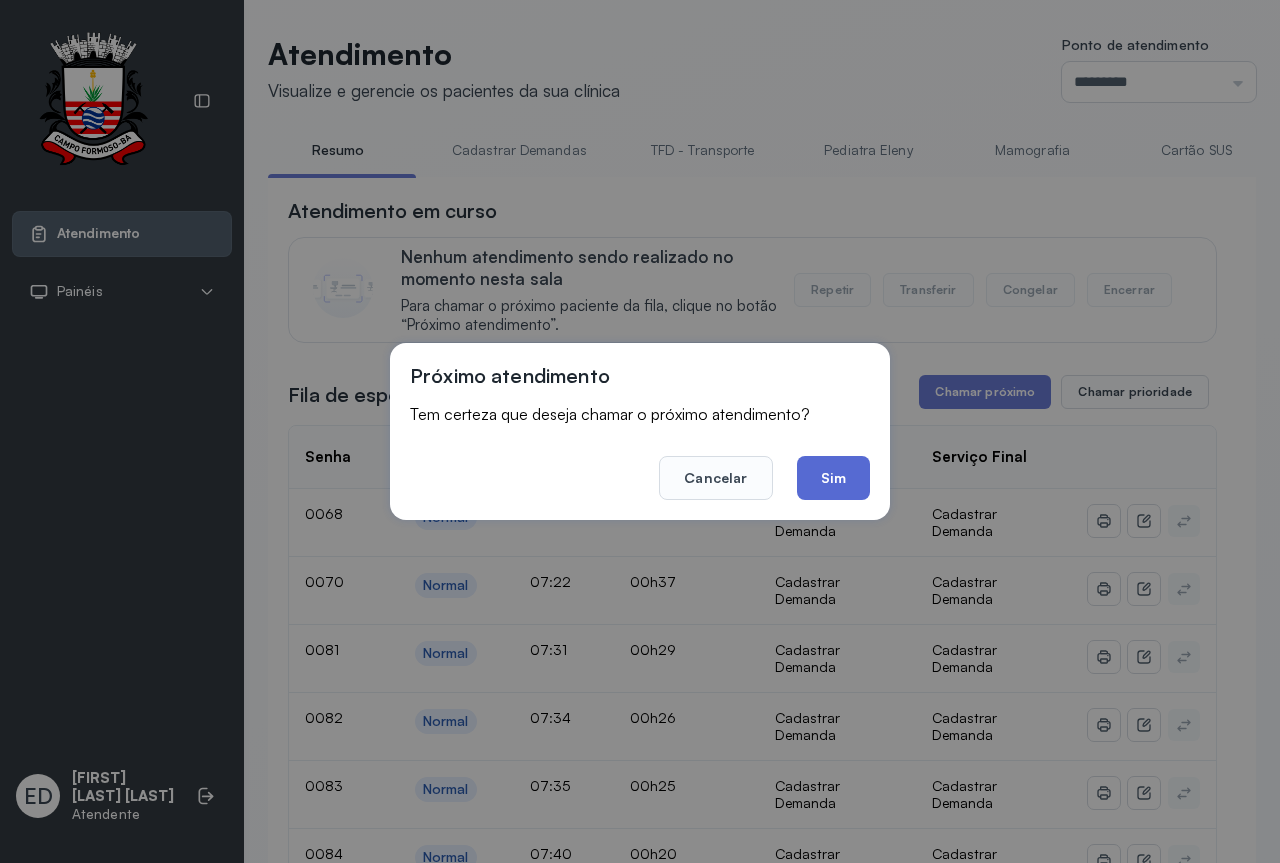 click on "Sim" 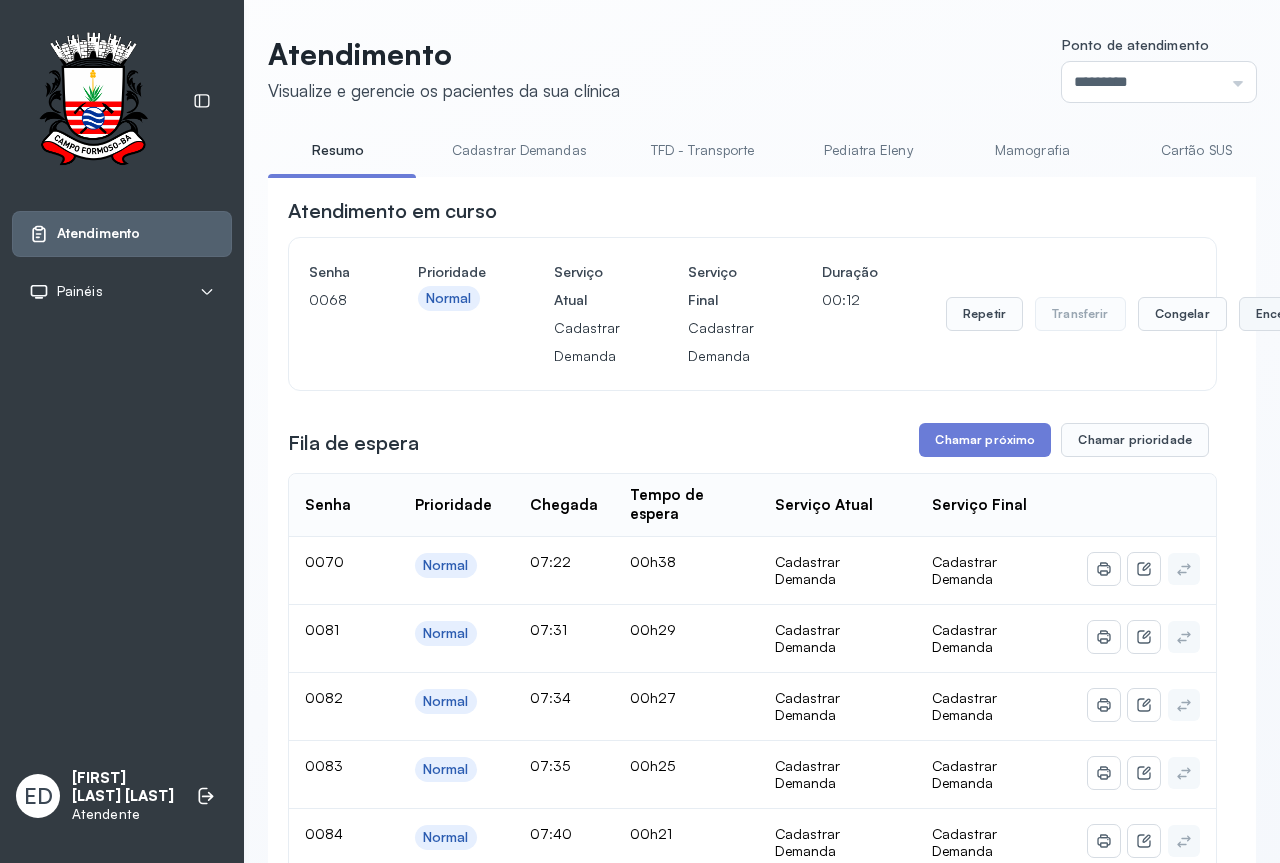 click on "Encerrar" at bounding box center (1281, 314) 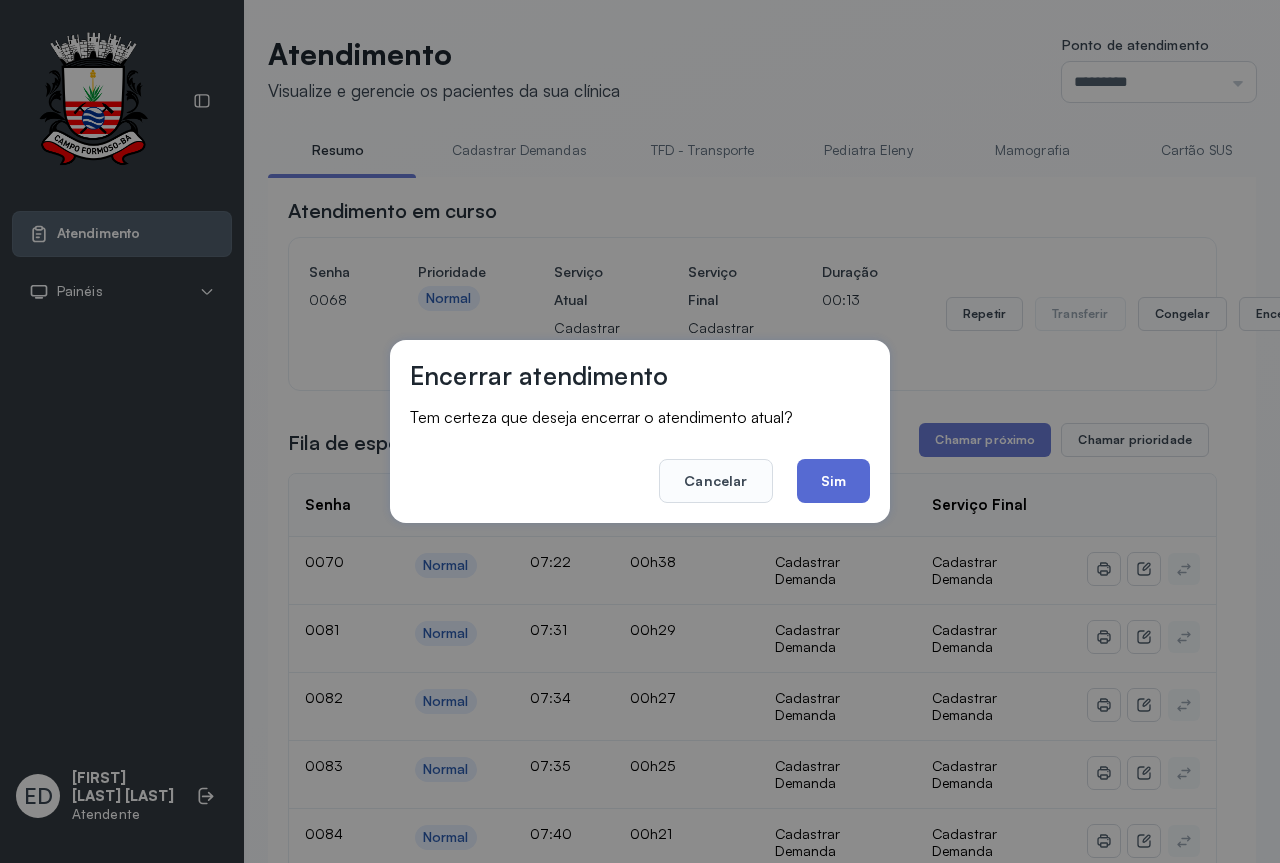 click on "Sim" 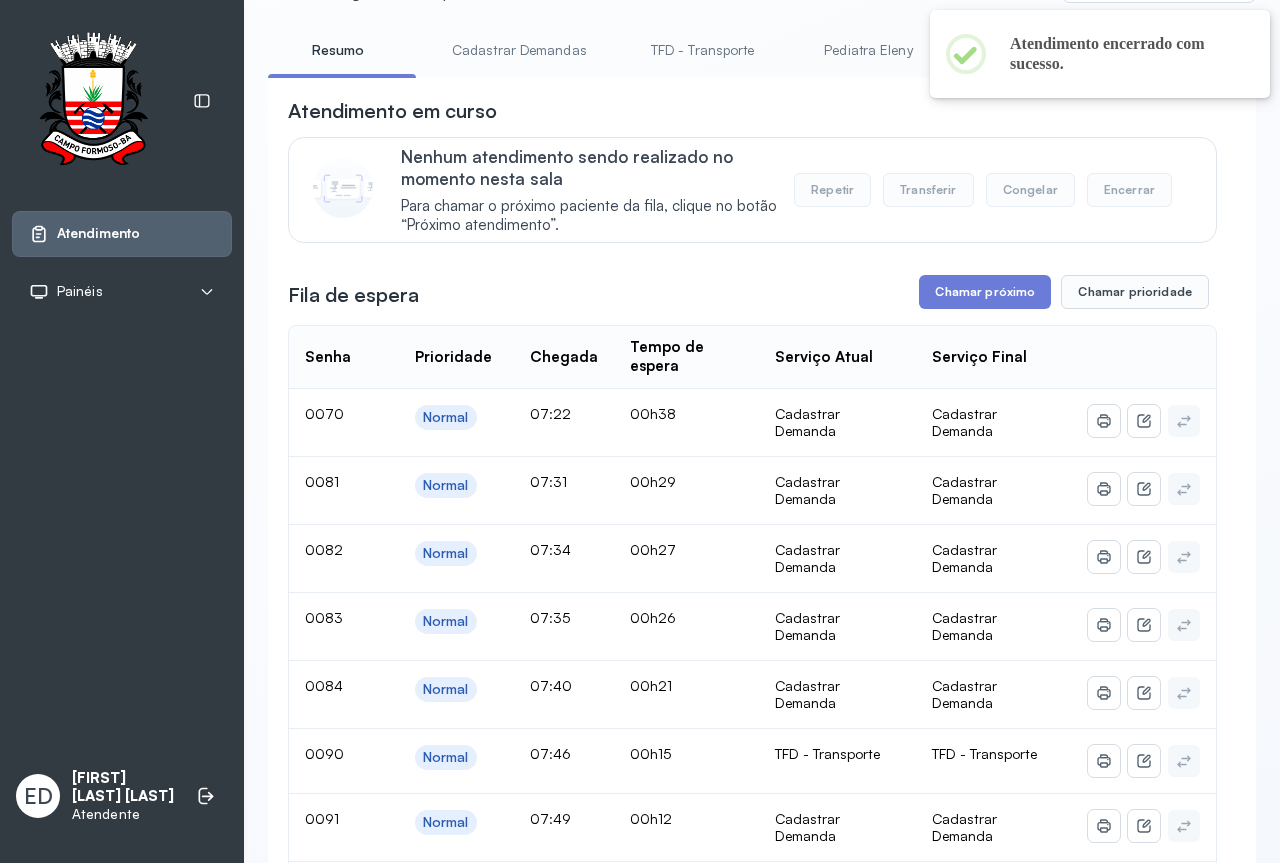 scroll, scrollTop: 300, scrollLeft: 0, axis: vertical 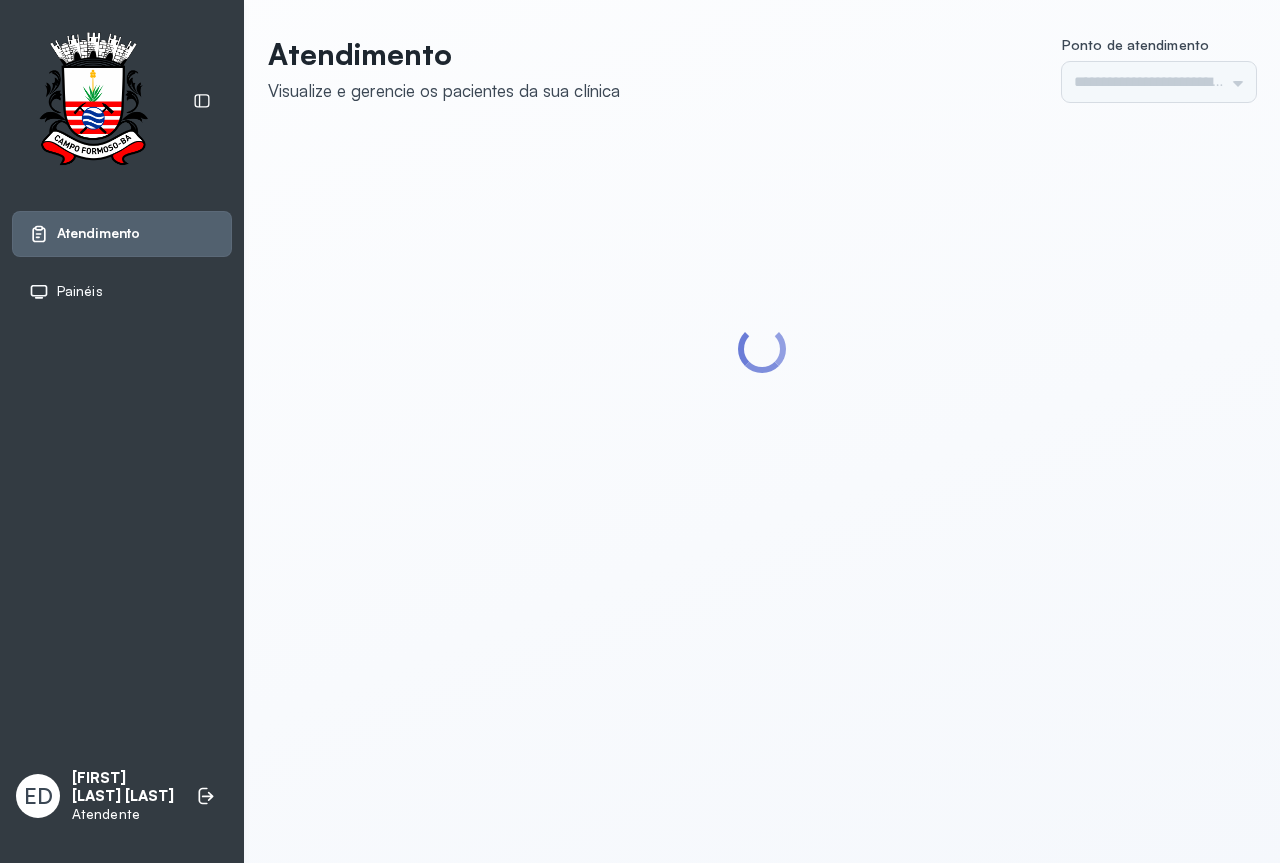 type on "*********" 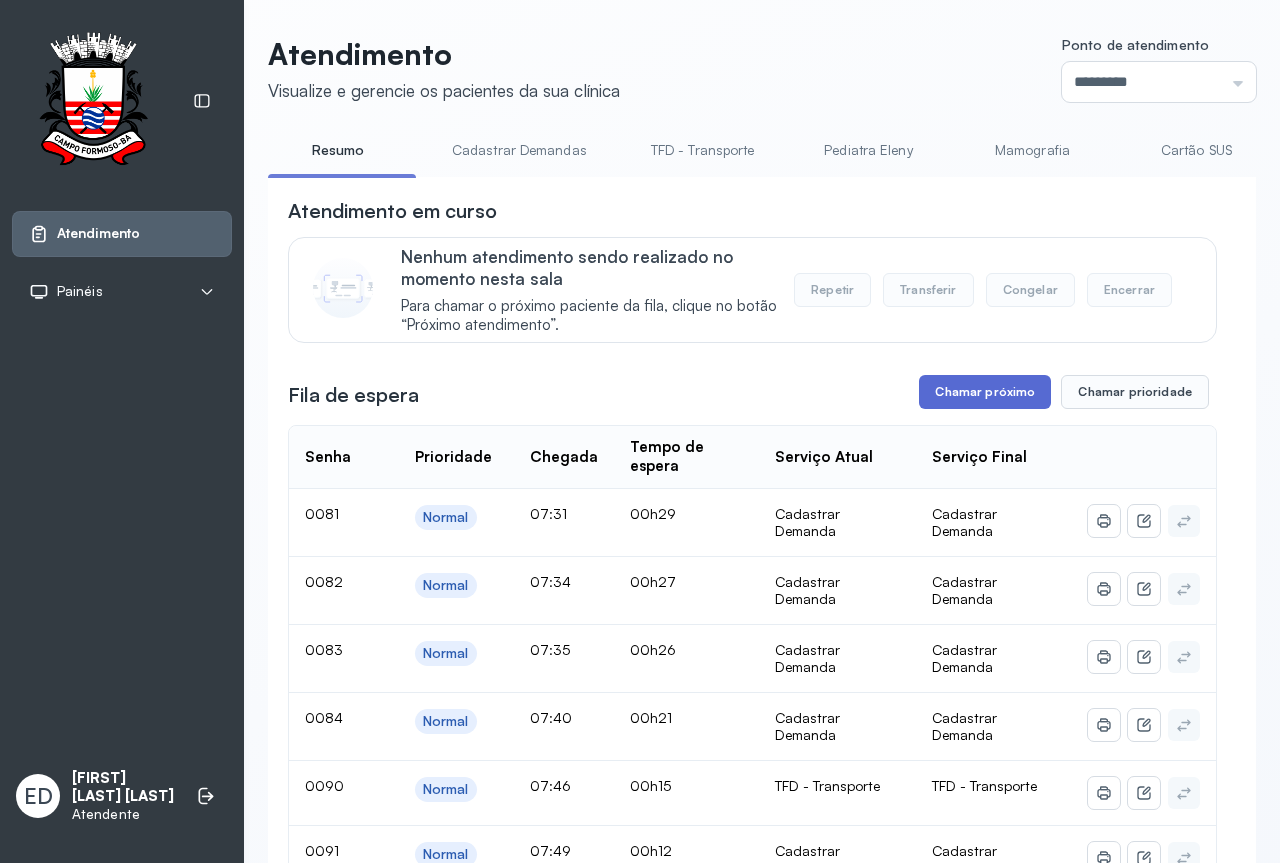 click on "Chamar próximo" at bounding box center (985, 392) 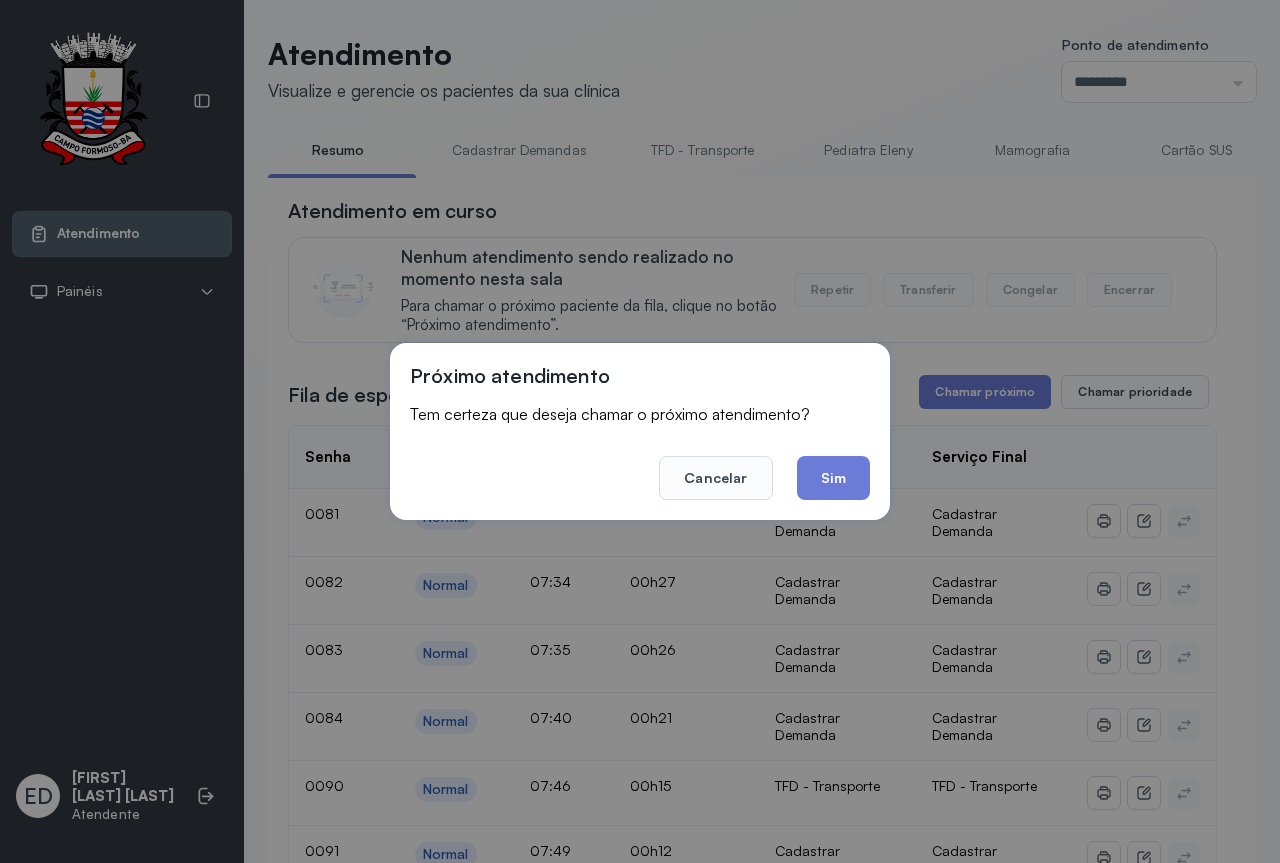 click on "Cancelar Sim" at bounding box center [640, 464] 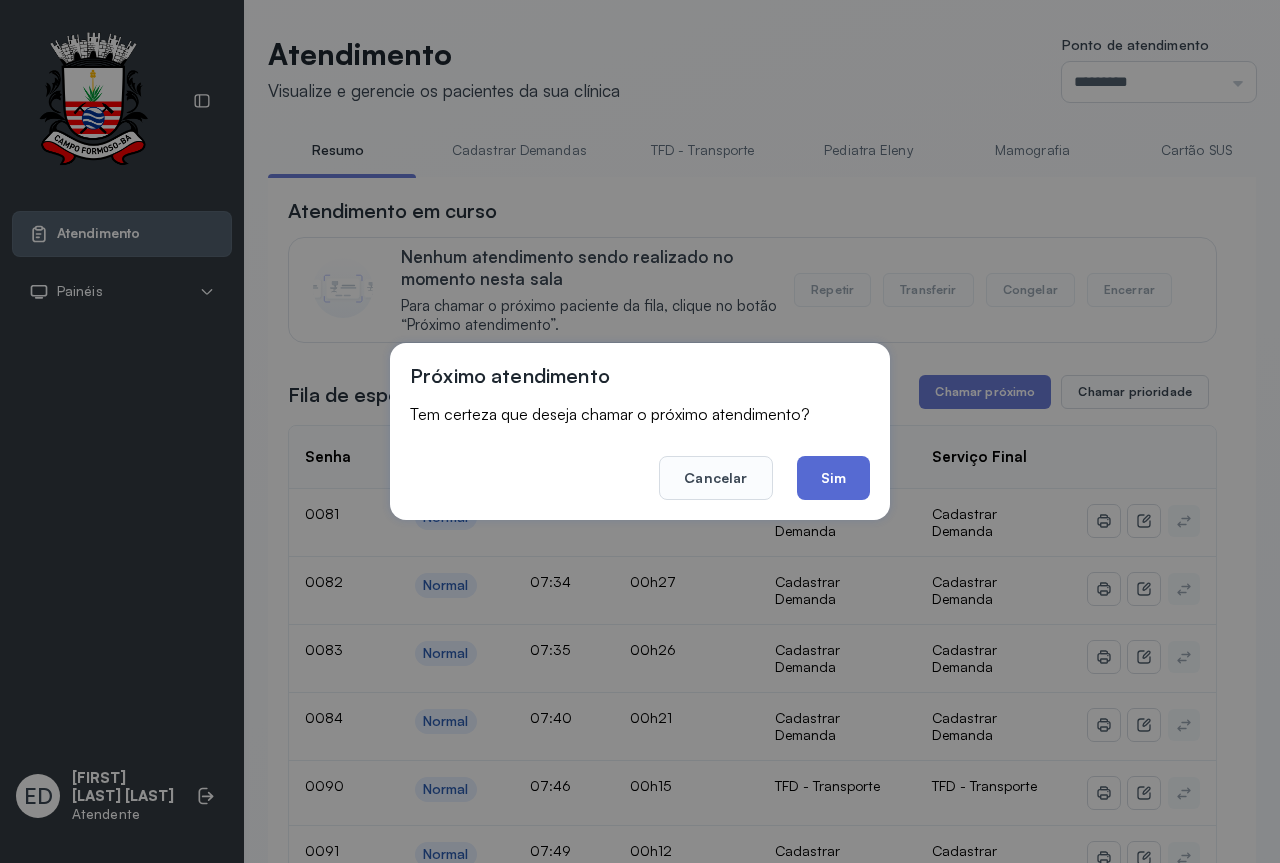click on "Sim" 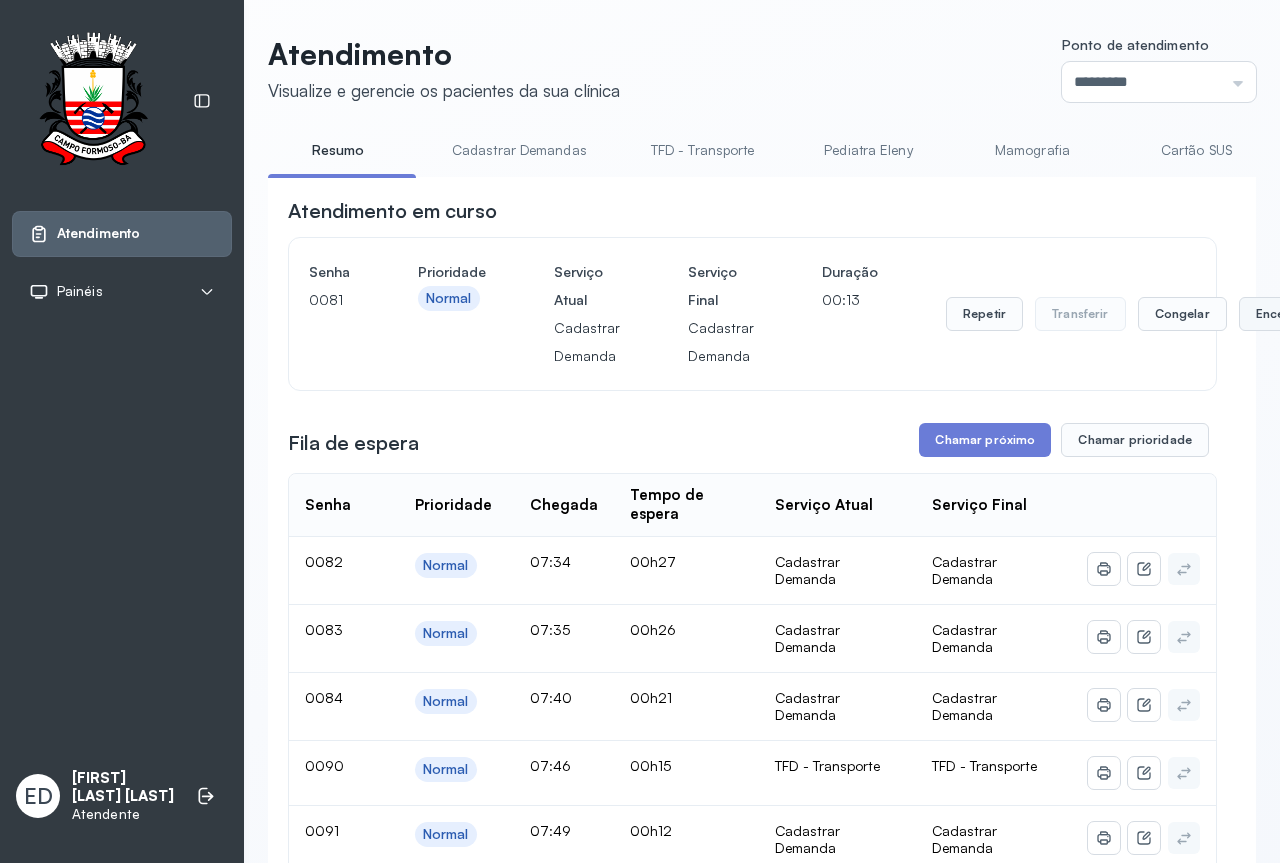 drag, startPoint x: 1240, startPoint y: 311, endPoint x: 1230, endPoint y: 317, distance: 11.661903 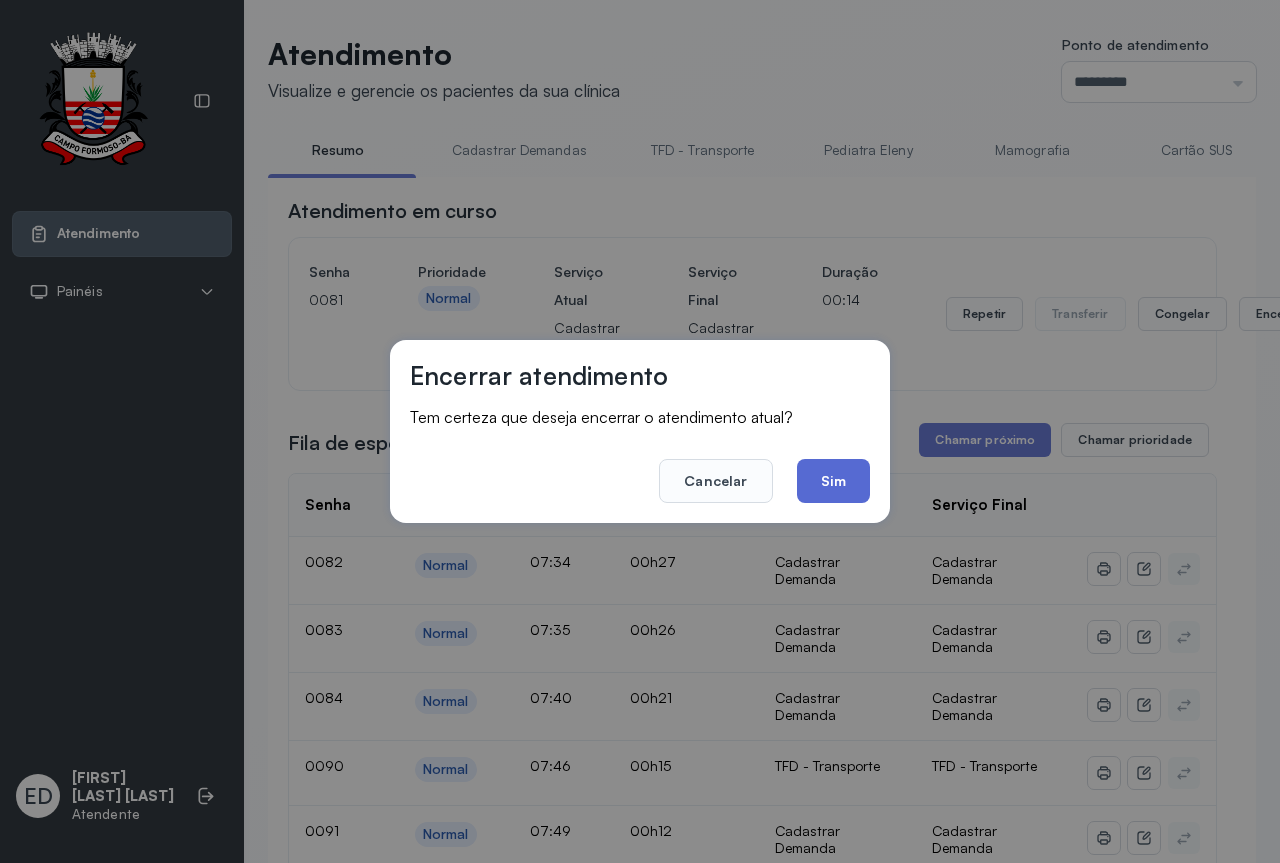 click on "Sim" 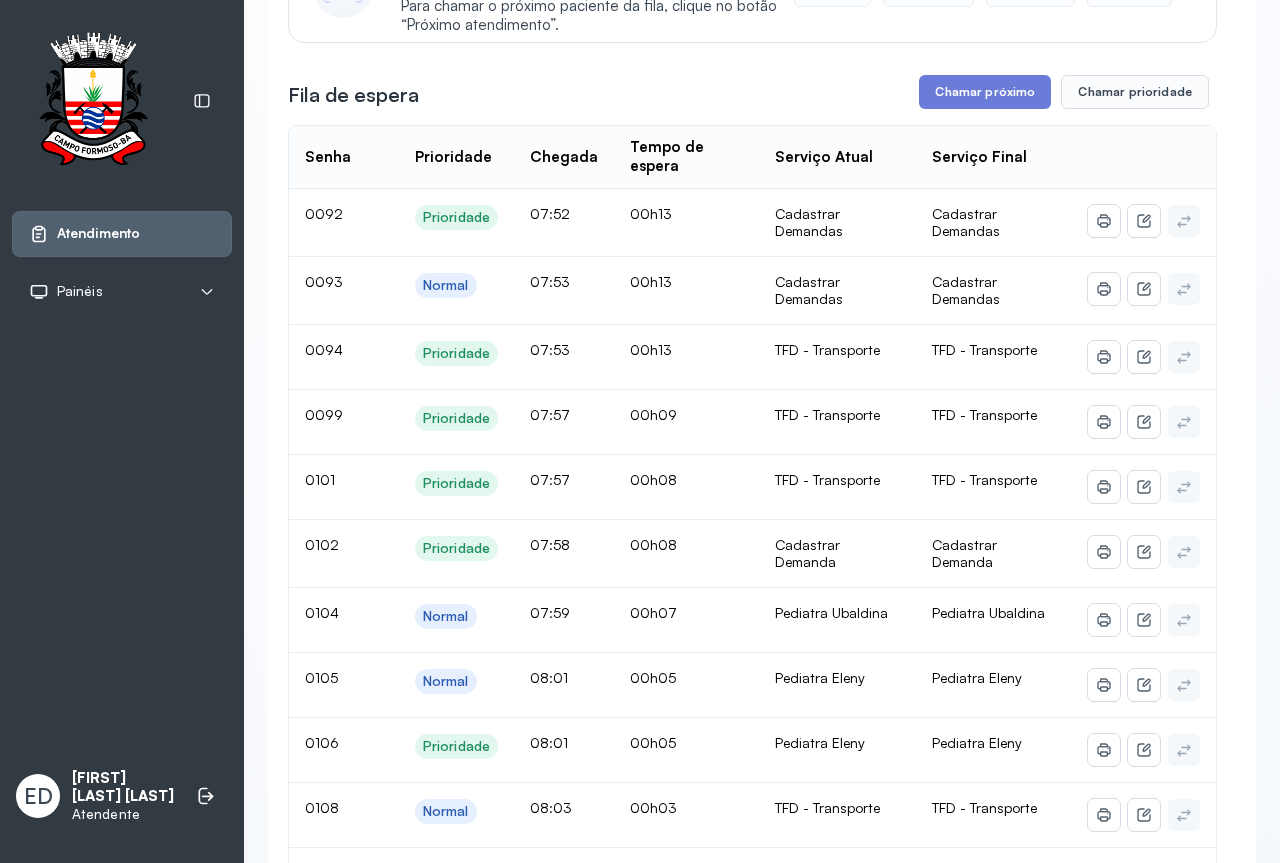 scroll, scrollTop: 0, scrollLeft: 0, axis: both 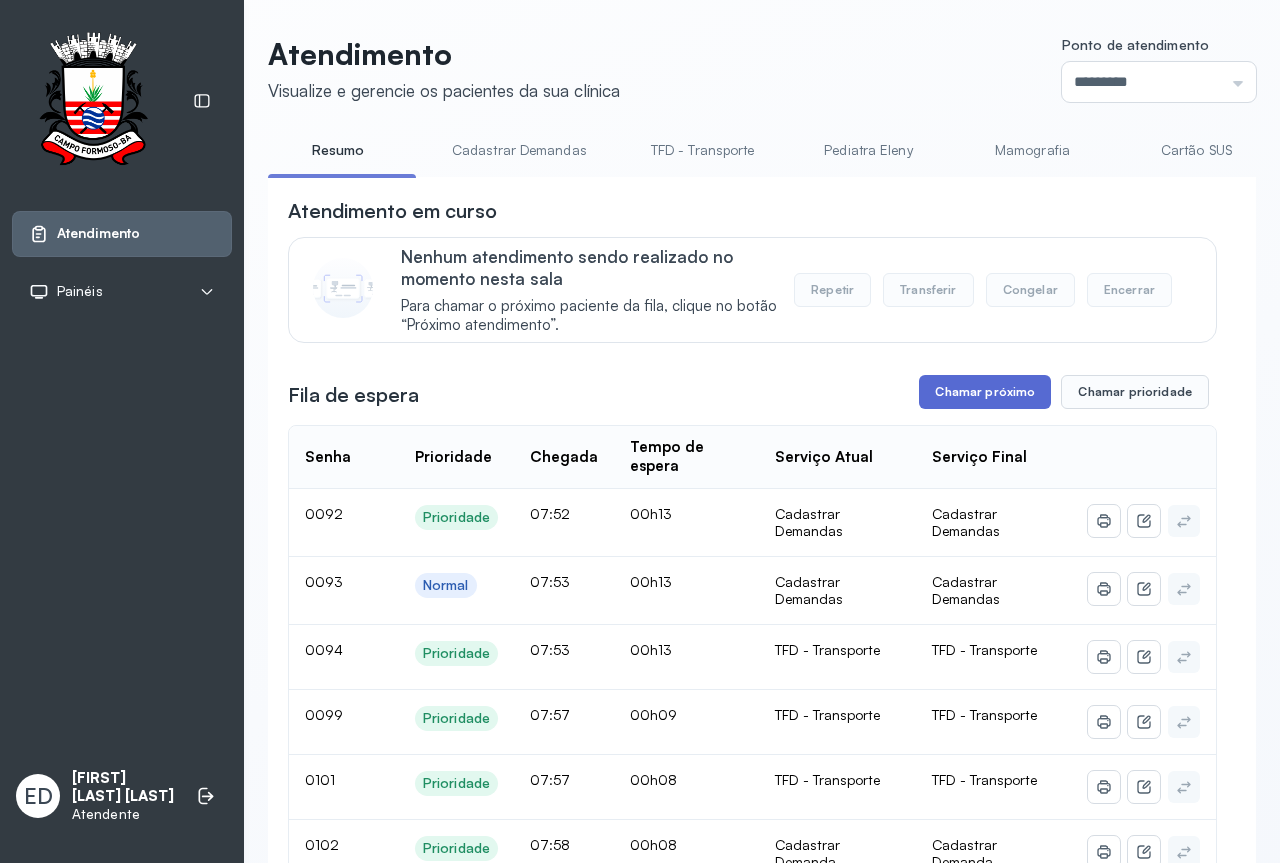 click on "Chamar próximo" at bounding box center (985, 392) 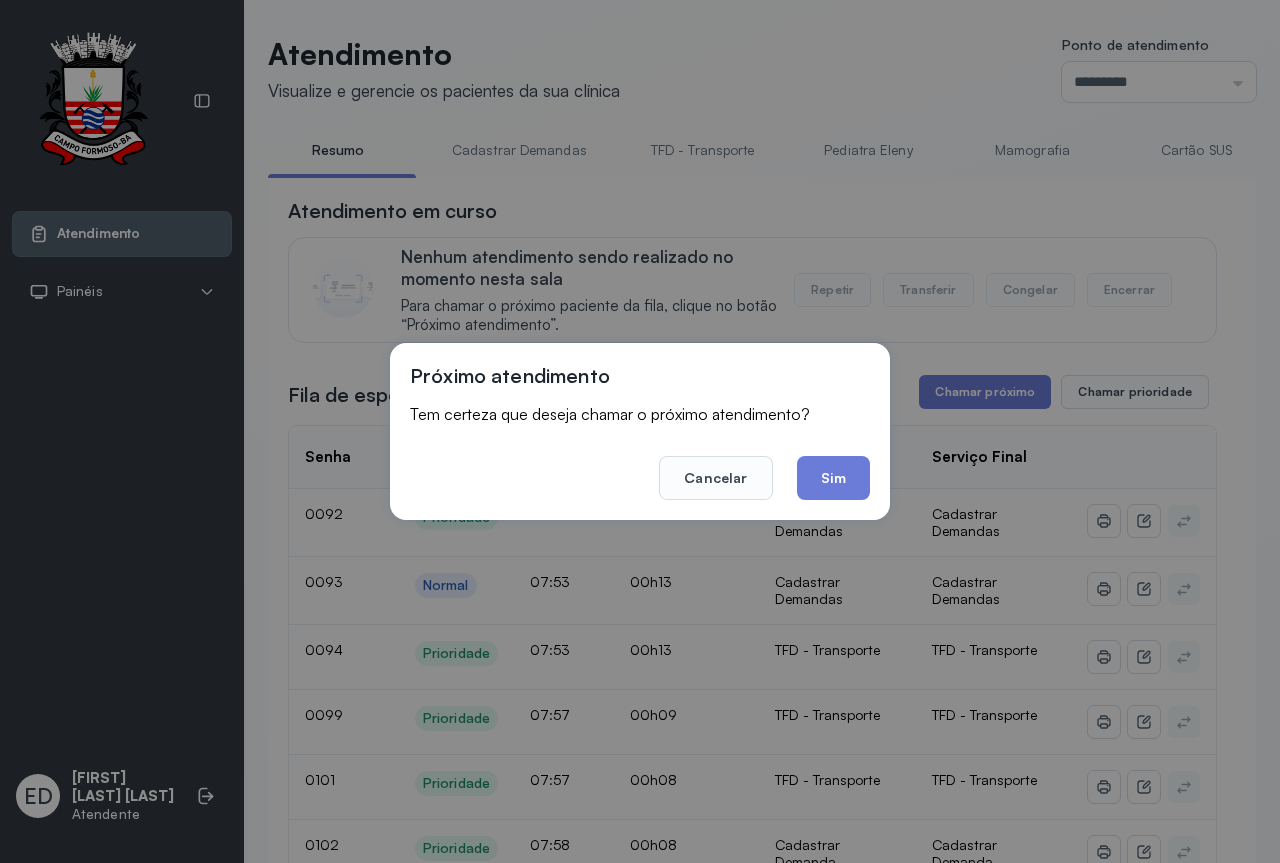 drag, startPoint x: 831, startPoint y: 463, endPoint x: 830, endPoint y: 484, distance: 21.023796 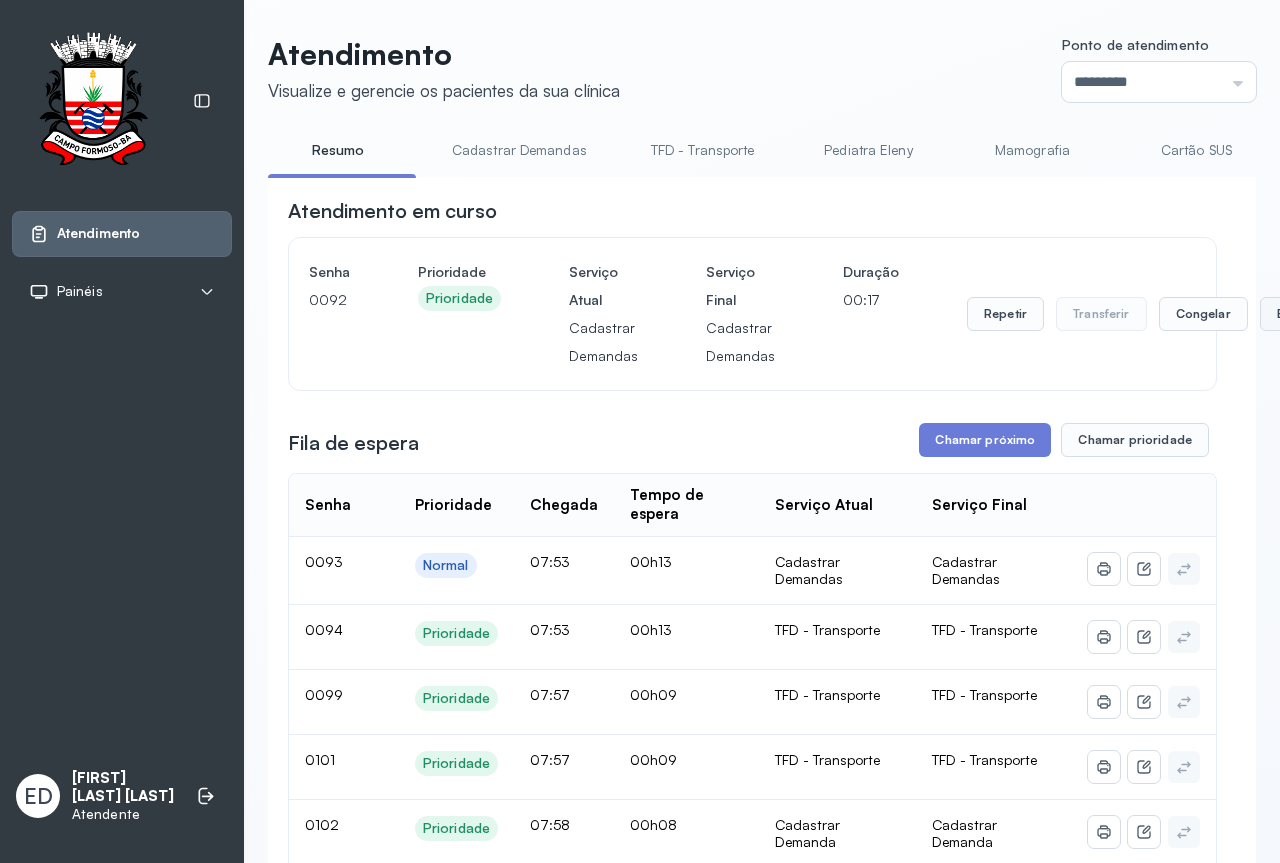 click on "Encerrar" at bounding box center (1302, 314) 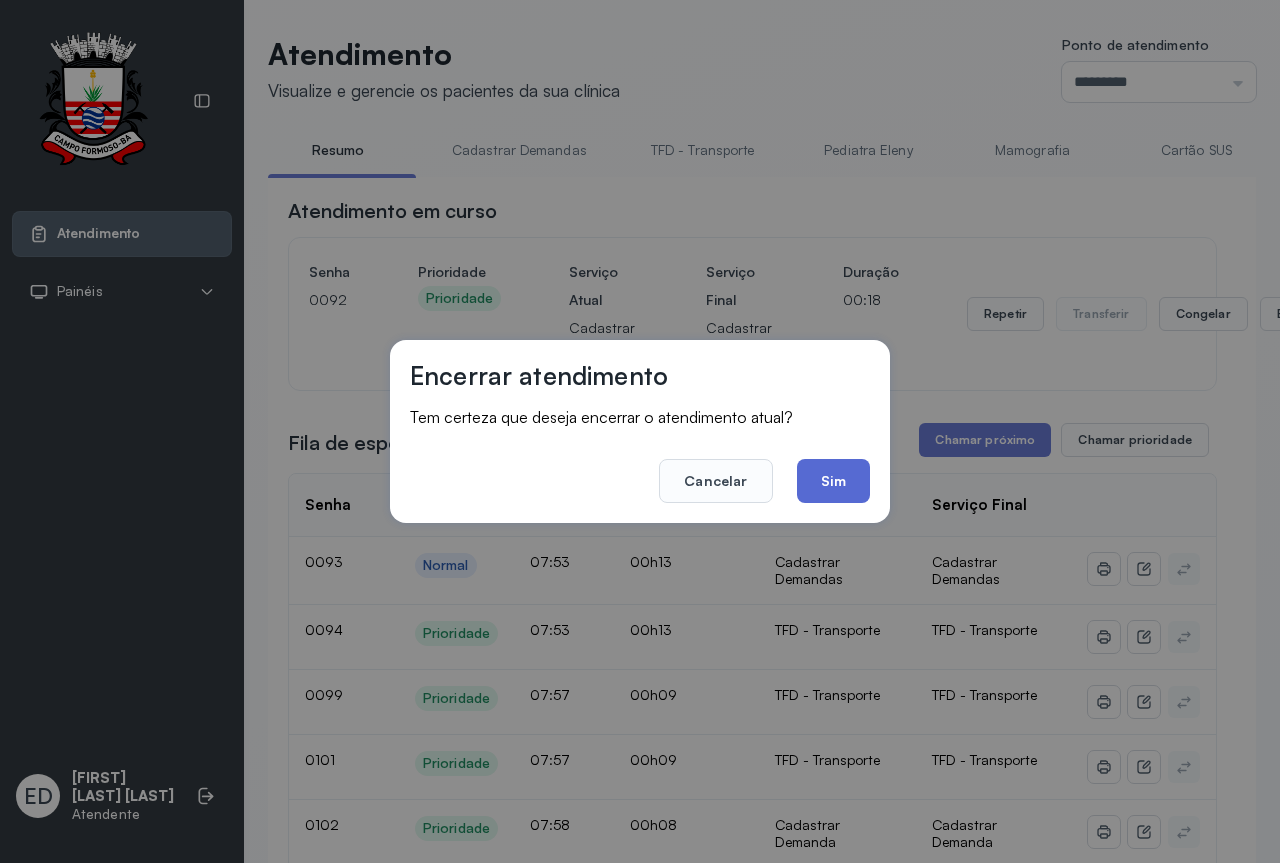 click on "Sim" 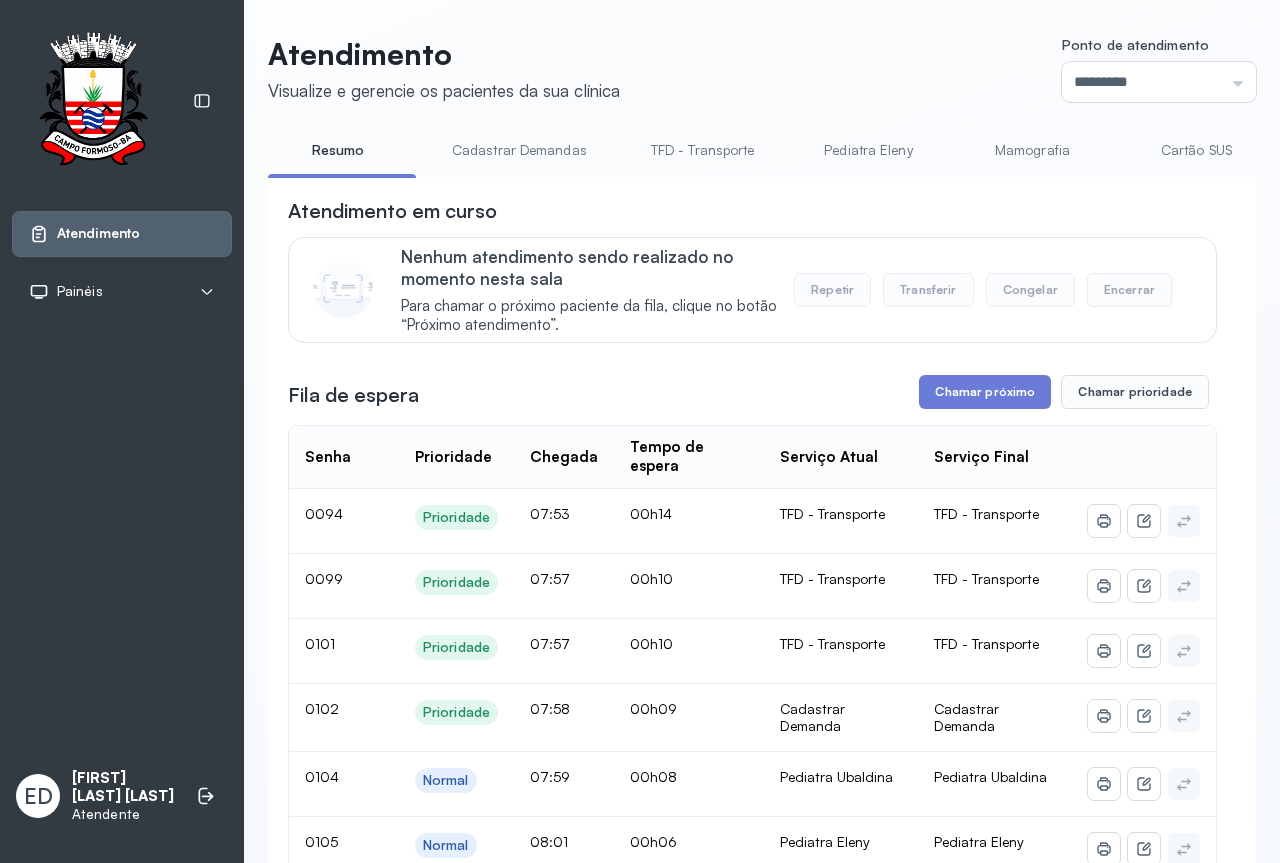 click on "Atendimento em curso Nenhum atendimento sendo realizado no momento nesta sala Para chamar o próximo paciente da fila, clique no botão “Próximo atendimento”. Repetir Transferir Congelar Encerrar Fila de espera Chamar próximo Chamar prioridade Senha    Prioridade  Chegada  Tempo de espera  Serviço Atual  Serviço Final    0094 Prioridade 07:53 00h14 TFD - Transporte TFD - Transporte 0099 Prioridade 07:57 00h10 TFD - Transporte TFD - Transporte 0101 Prioridade 07:57 00h10 TFD - Transporte TFD - Transporte 0102 Prioridade 07:58 00h09 Cadastrar Demanda Cadastrar Demanda 0104 Normal 07:59 00h08 Pediatra Ubaldina Pediatra Ubaldina 0105 Normal 08:01 00h06 Pediatra Eleny Pediatra Eleny 0106 Prioridade 08:01 00h06 Pediatra Eleny Pediatra Eleny 0108 Normal 08:03 00h04 TFD - Transporte TFD - Transporte 0109 Prioridade 08:05 00h02 TFD - Transporte TFD - Transporte Atendimentos congelados Senha  Serviço Atual  Serviço Final    0015 Laboratório Laboratório Atendimentos concluídos  Atendidos: 16  | | Data:" at bounding box center (762, 1312) 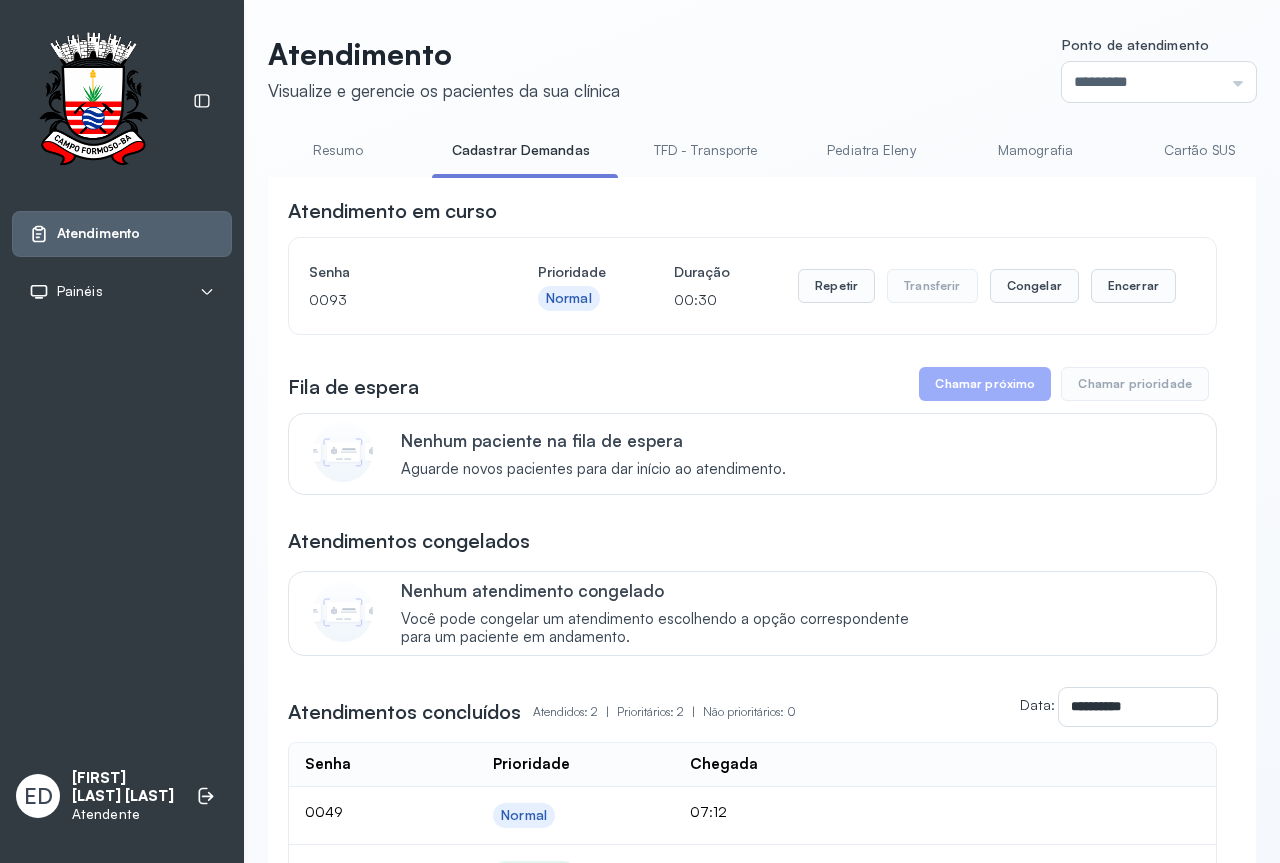 click on "Resumo" at bounding box center [338, 150] 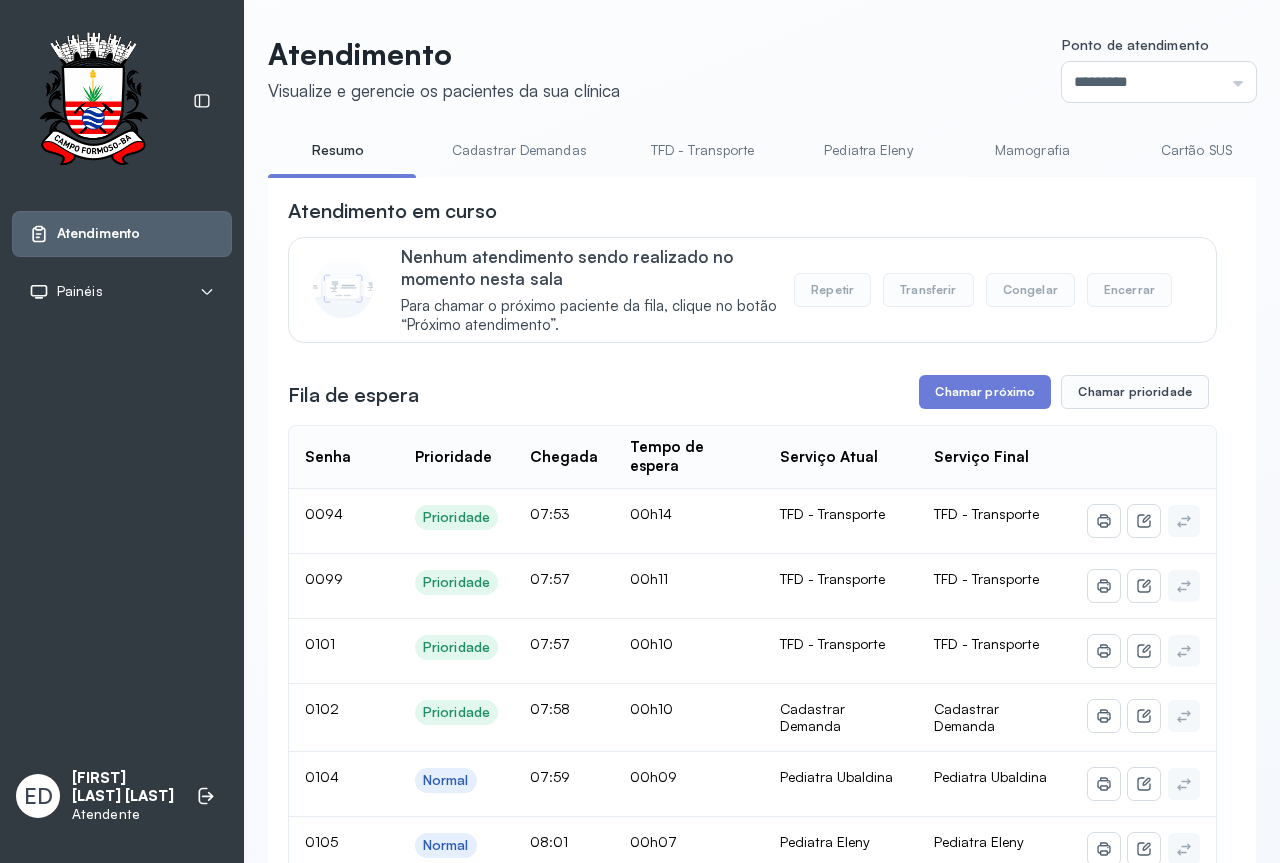 scroll, scrollTop: 0, scrollLeft: 851, axis: horizontal 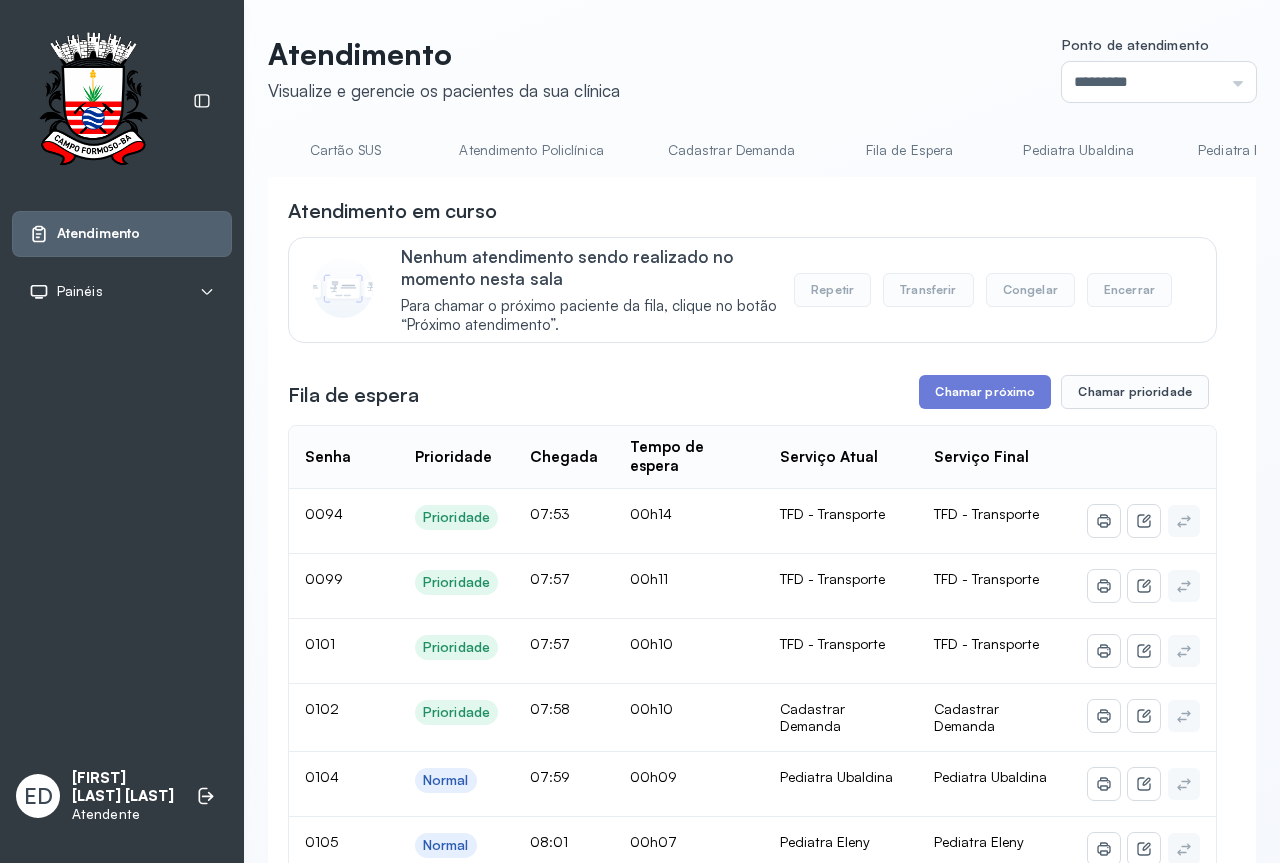 click on "Cadastrar Demanda" 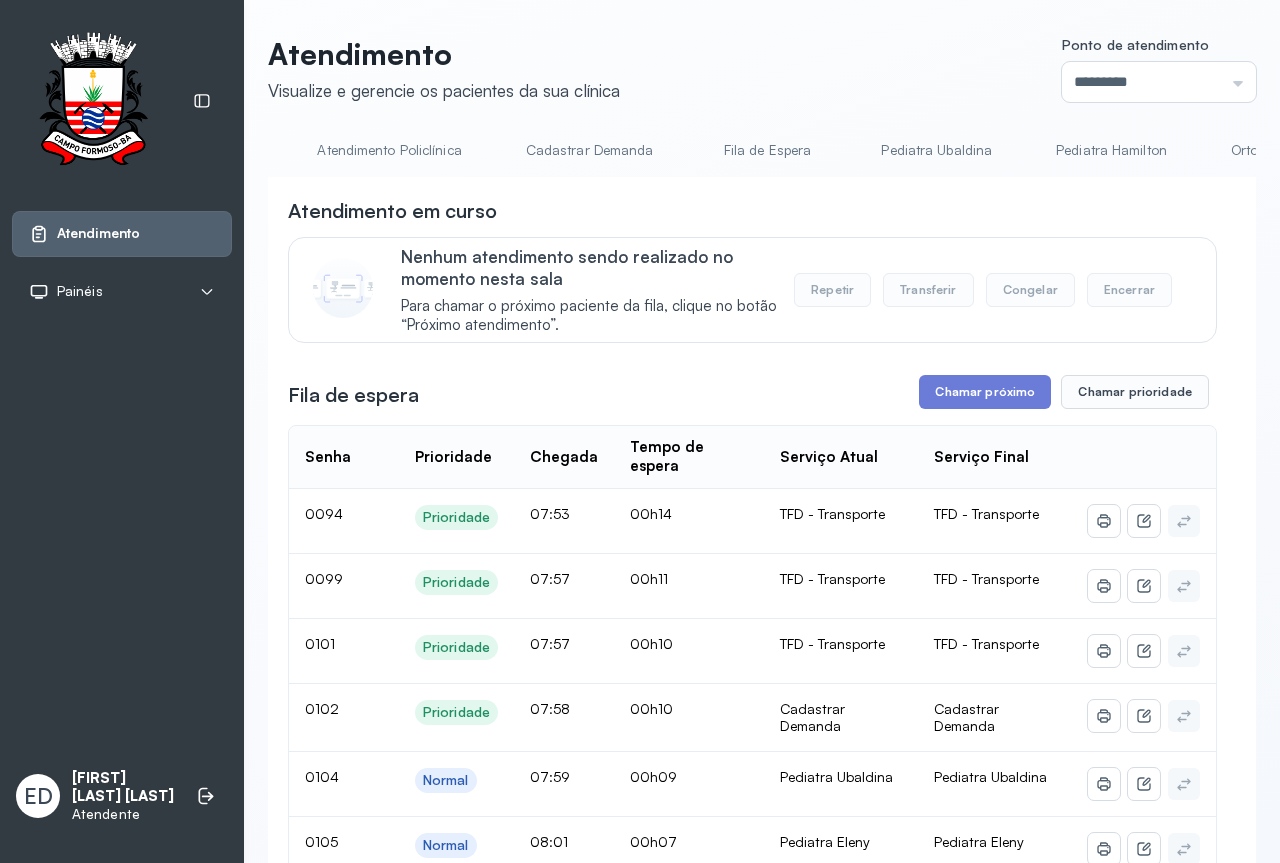 scroll, scrollTop: 0, scrollLeft: 987, axis: horizontal 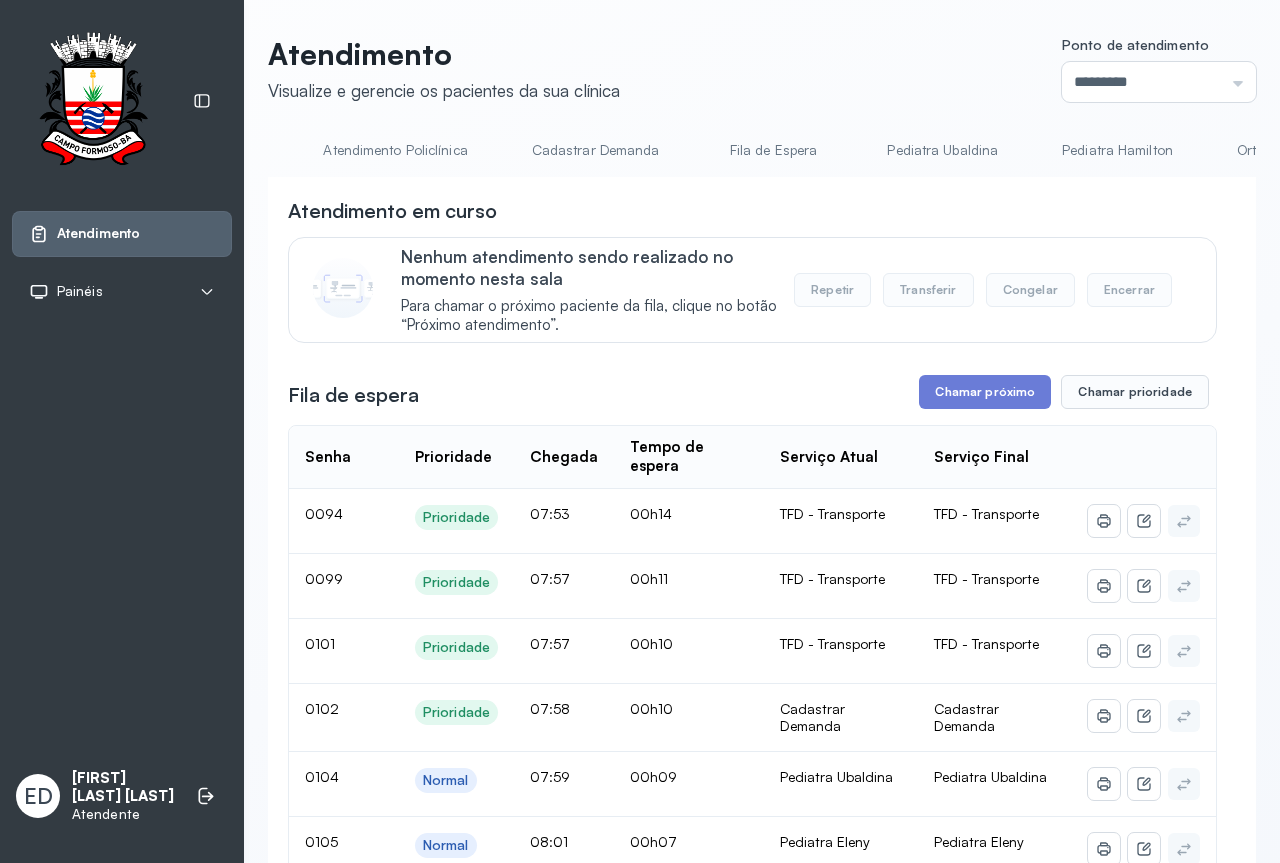 click on "Cadastrar Demanda" at bounding box center [596, 150] 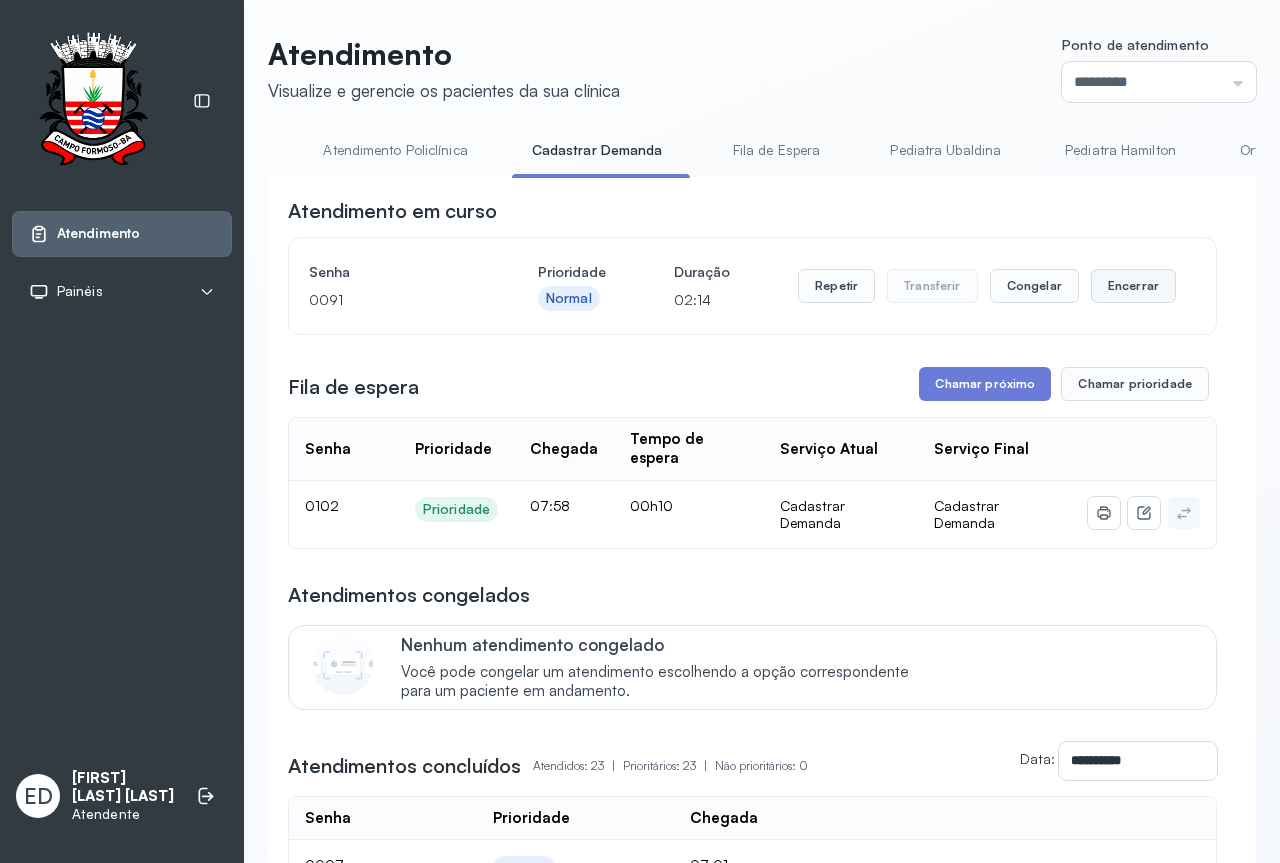 click on "Encerrar" at bounding box center [1133, 286] 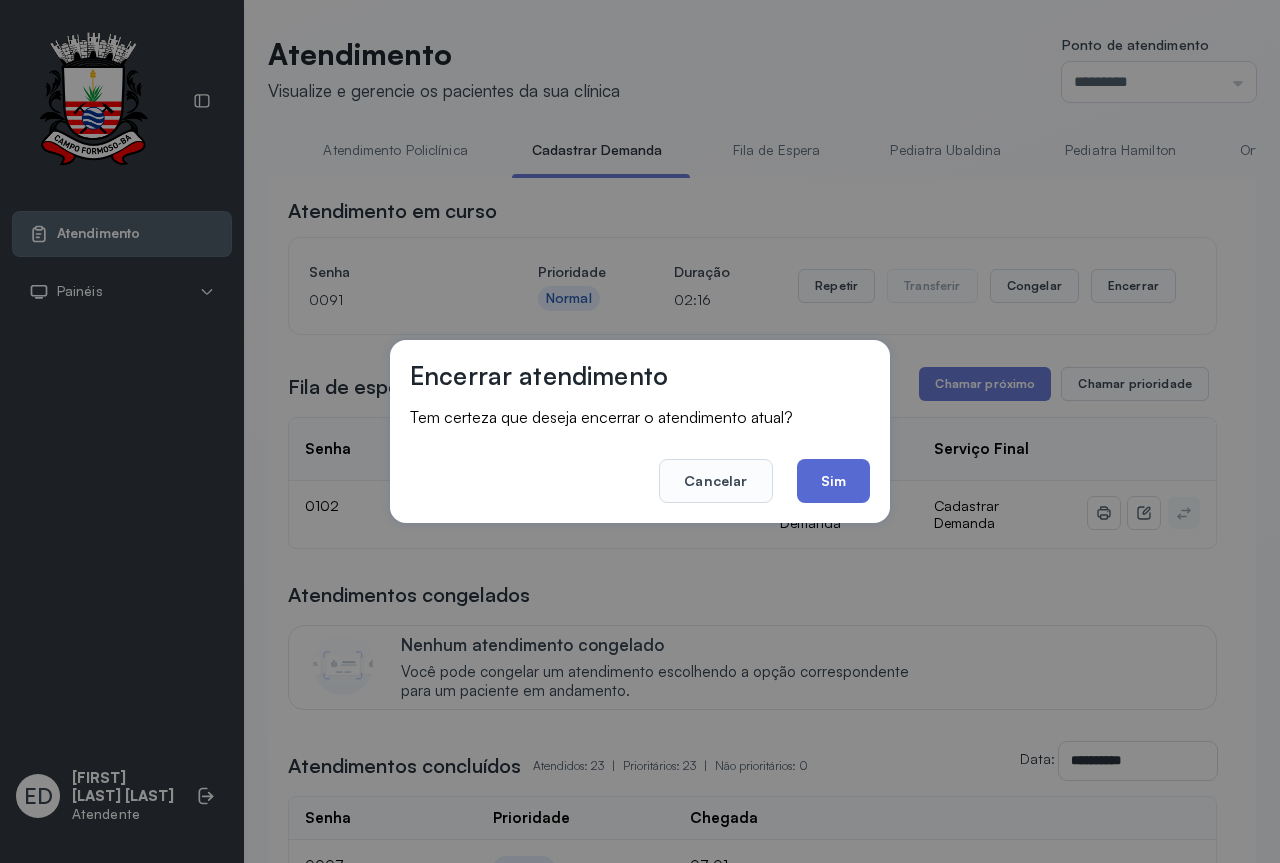 click on "Sim" 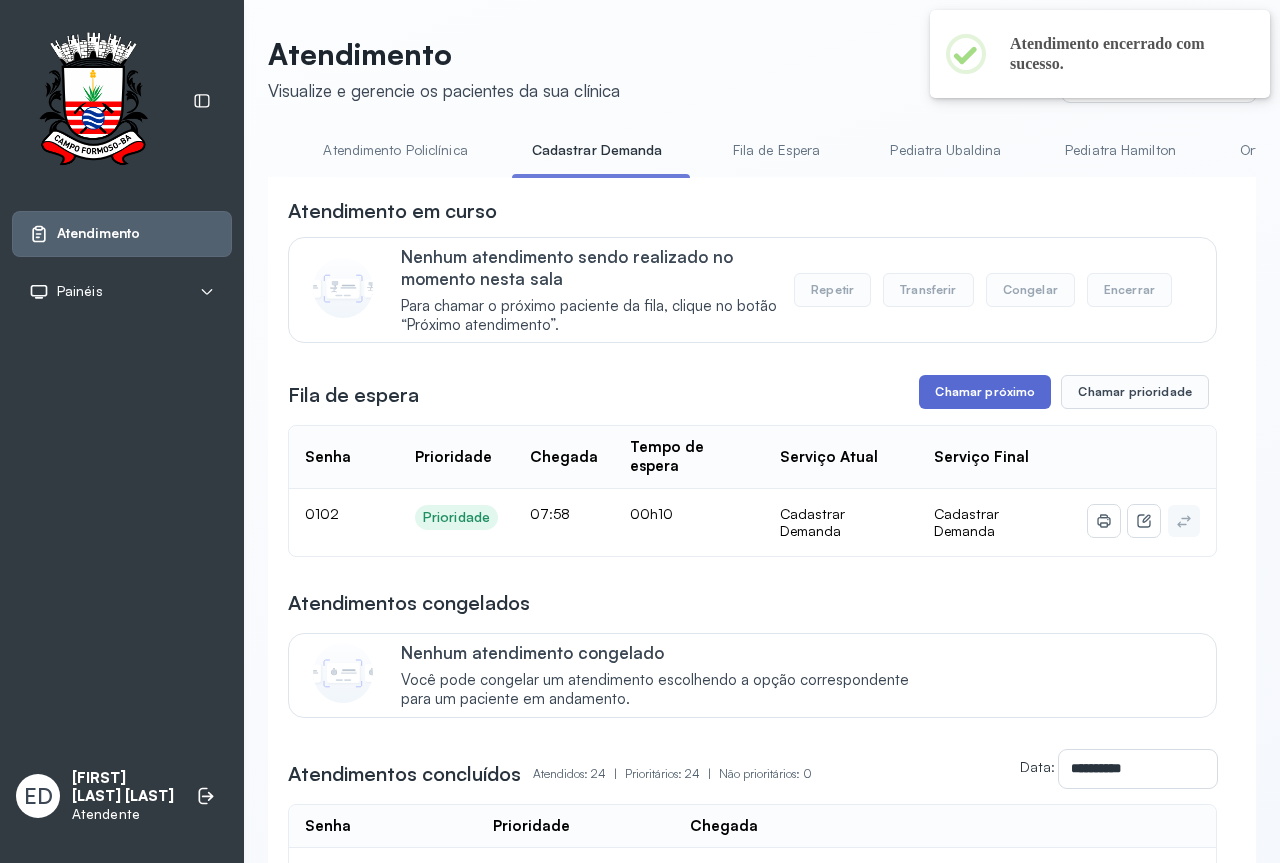 click on "Chamar próximo" at bounding box center [985, 392] 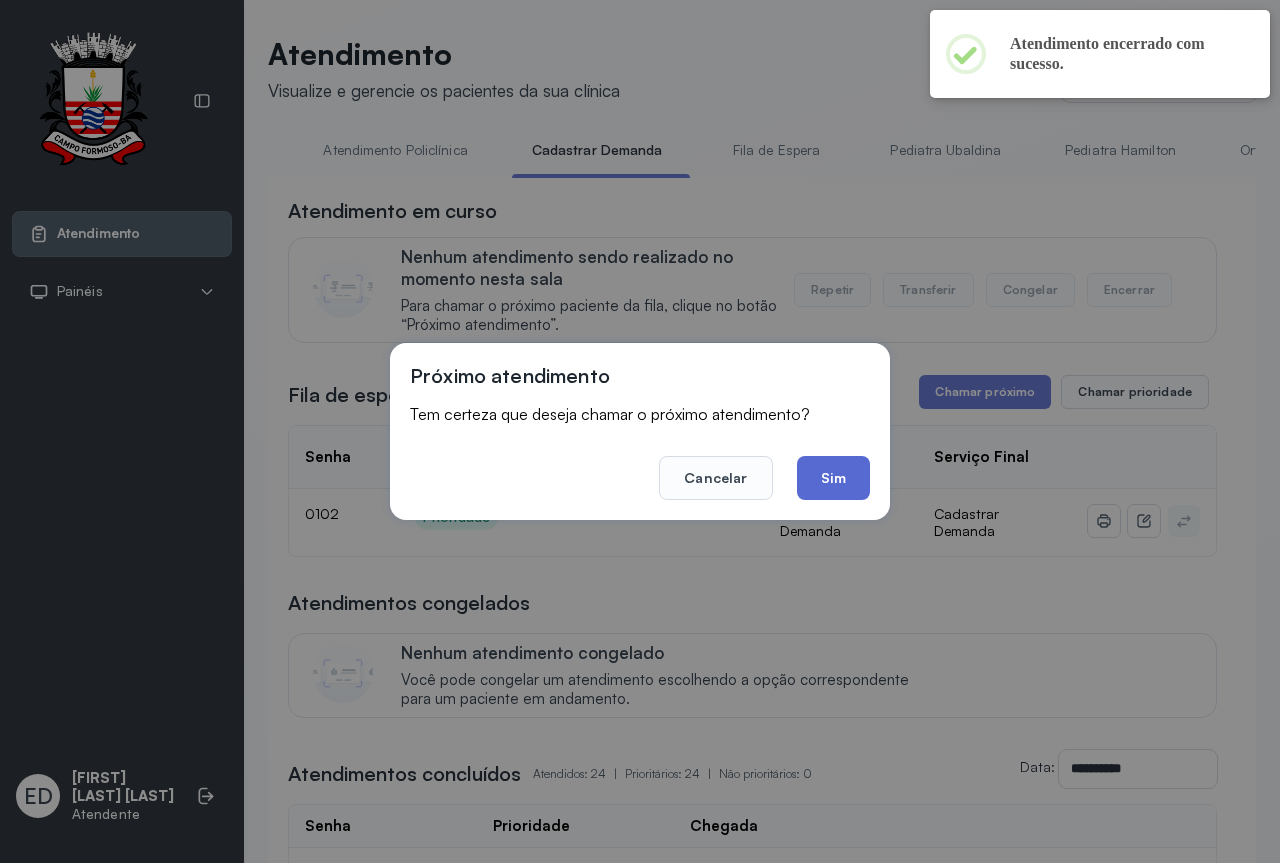 click on "Sim" 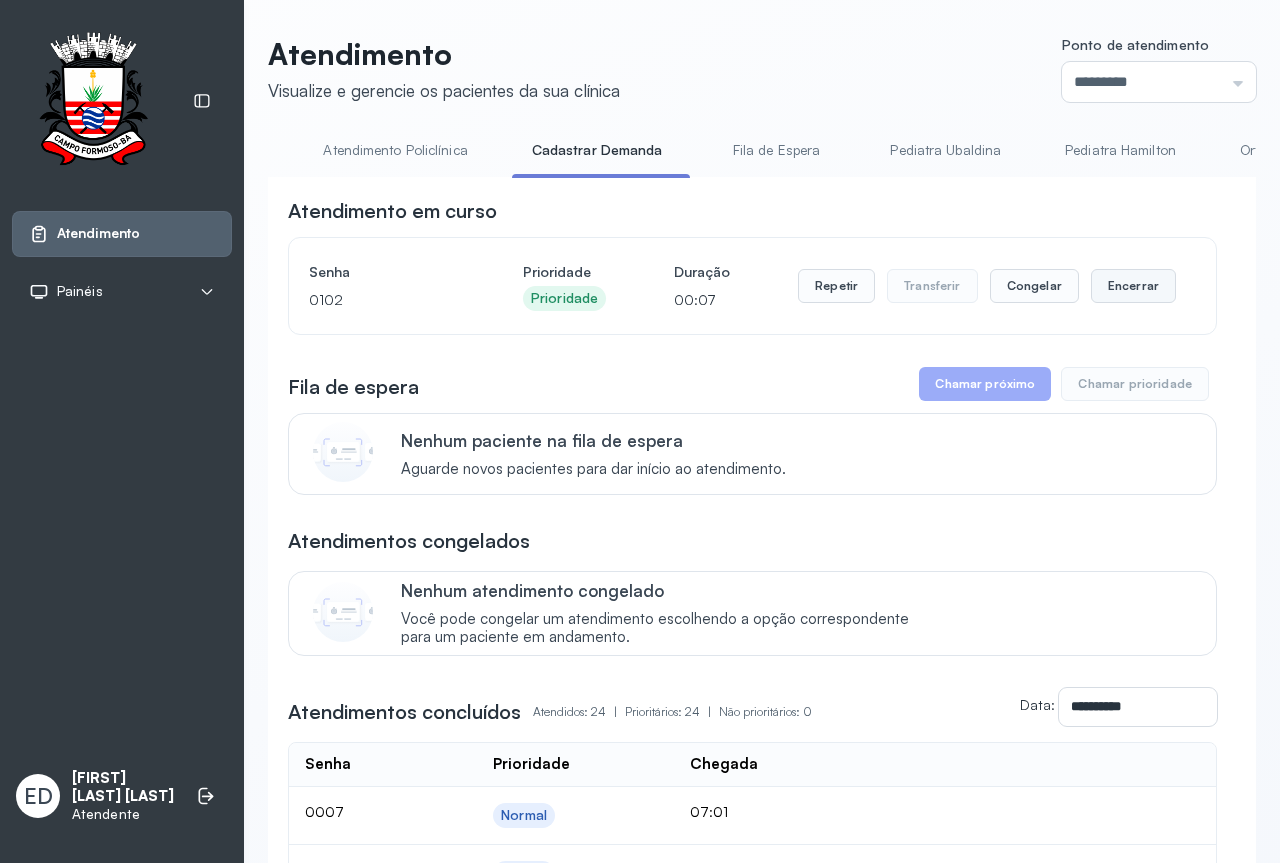 click on "Encerrar" at bounding box center (1133, 286) 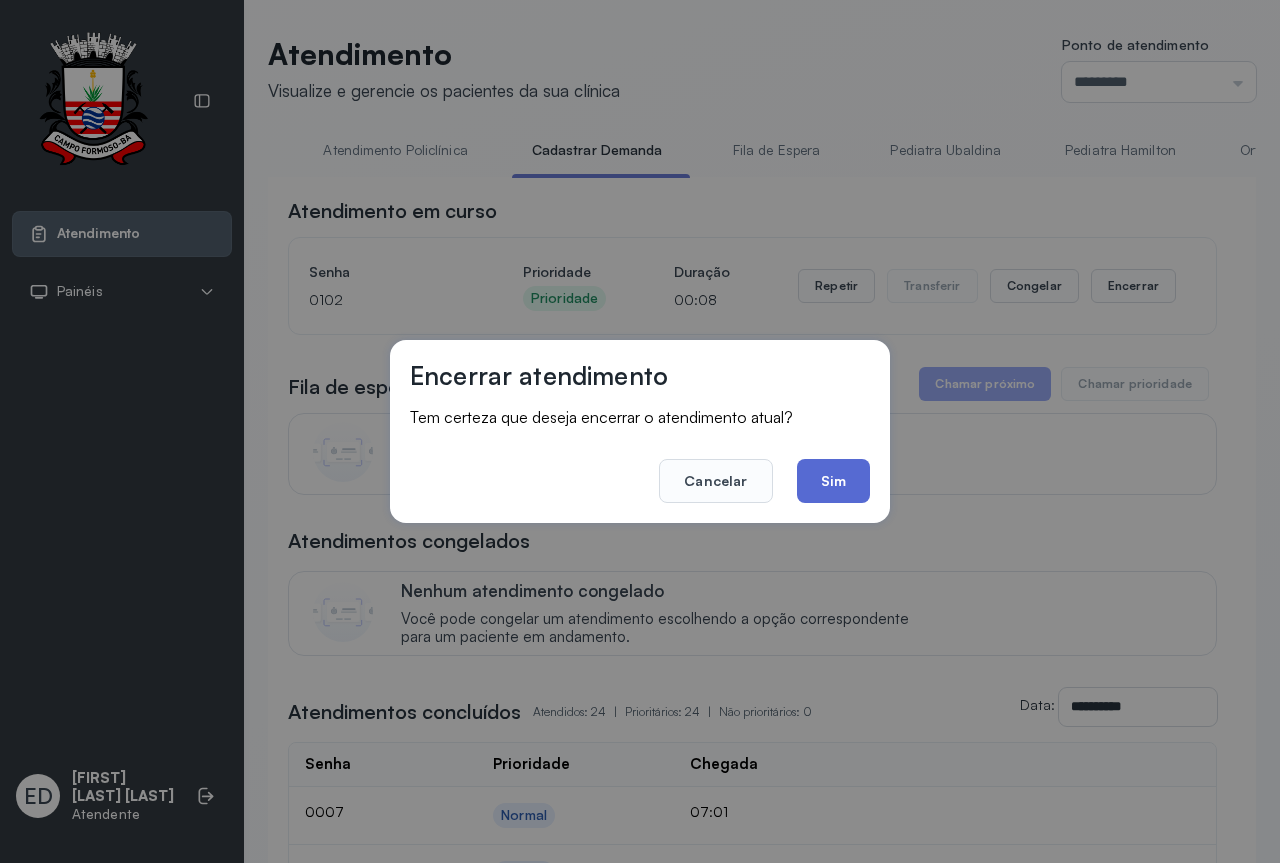 click on "Sim" 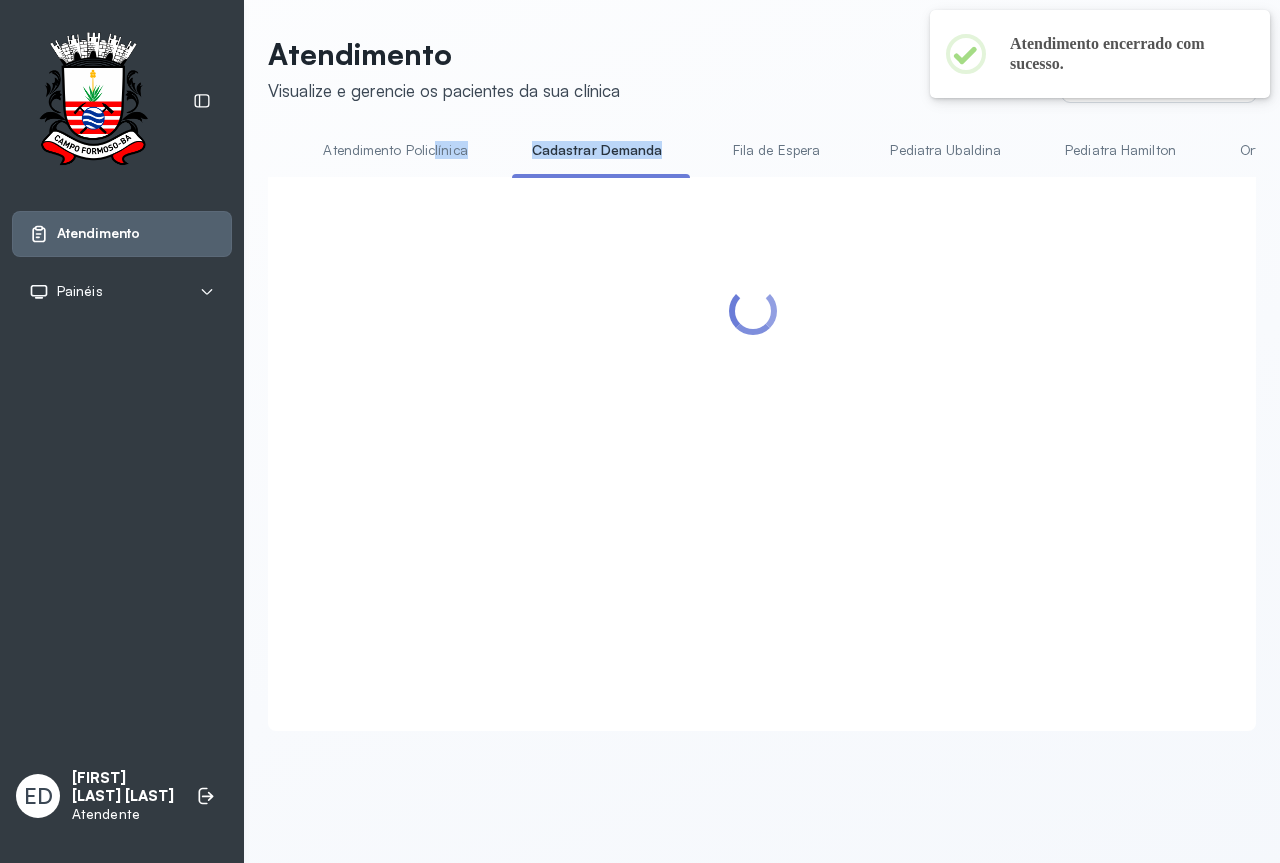 drag, startPoint x: 520, startPoint y: 174, endPoint x: 427, endPoint y: 179, distance: 93.13431 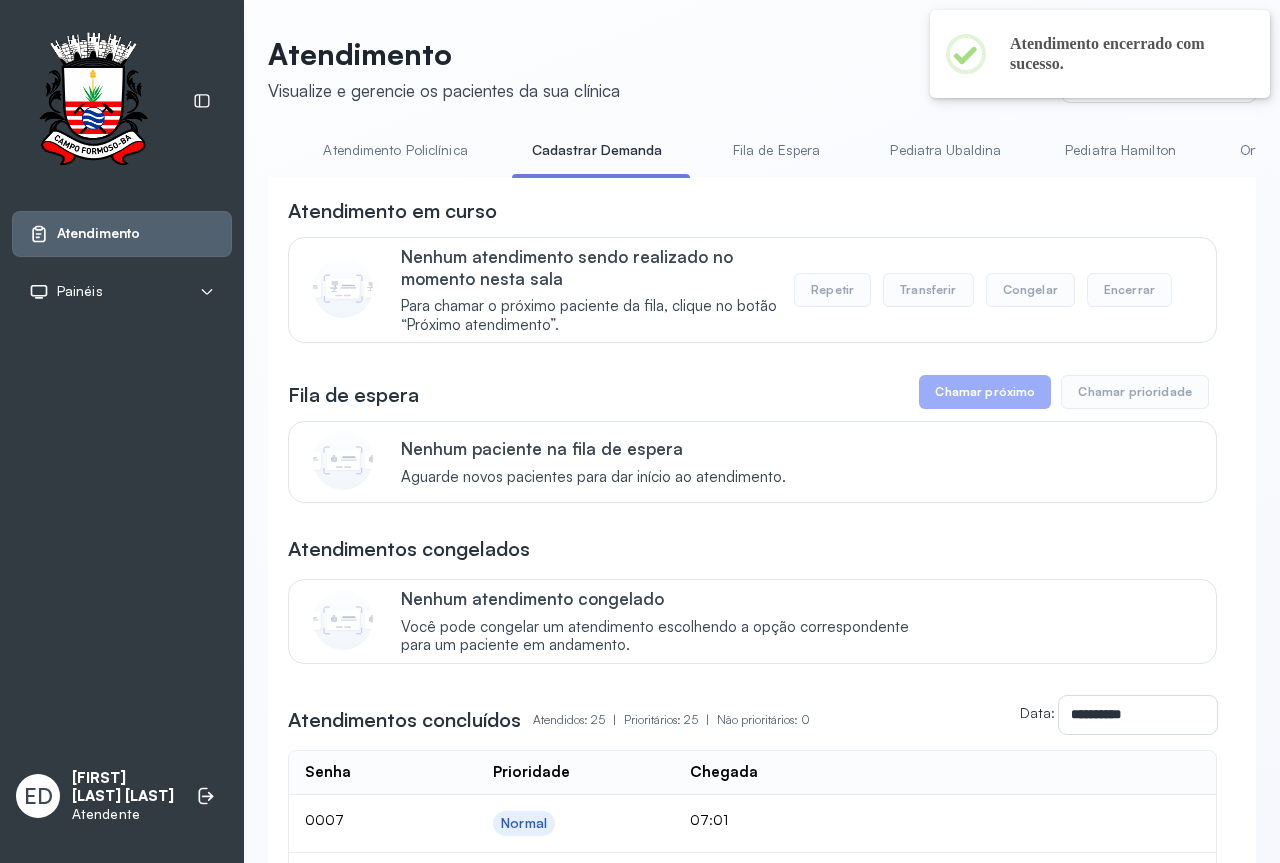 click on "**********" at bounding box center (762, 1273) 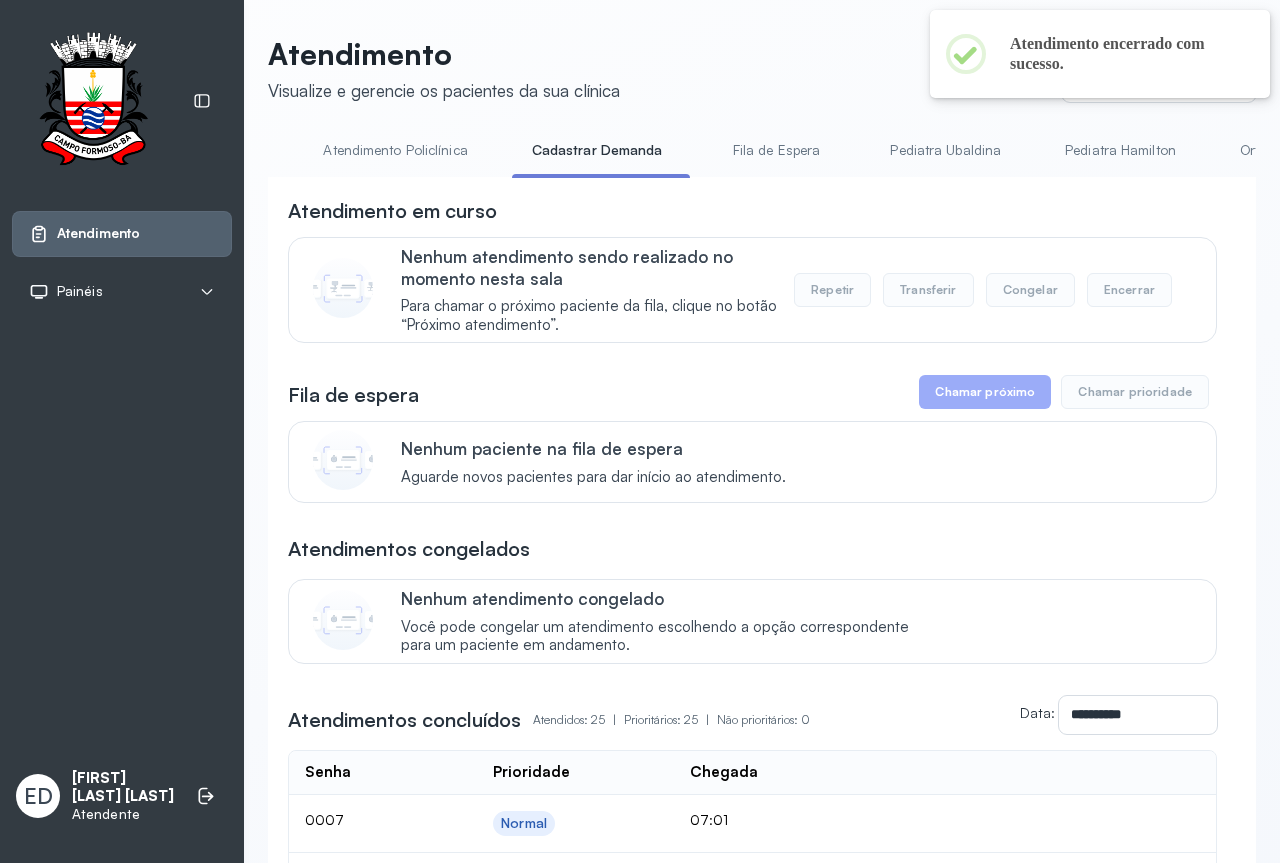 click on "Resumo Cadastrar Demandas TFD - Transporte Pediatra Eleny Mamografia Cartão SUS Atendimento Policlínica Cadastrar Demanda Fila de Espera Pediatra Ubaldina Pediatra Hamilton Ortopedista Mauricio Ortopedista Ramon Ginecologista Luana Ginecologista Amilton Endocrinologista Poliercio Endocrinologista Washington Obstetra Nefrologista Laboratório" at bounding box center (762, 156) 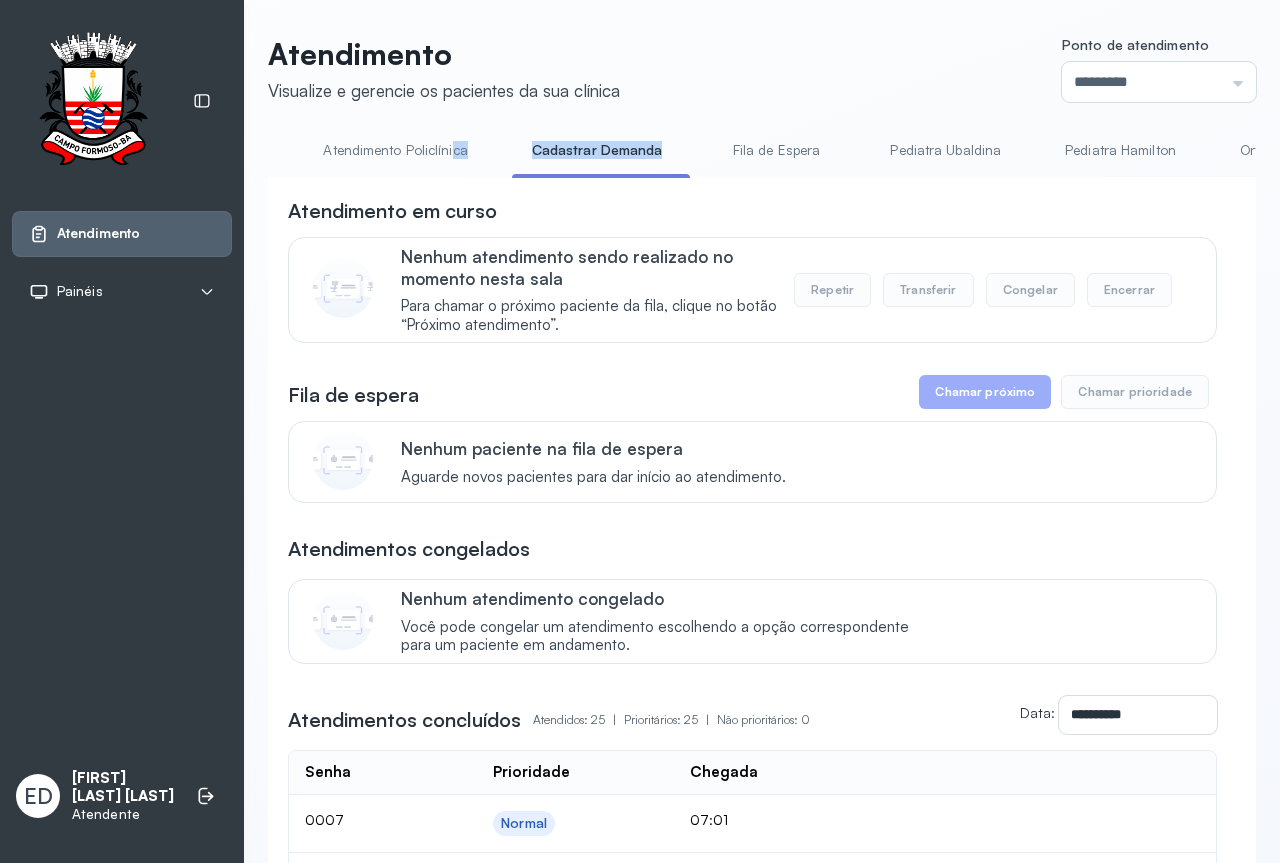drag, startPoint x: 549, startPoint y: 173, endPoint x: 442, endPoint y: 181, distance: 107.298645 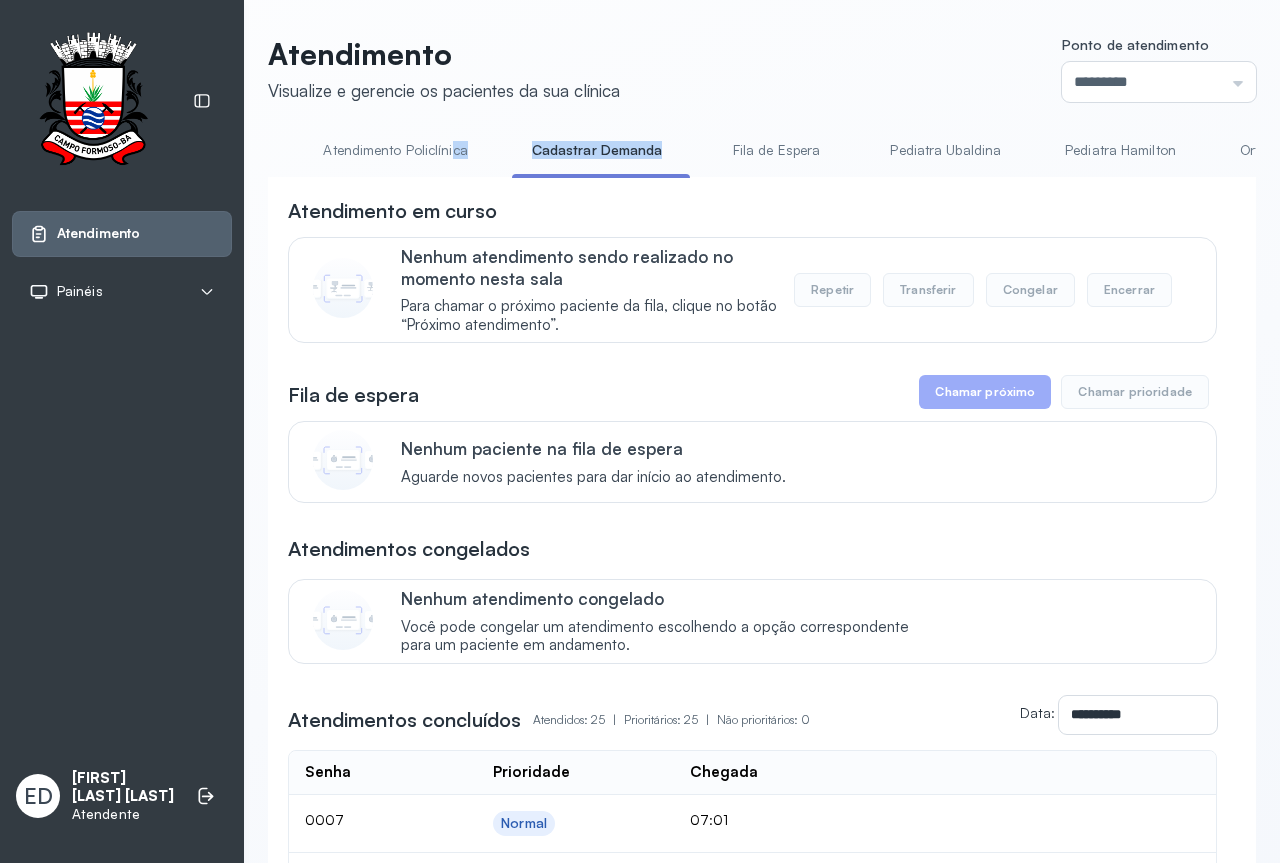 click on "Resumo Cadastrar Demandas TFD - Transporte Pediatra Eleny Mamografia Cartão SUS Atendimento Policlínica Cadastrar Demanda Fila de Espera Pediatra Ubaldina Pediatra Hamilton Ortopedista Mauricio Ortopedista Ramon Ginecologista Luana Ginecologista Amilton Endocrinologista Poliercio Endocrinologista Washington Obstetra Nefrologista Laboratório" at bounding box center (762, 156) 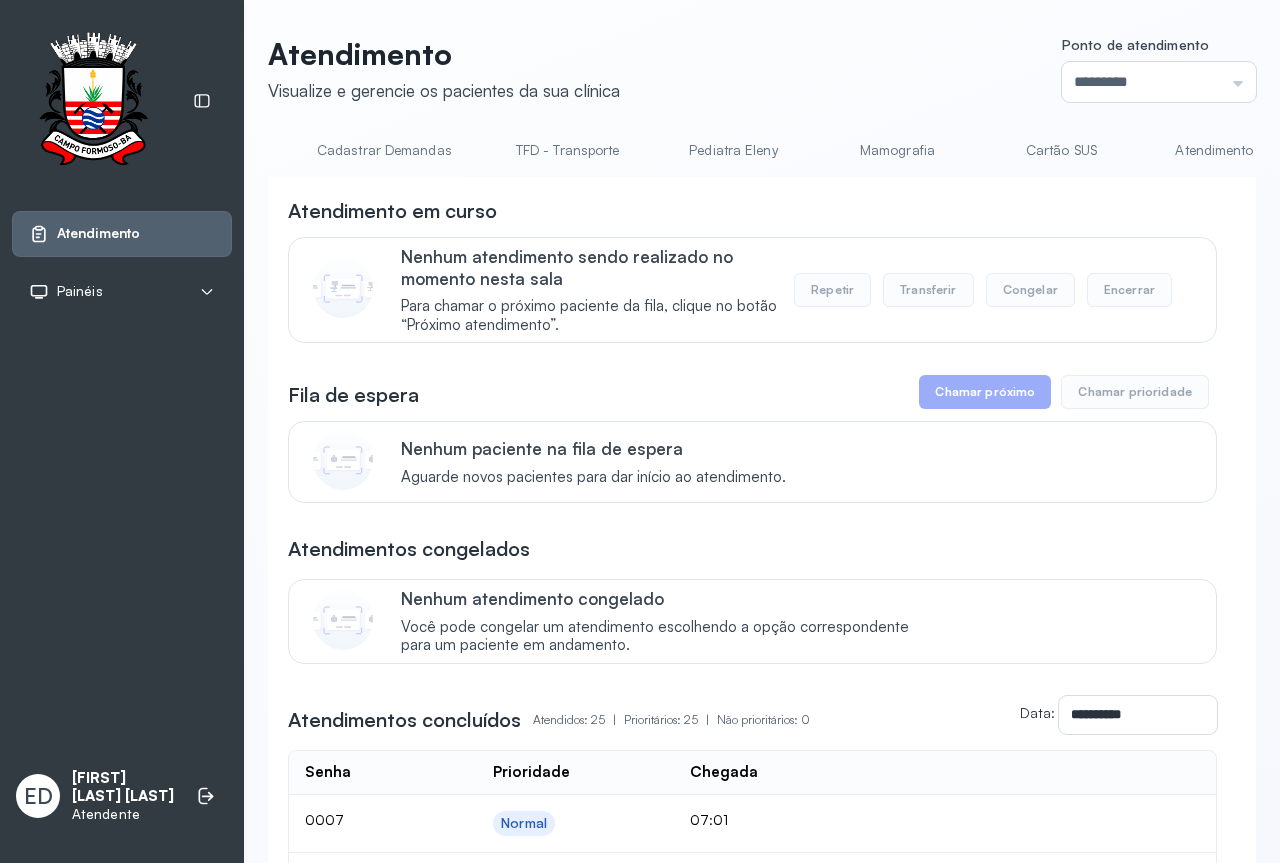 click on "Cadastrar Demandas" 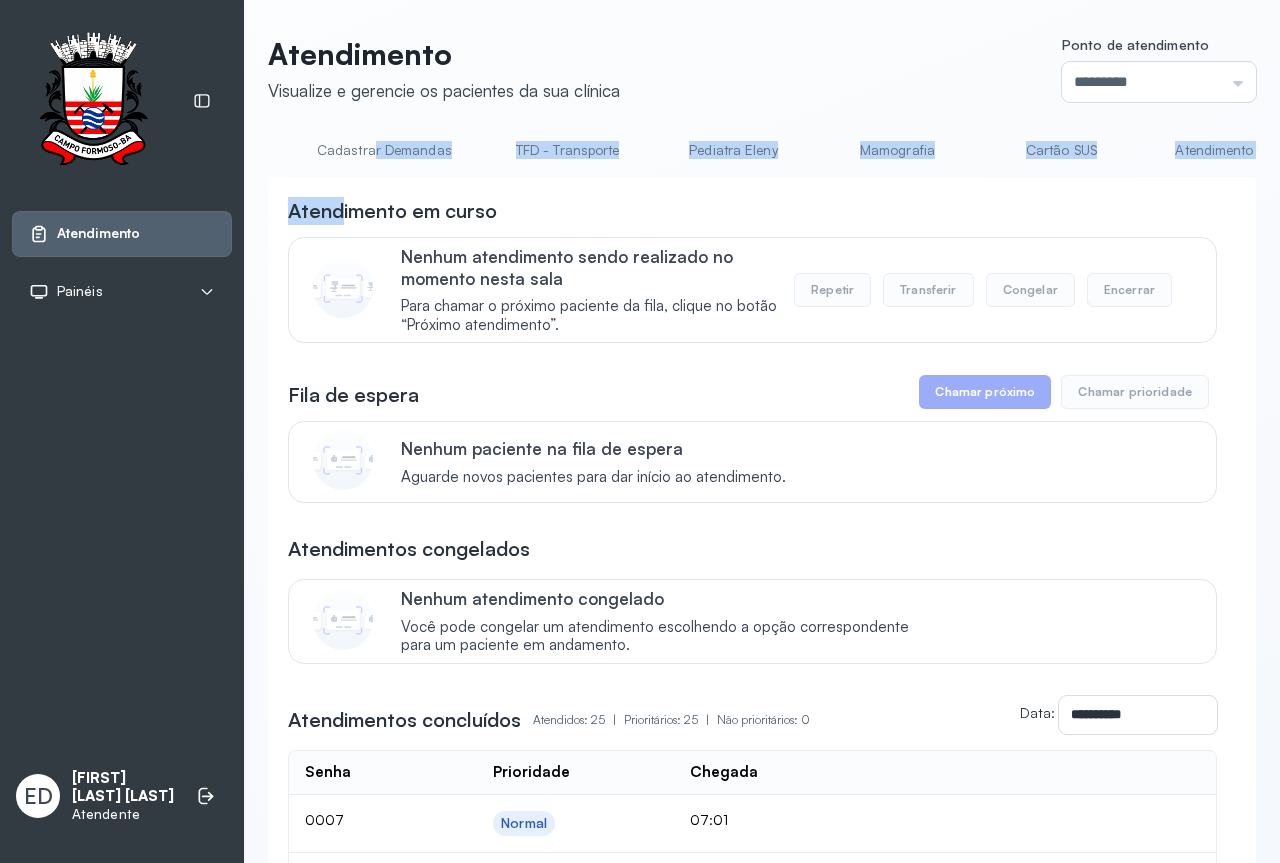 drag, startPoint x: 372, startPoint y: 175, endPoint x: 289, endPoint y: 170, distance: 83.15047 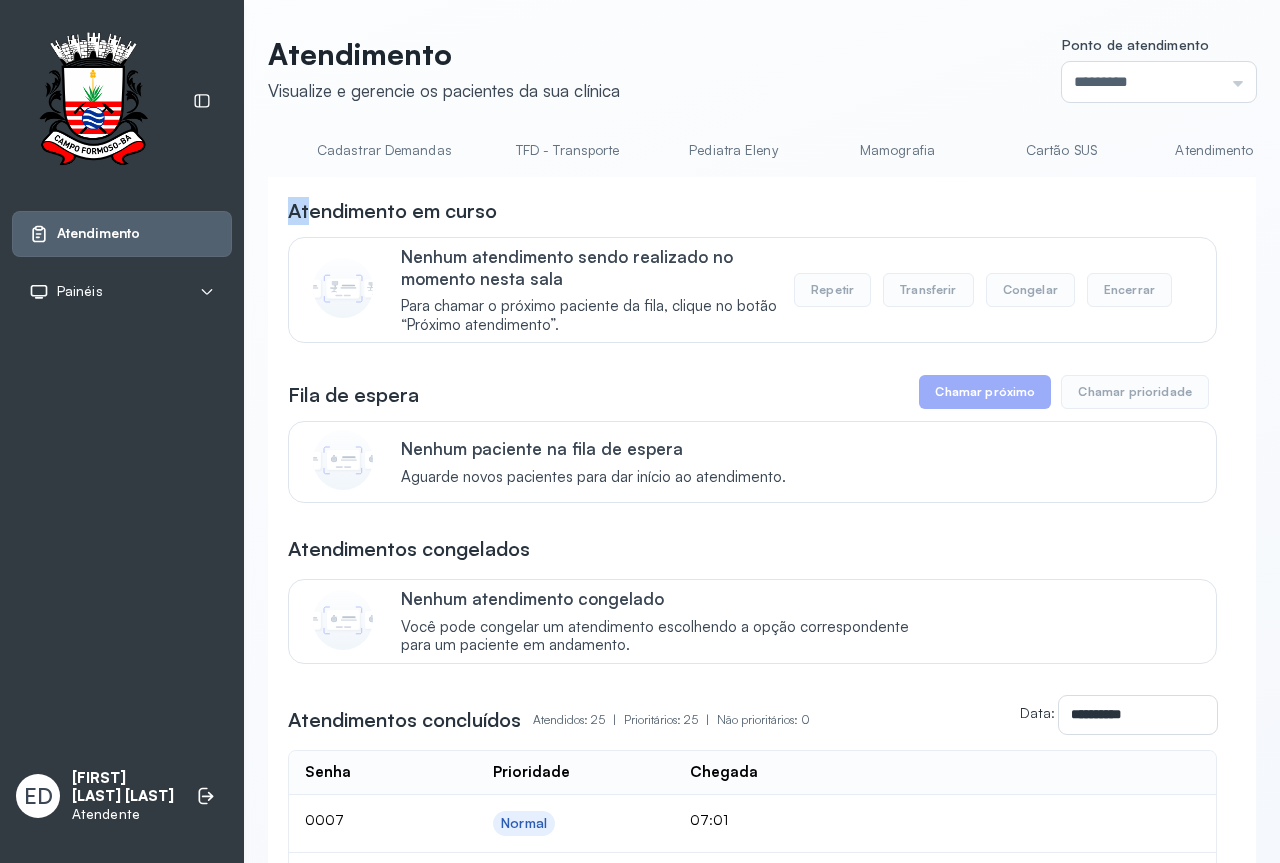 drag, startPoint x: 310, startPoint y: 183, endPoint x: 504, endPoint y: 184, distance: 194.00258 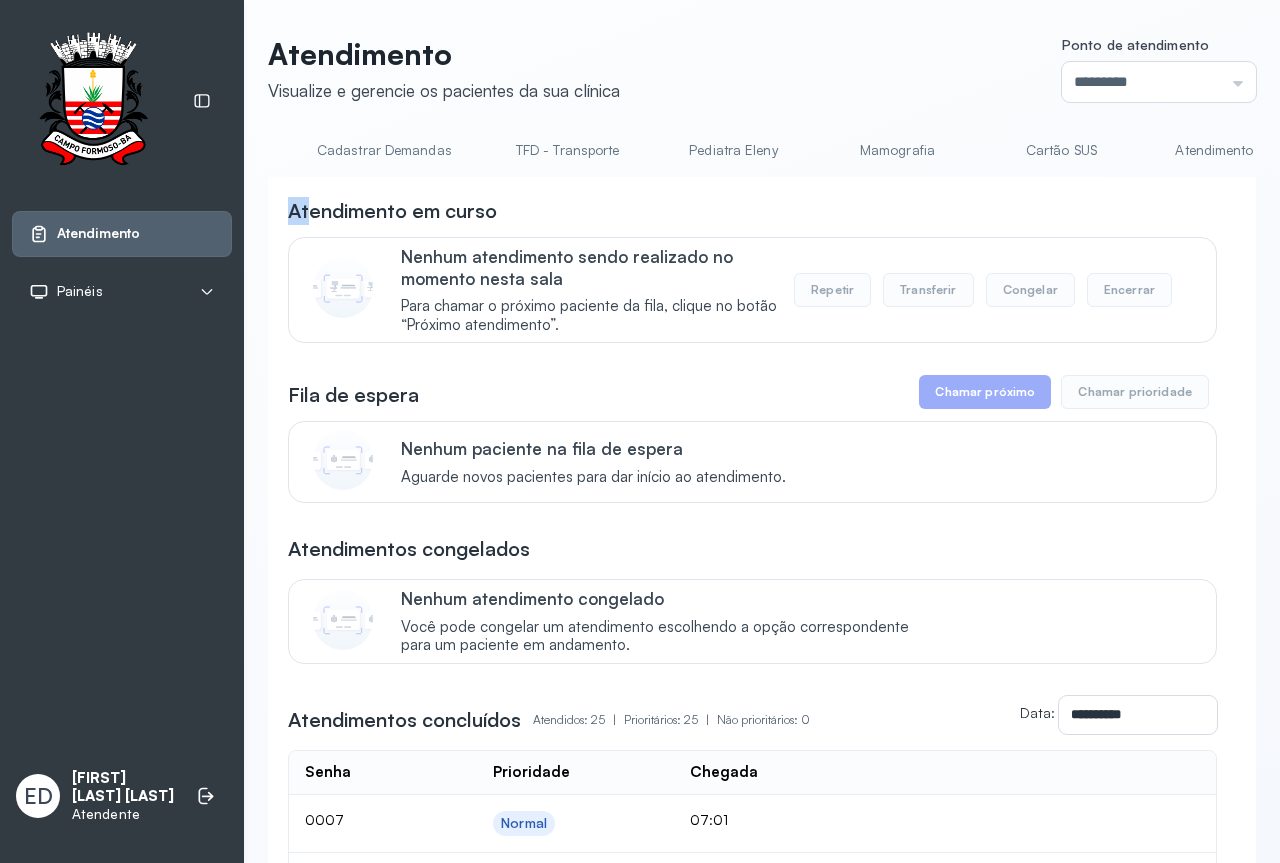 click on "**********" 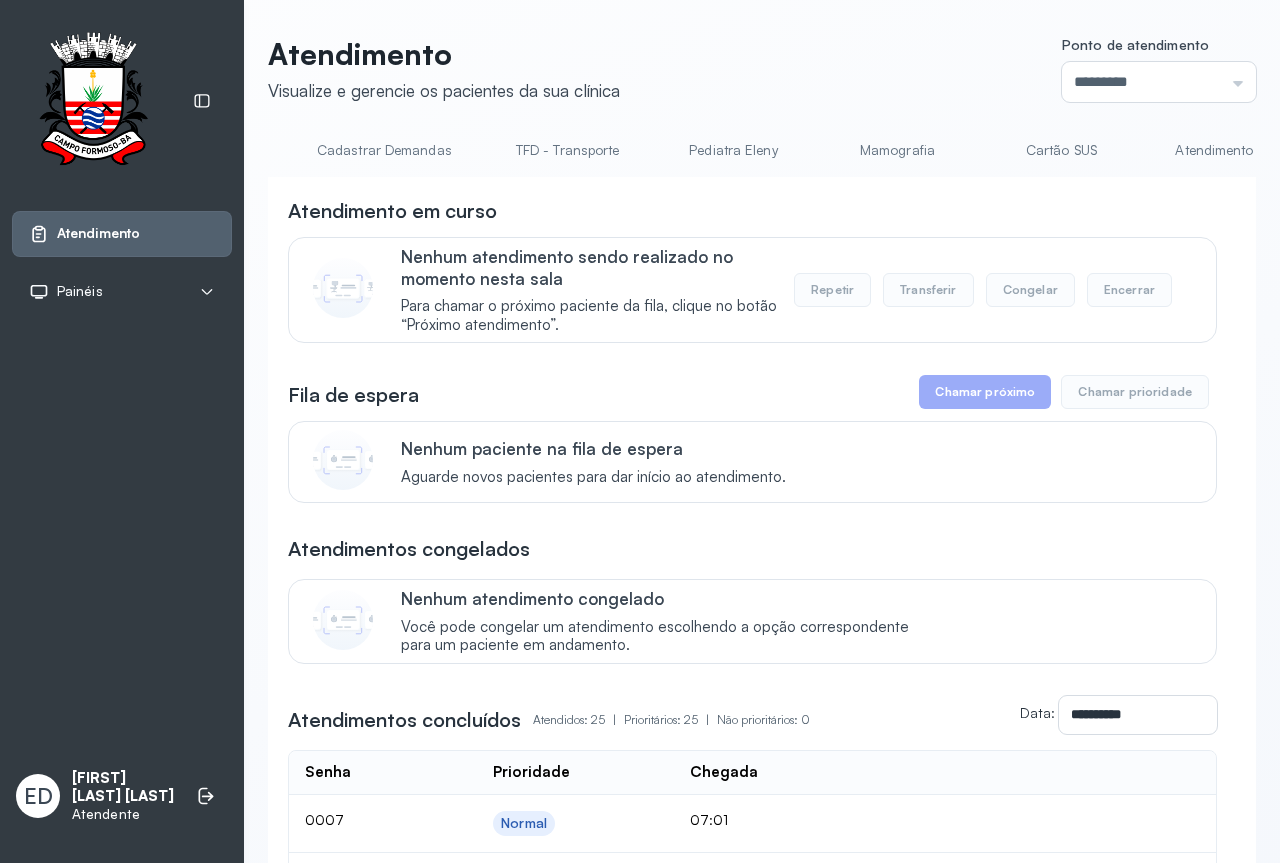 click on "Atendimento Visualize e gerencie os pacientes da sua clínica Ponto de atendimento ********* Nenhum Guichê 01 Guichê 02 Guichê 03 Guichê 04 Guichê 05 Guichê 06 Guichê 07 Guichê 08" at bounding box center (762, 69) 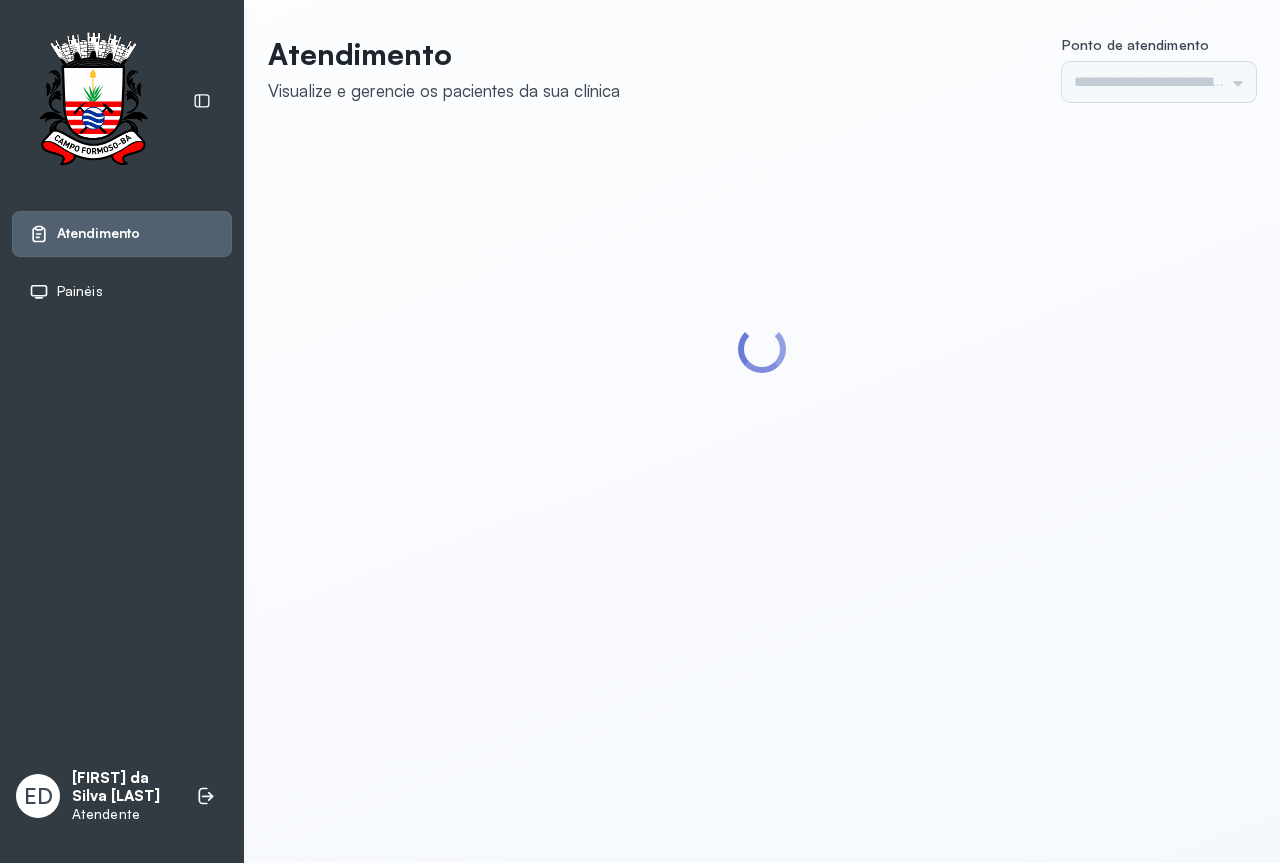 scroll, scrollTop: 0, scrollLeft: 0, axis: both 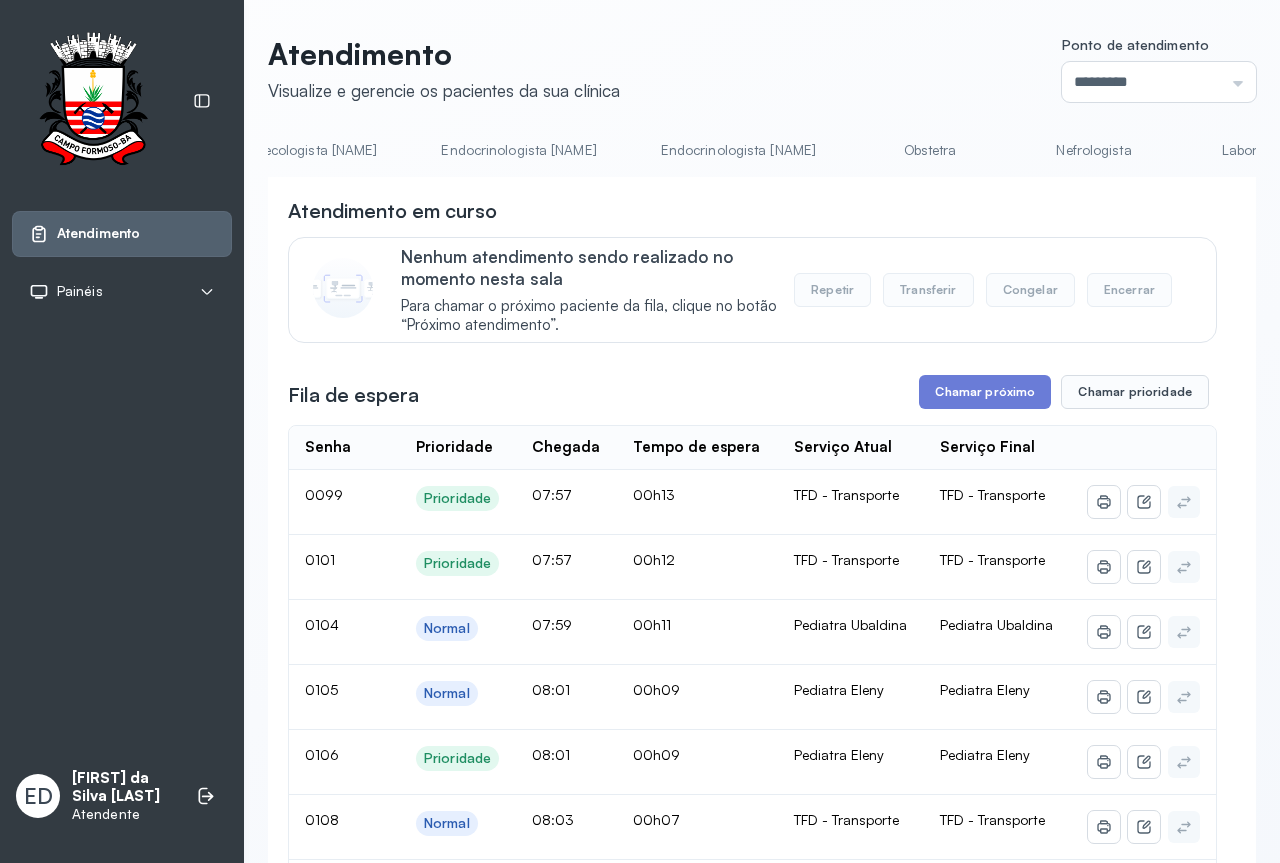 drag, startPoint x: 919, startPoint y: 174, endPoint x: 872, endPoint y: 186, distance: 48.507732 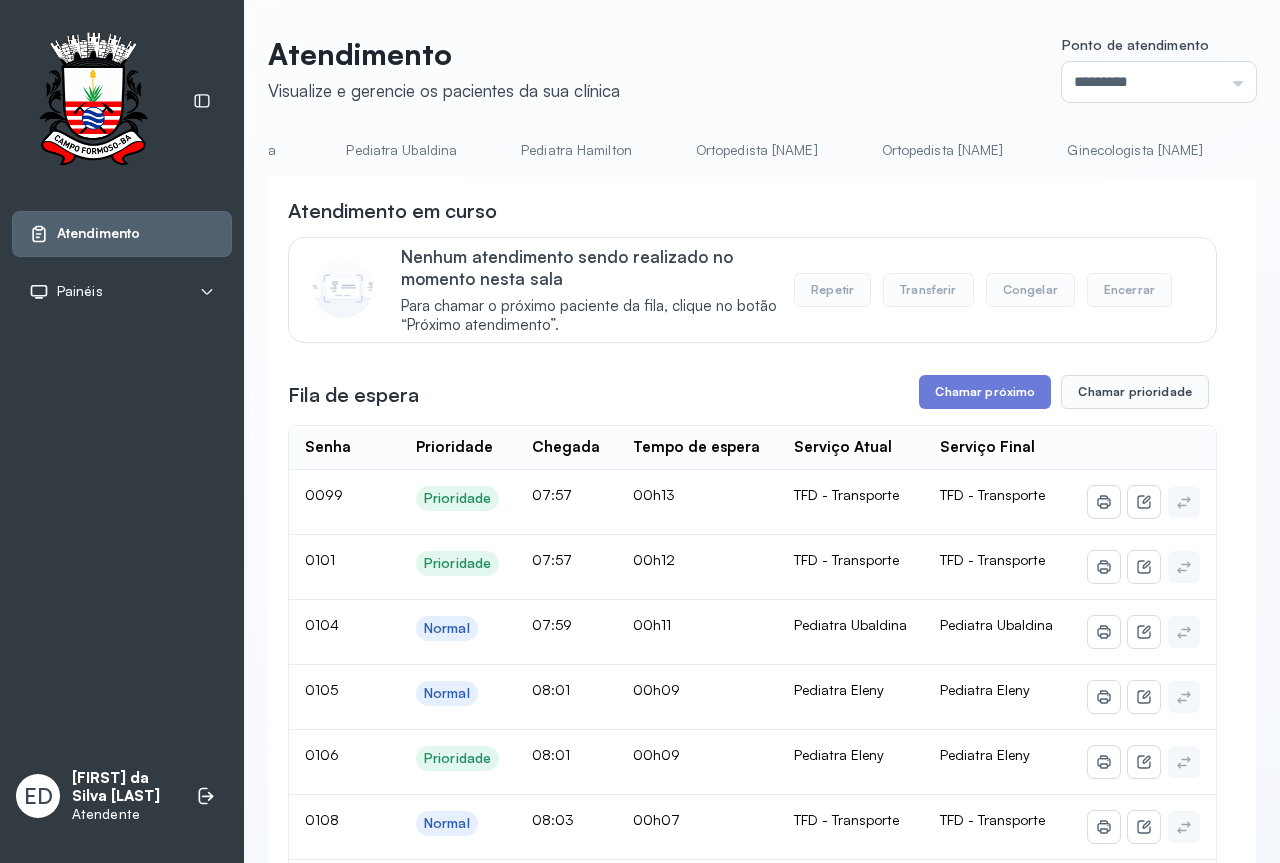 scroll, scrollTop: 0, scrollLeft: 1386, axis: horizontal 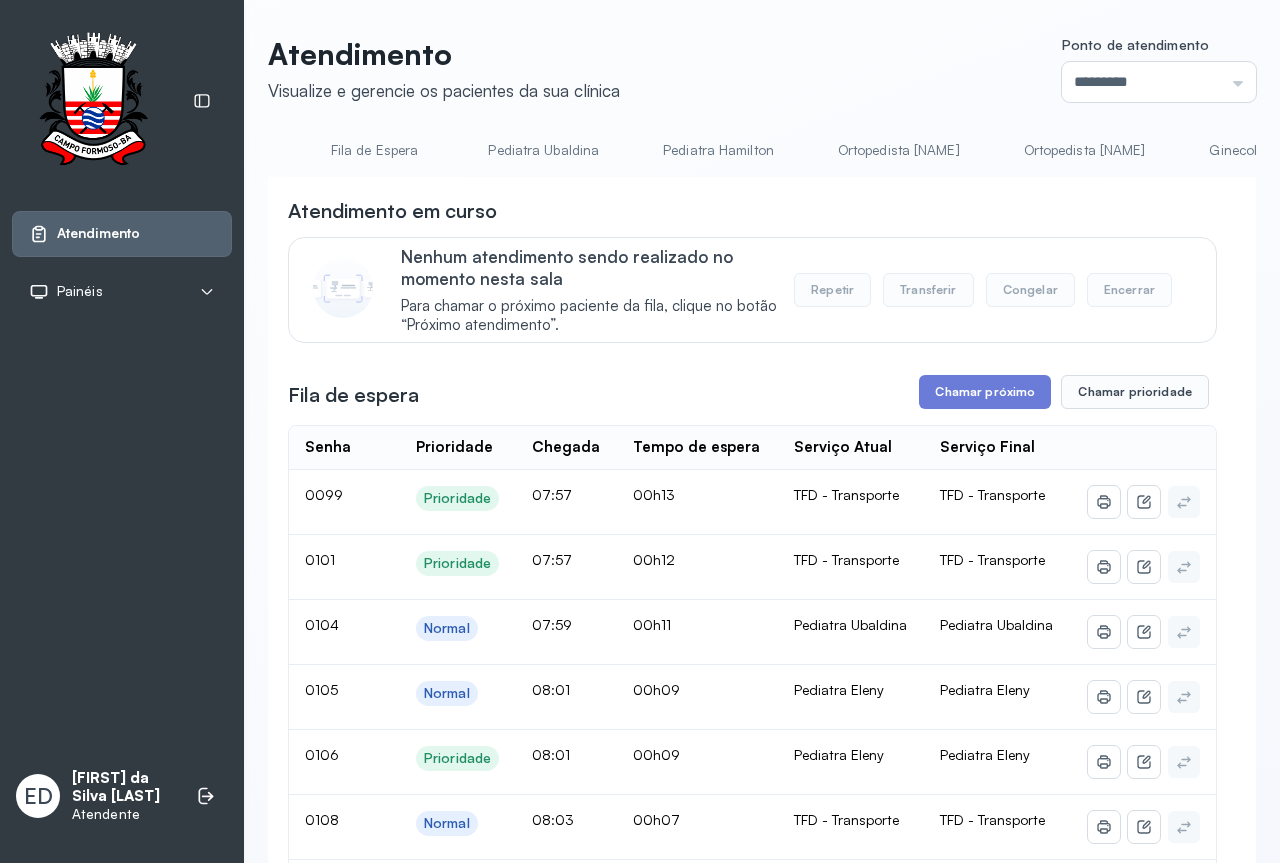 click on "Pediatra Ubaldina" at bounding box center [543, 150] 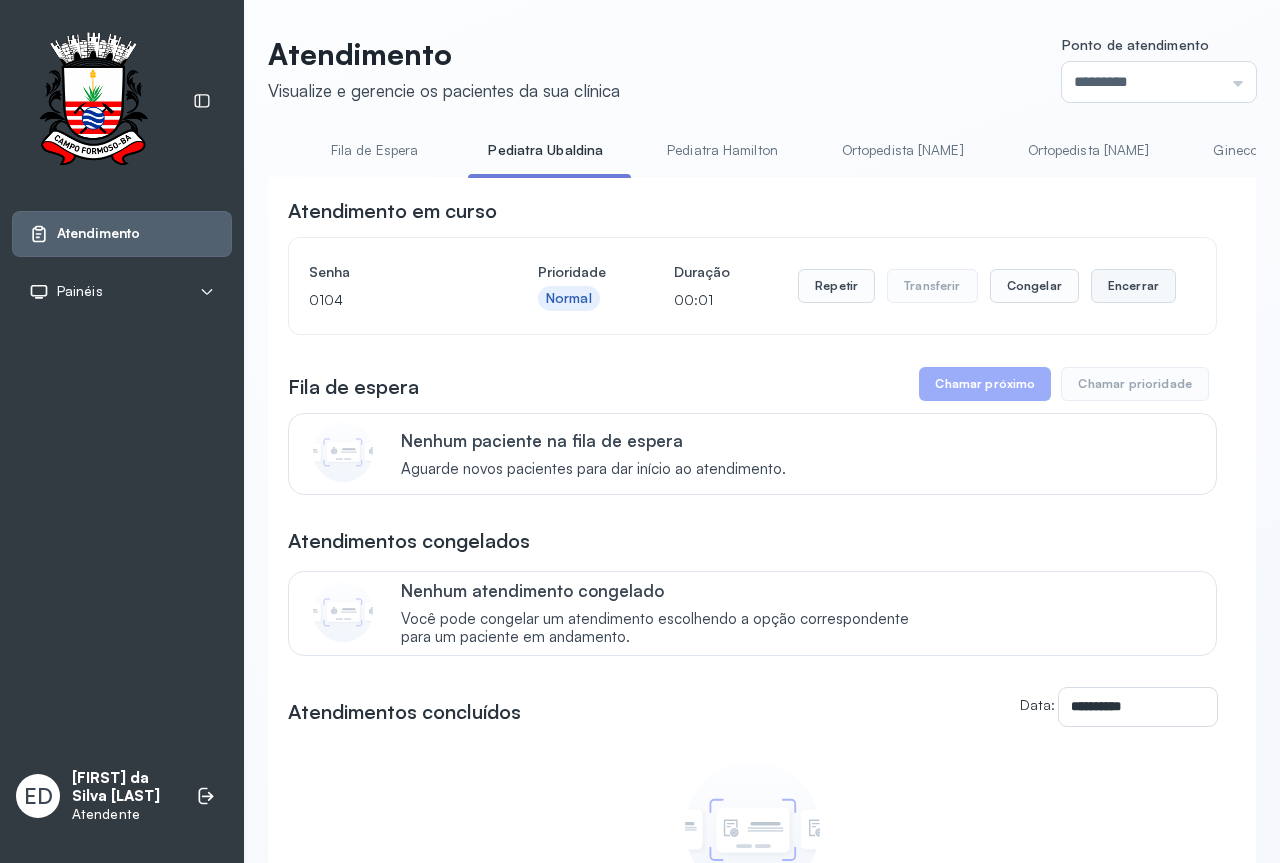 click on "Encerrar" at bounding box center [1133, 286] 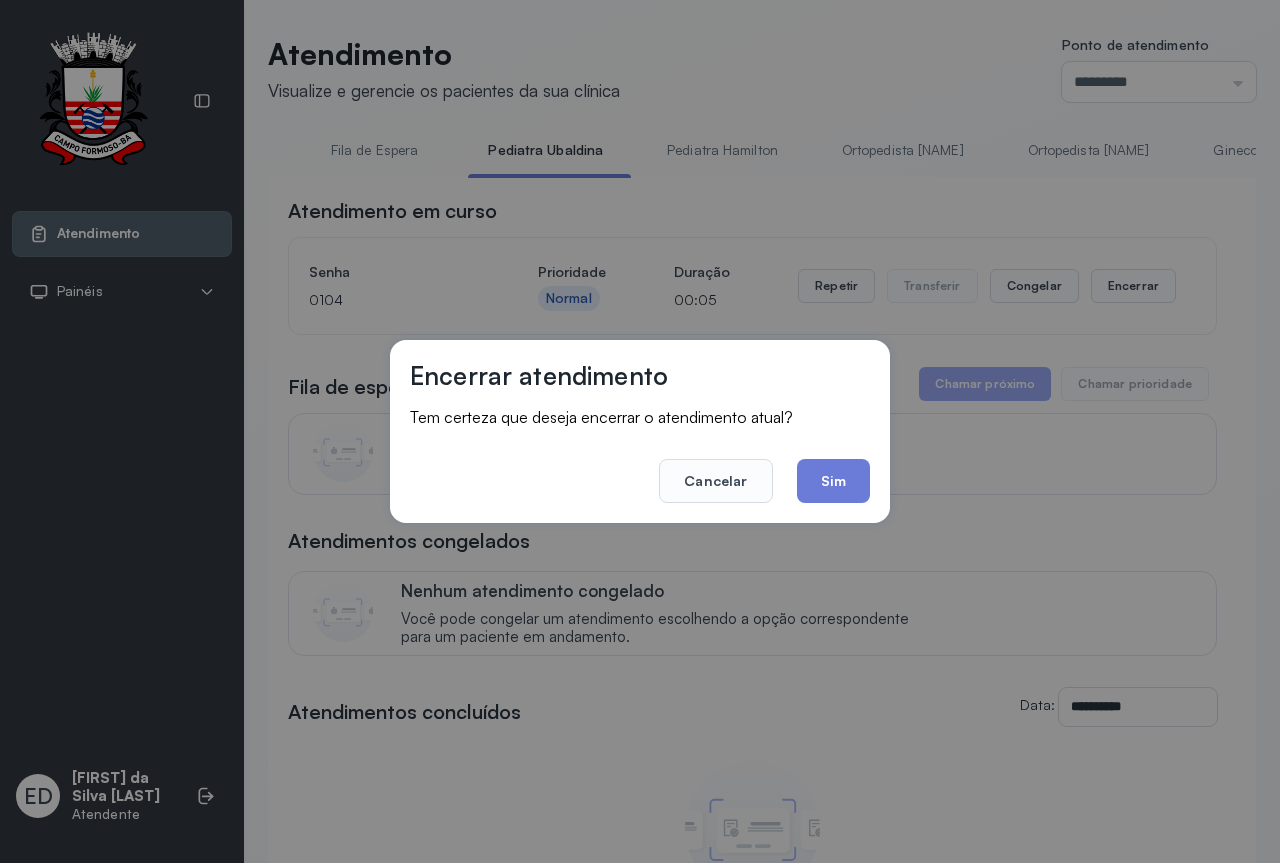 click on "Encerrar atendimento  Tem certeza que deseja encerrar o atendimento atual?  Cancelar Sim" at bounding box center [640, 431] 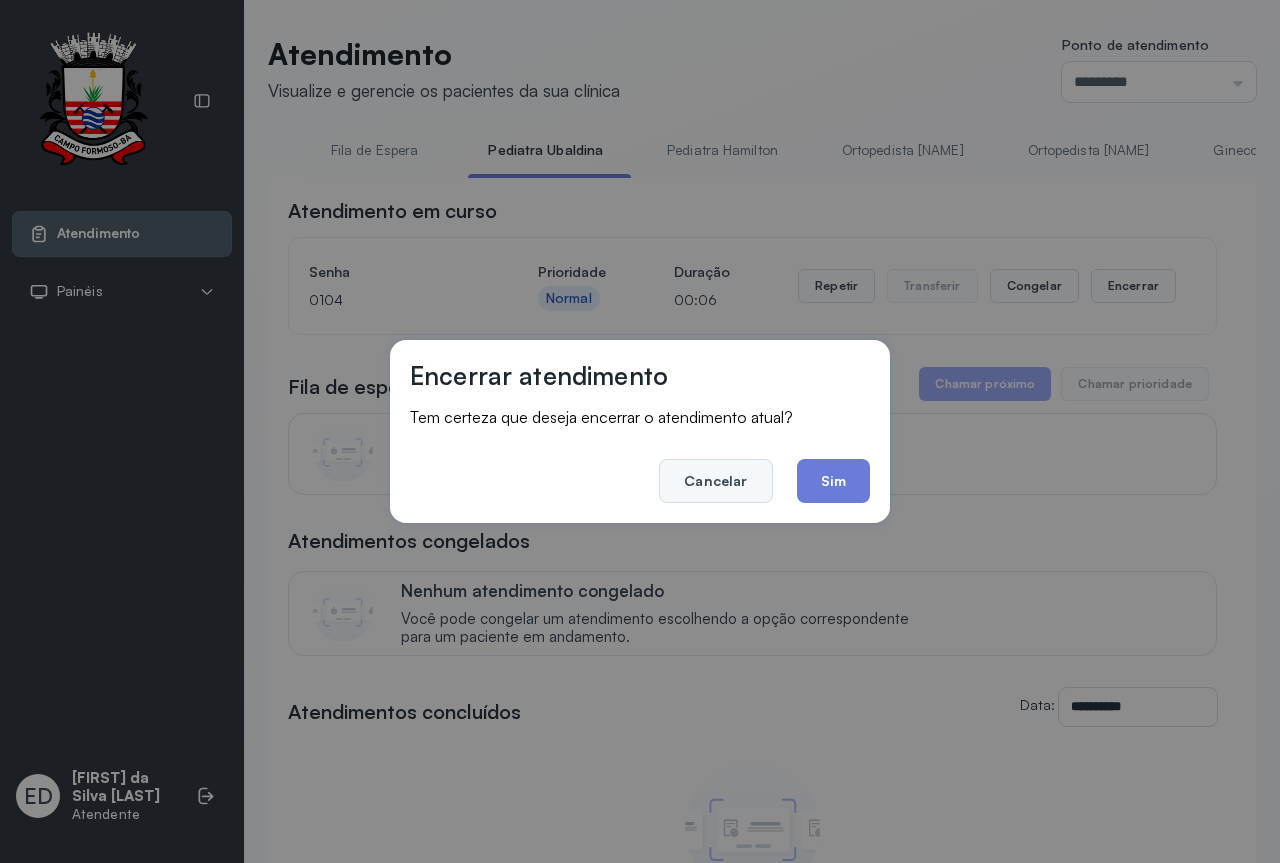click on "Cancelar" 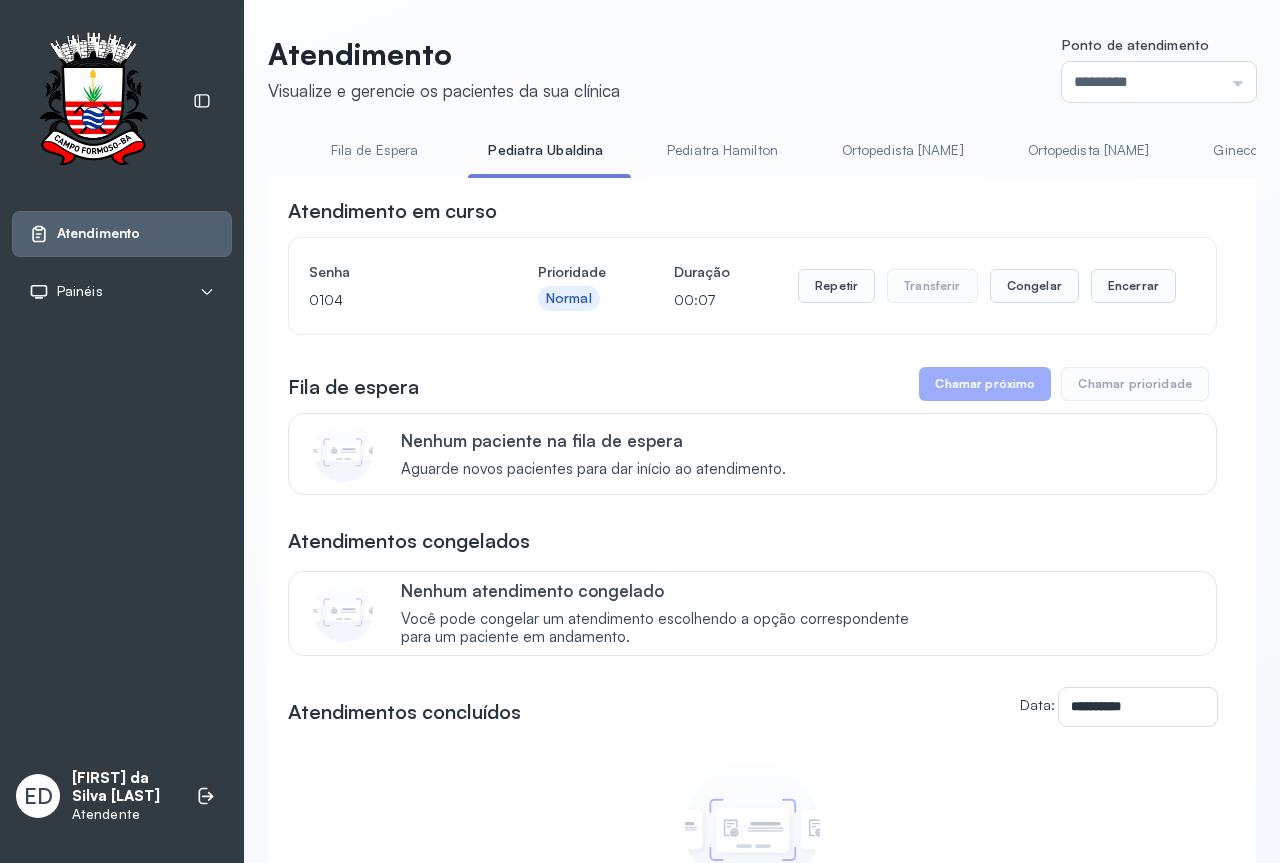 scroll, scrollTop: 0, scrollLeft: 535, axis: horizontal 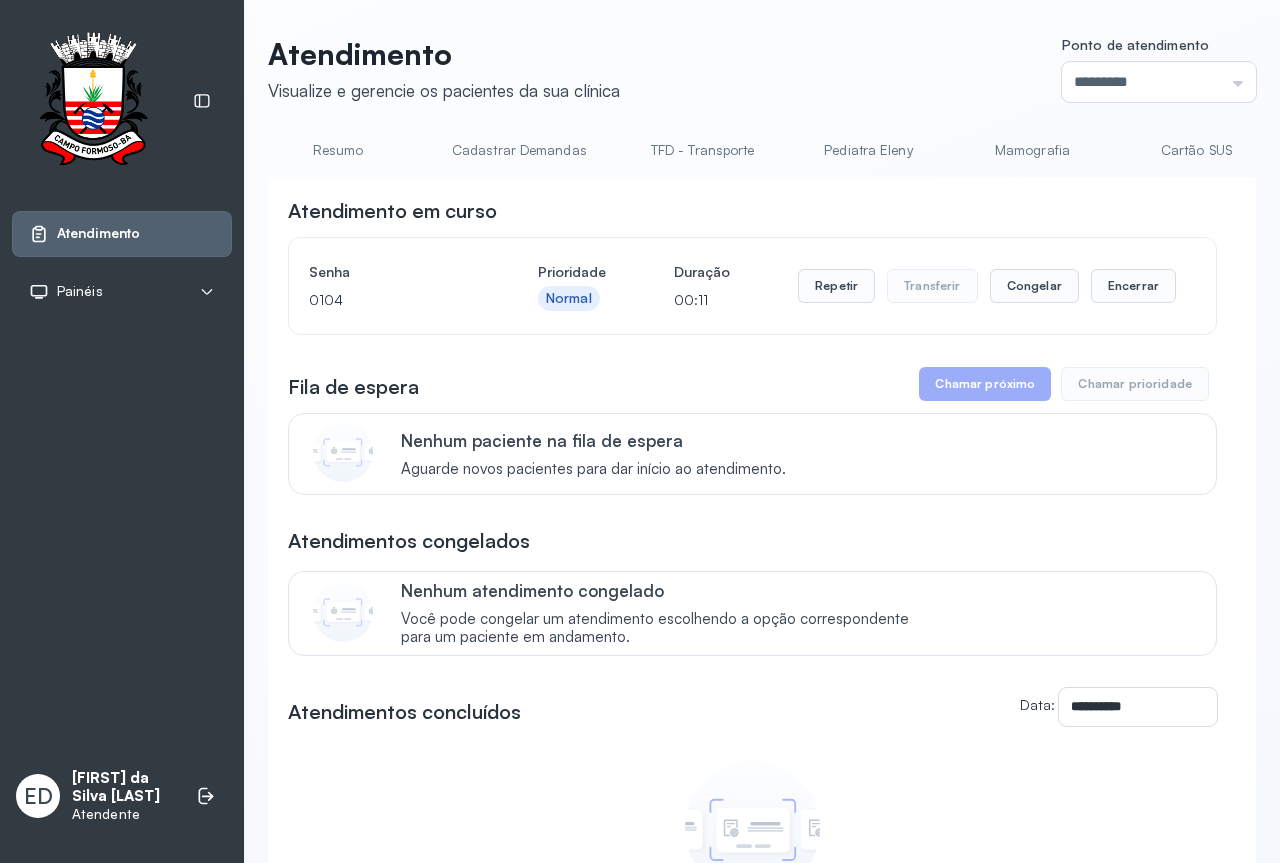 click on "Pediatra Eleny" at bounding box center (868, 150) 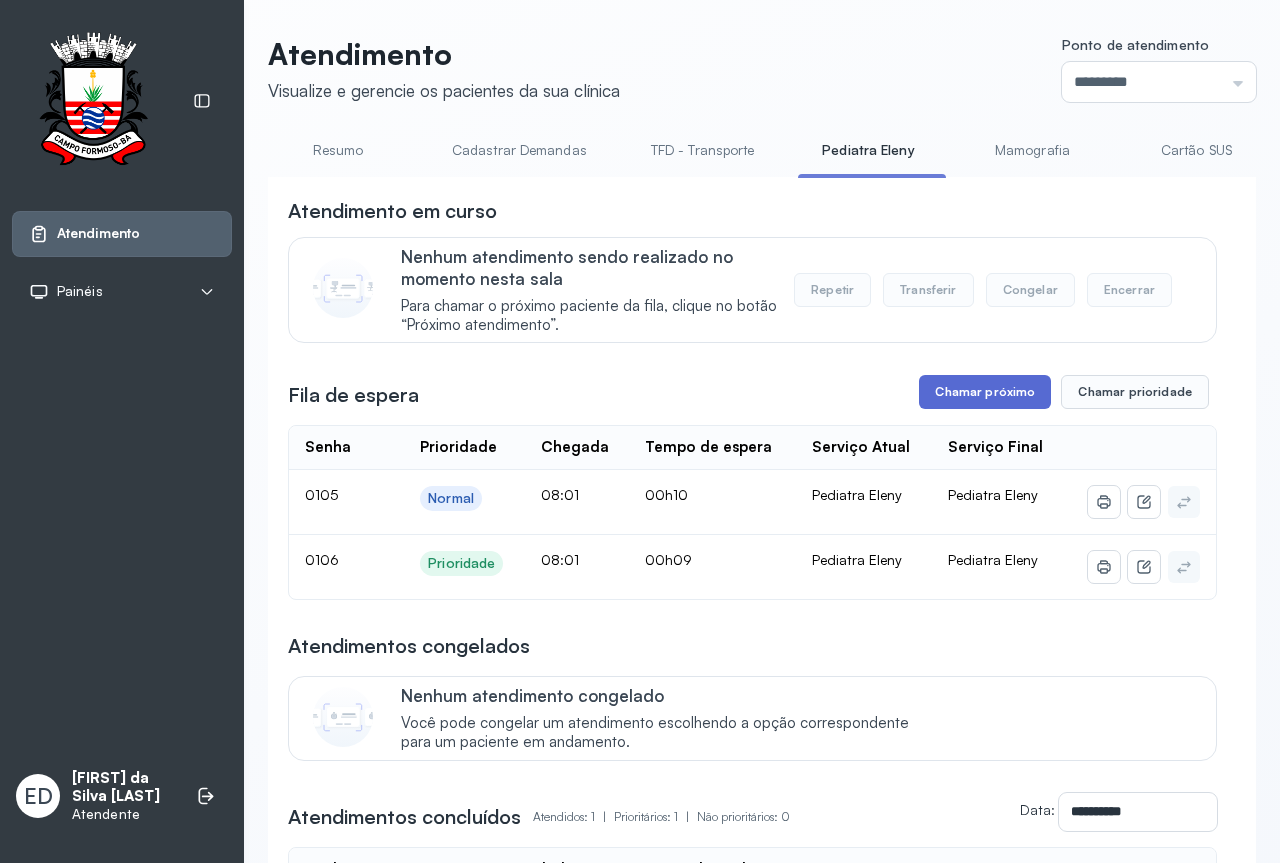 click on "Chamar próximo" at bounding box center (985, 392) 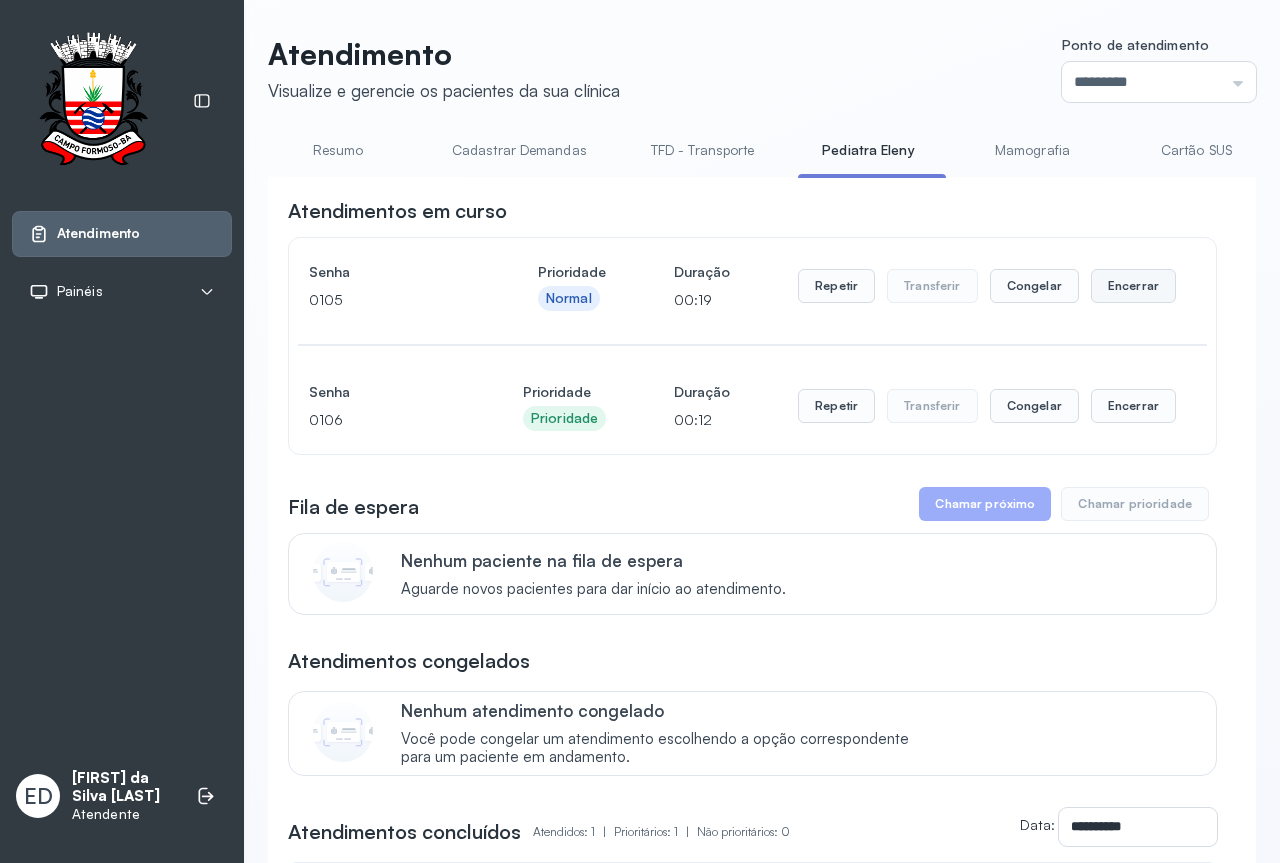click on "Encerrar" at bounding box center (1133, 286) 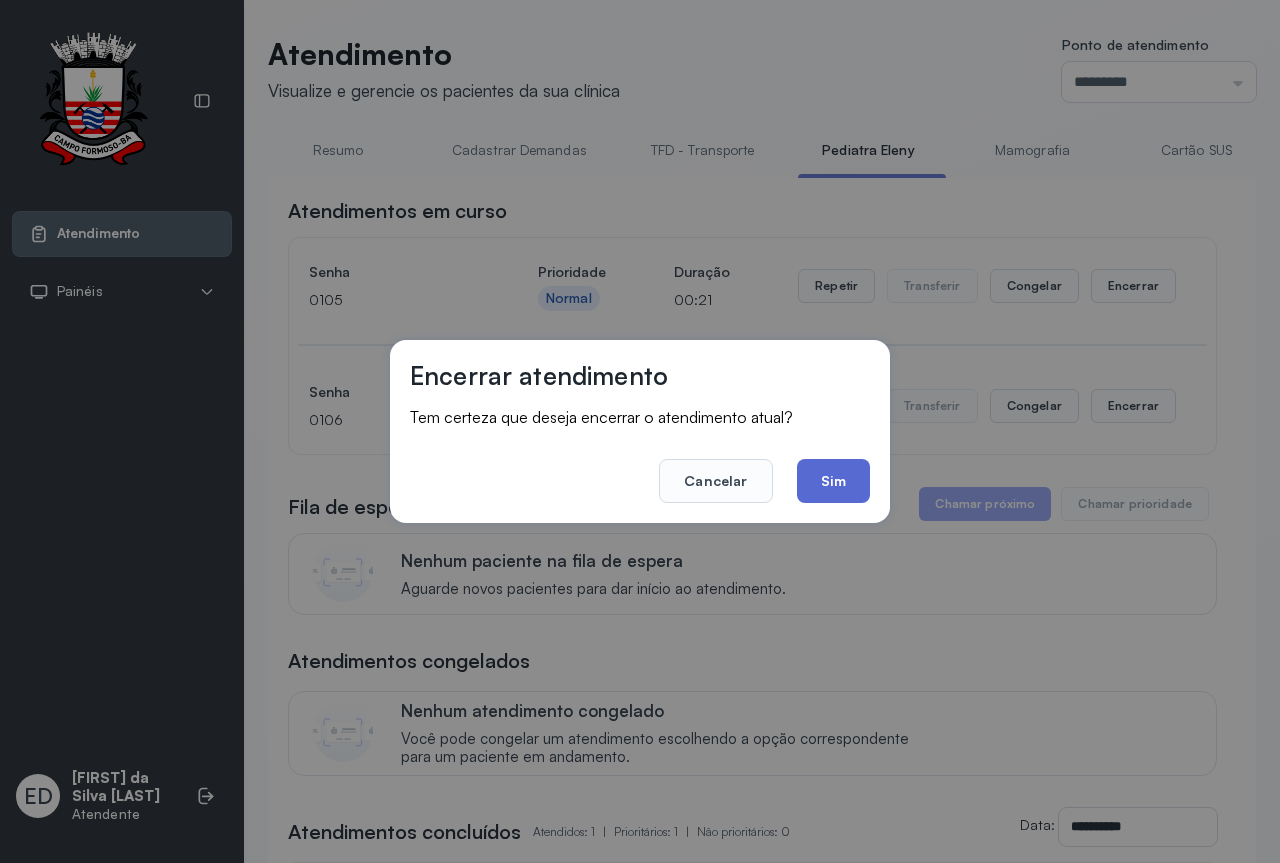 click on "Sim" 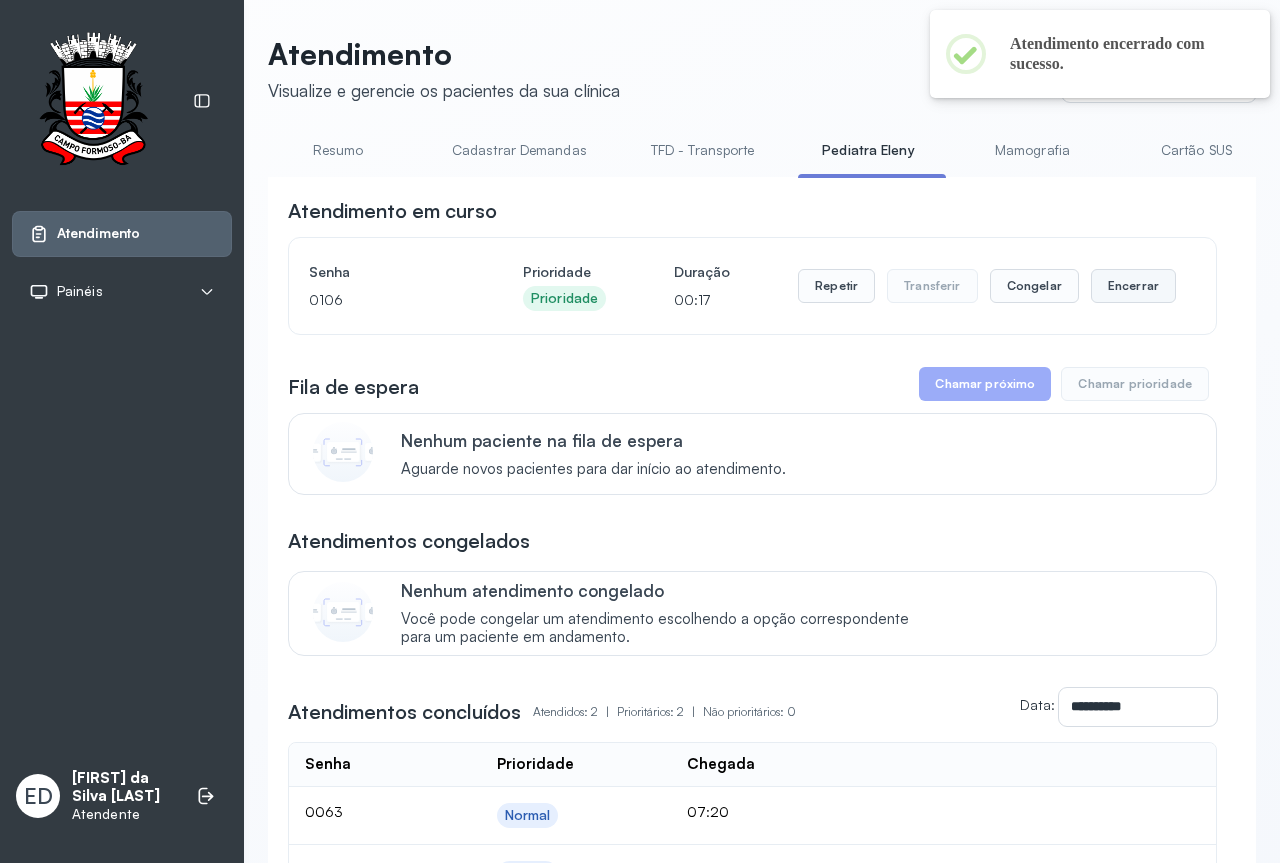 drag, startPoint x: 1116, startPoint y: 285, endPoint x: 1104, endPoint y: 289, distance: 12.649111 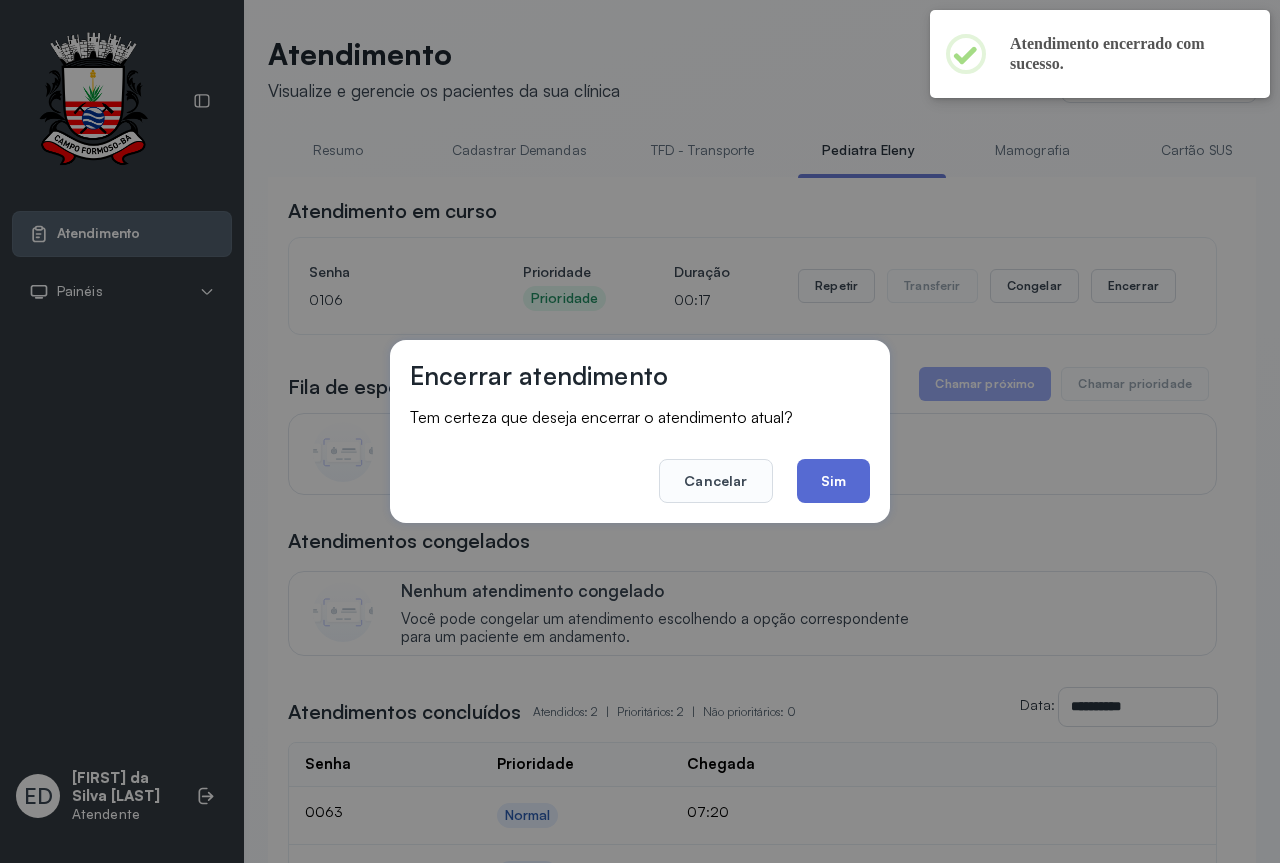 click on "Sim" 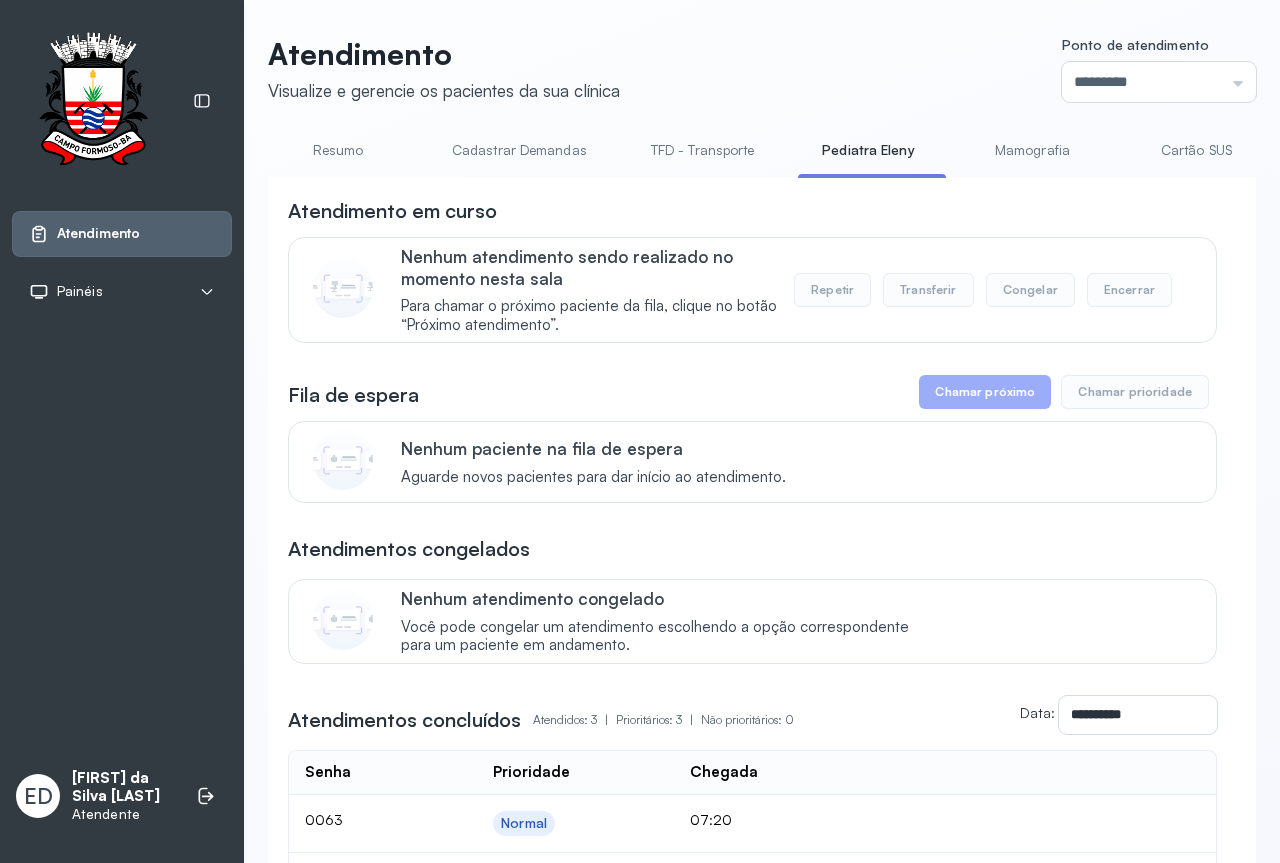 click on "Resumo" at bounding box center (338, 150) 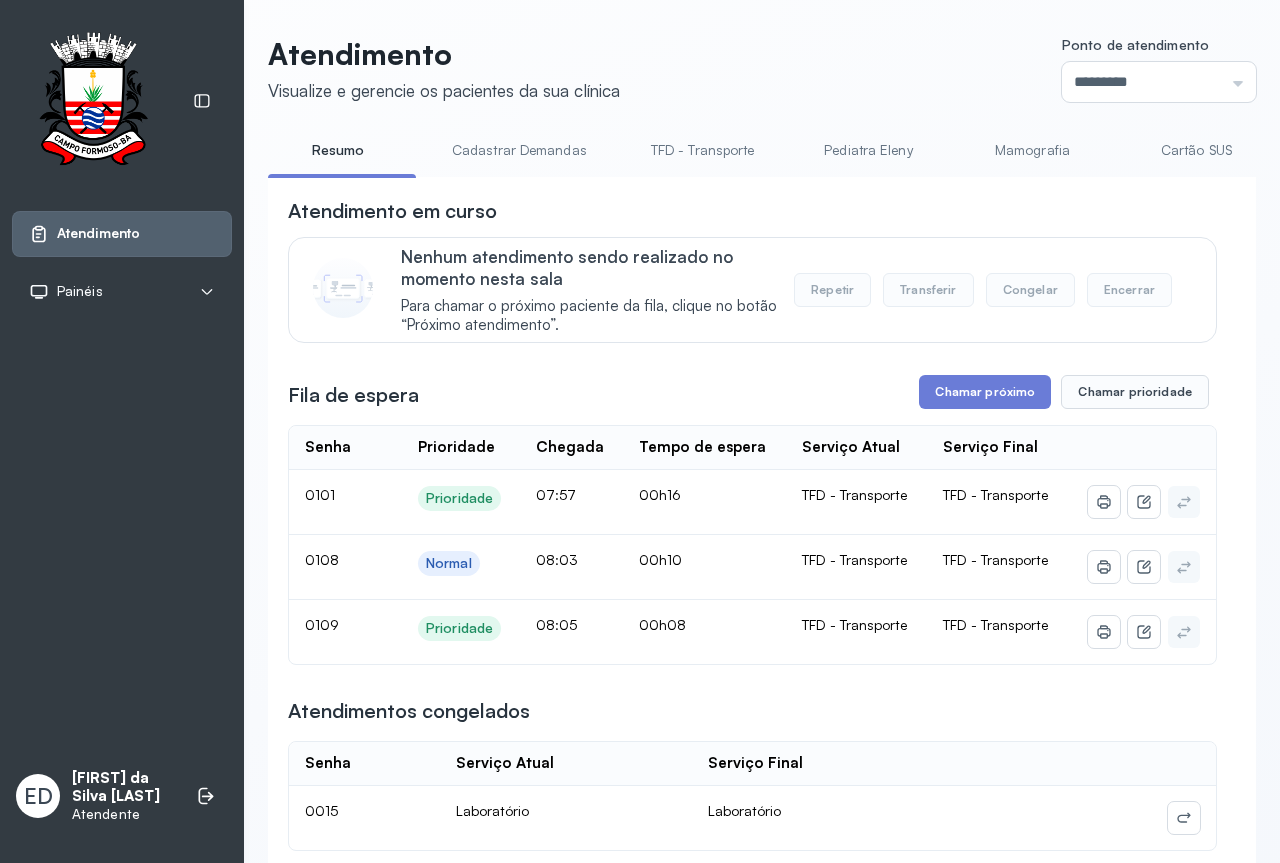 click on "Atendimento Visualize e gerencie os pacientes da sua clínica Ponto de atendimento ********* Nenhum Guichê 01 Guichê 02 Guichê 03 Guichê 04 Guichê 05 Guichê 06 Guichê 07 Guichê 08" at bounding box center (762, 69) 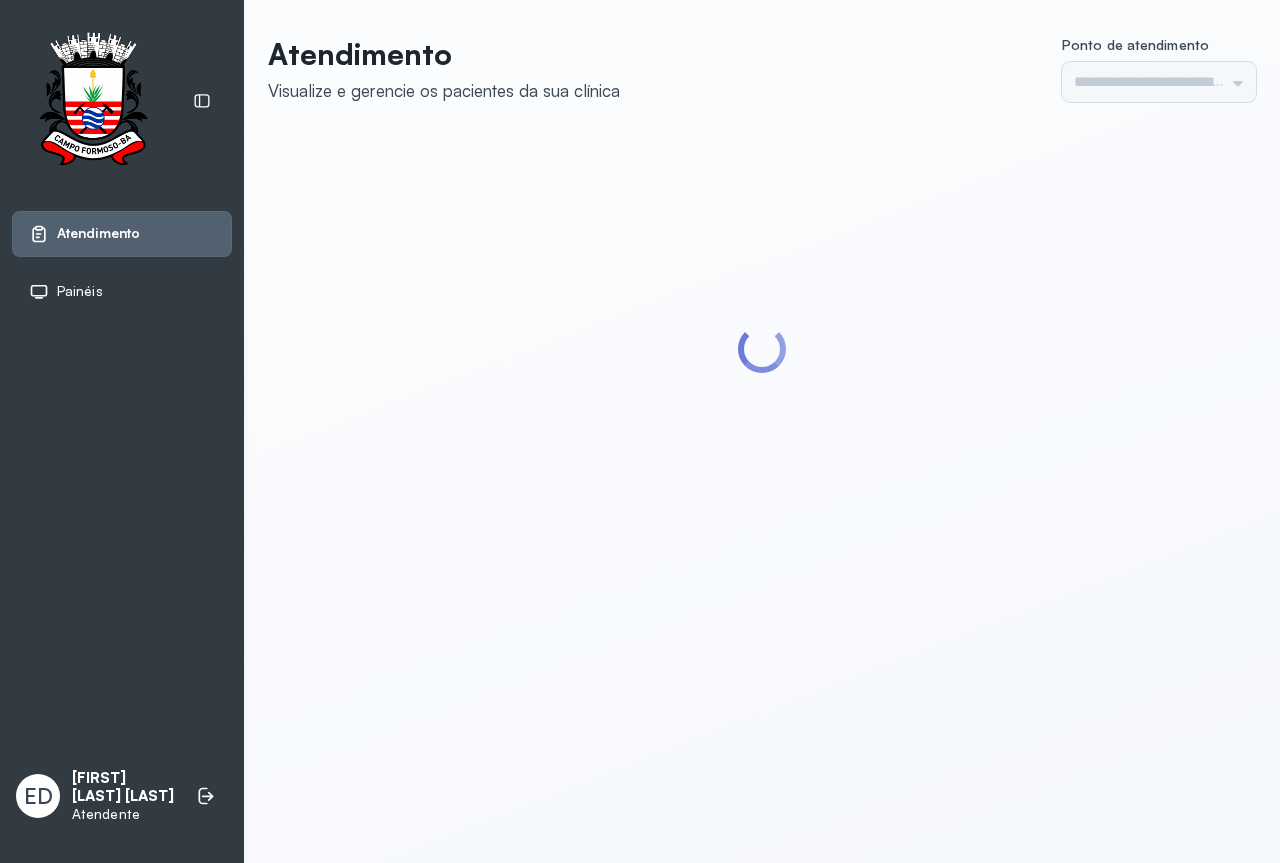 scroll, scrollTop: 0, scrollLeft: 0, axis: both 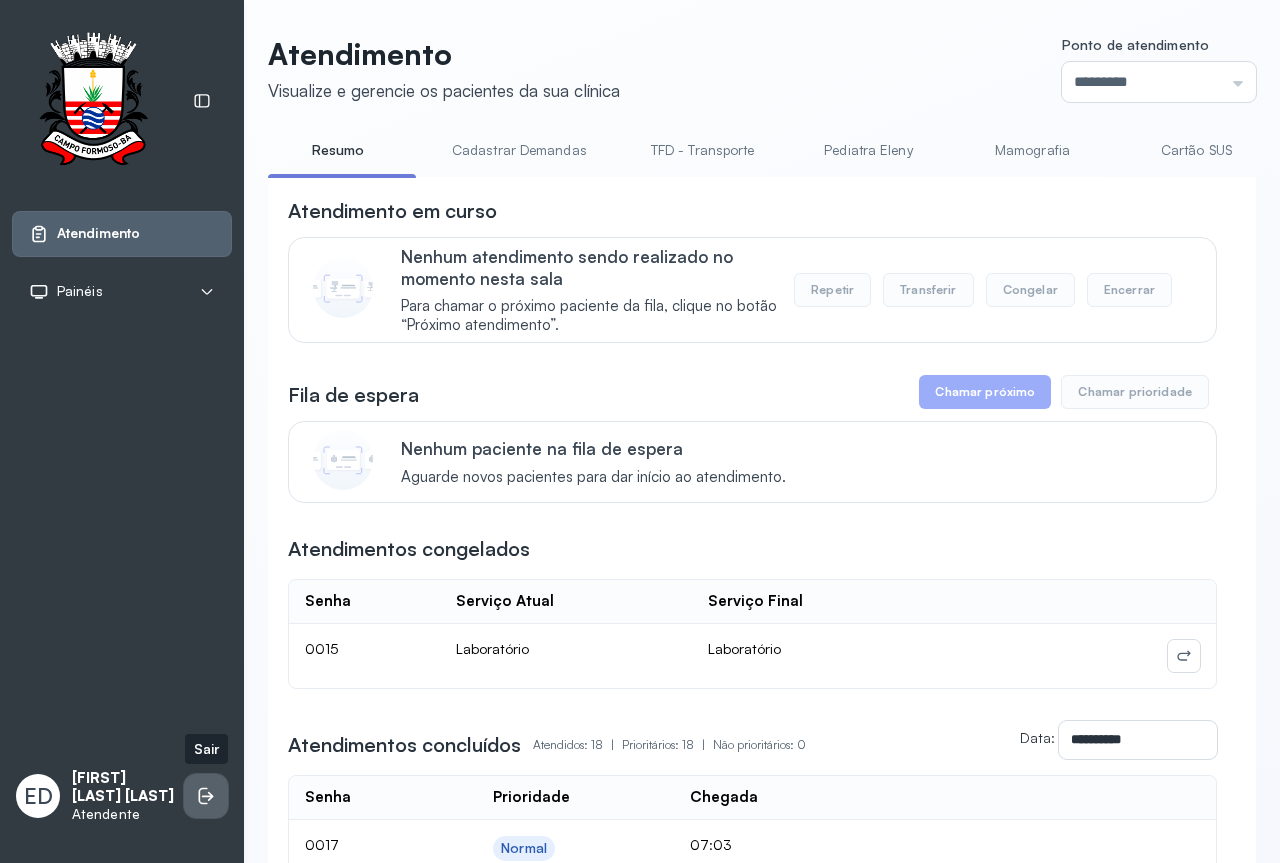 click 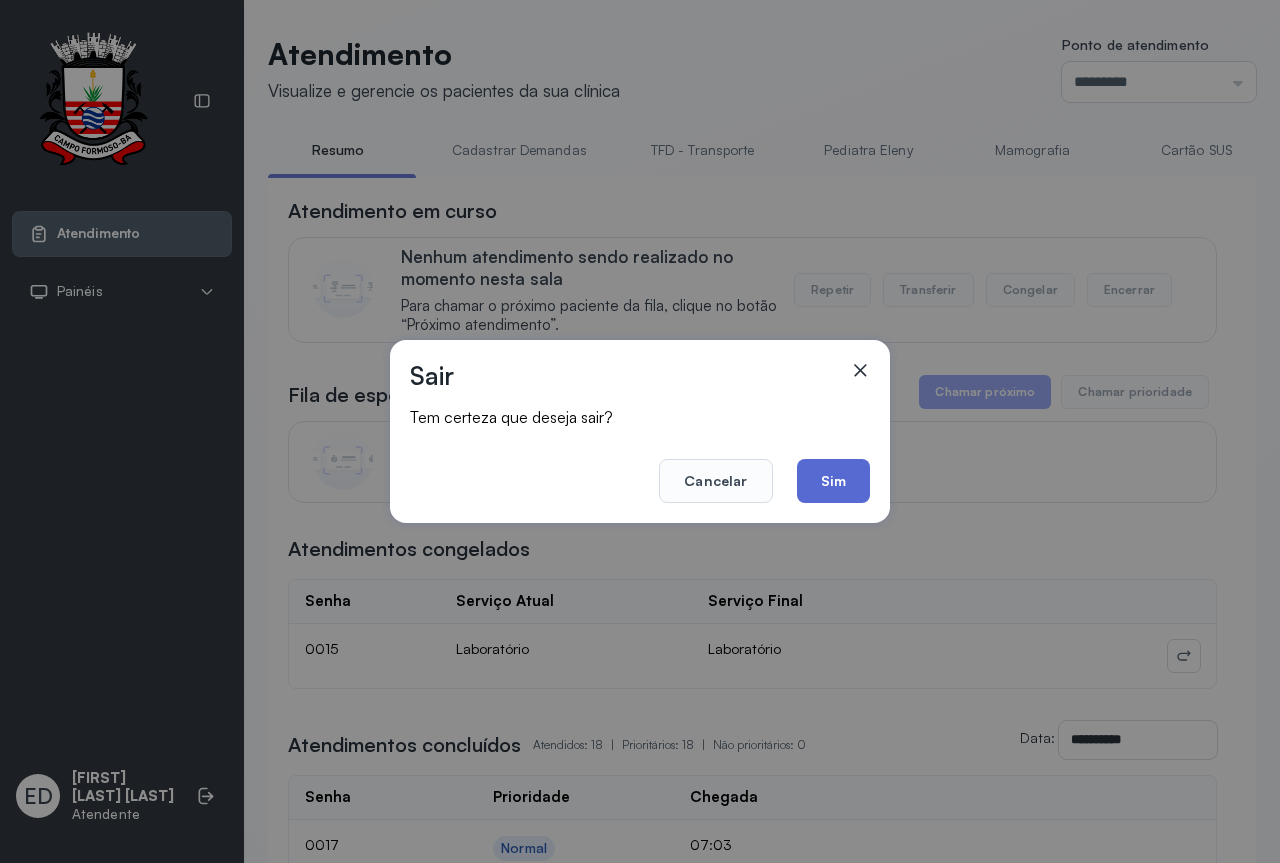 click on "Sim" 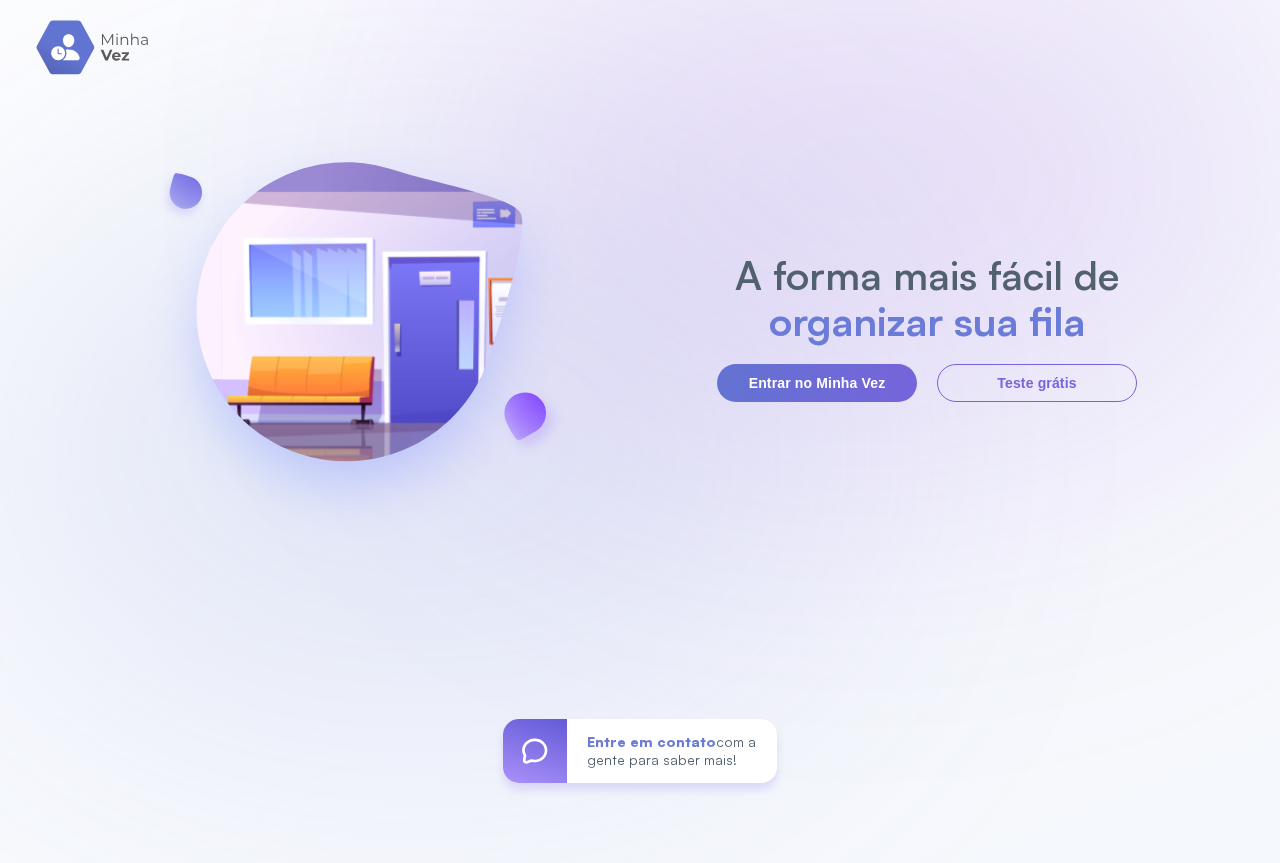 scroll, scrollTop: 0, scrollLeft: 0, axis: both 